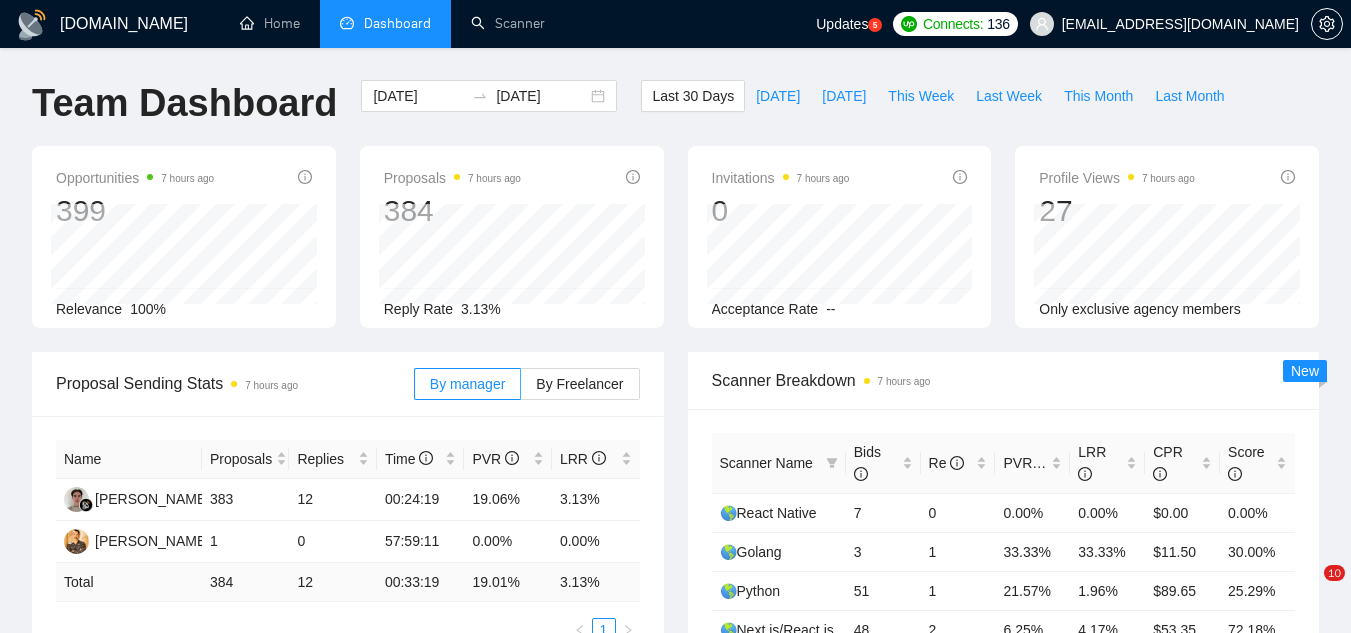 scroll, scrollTop: 0, scrollLeft: 0, axis: both 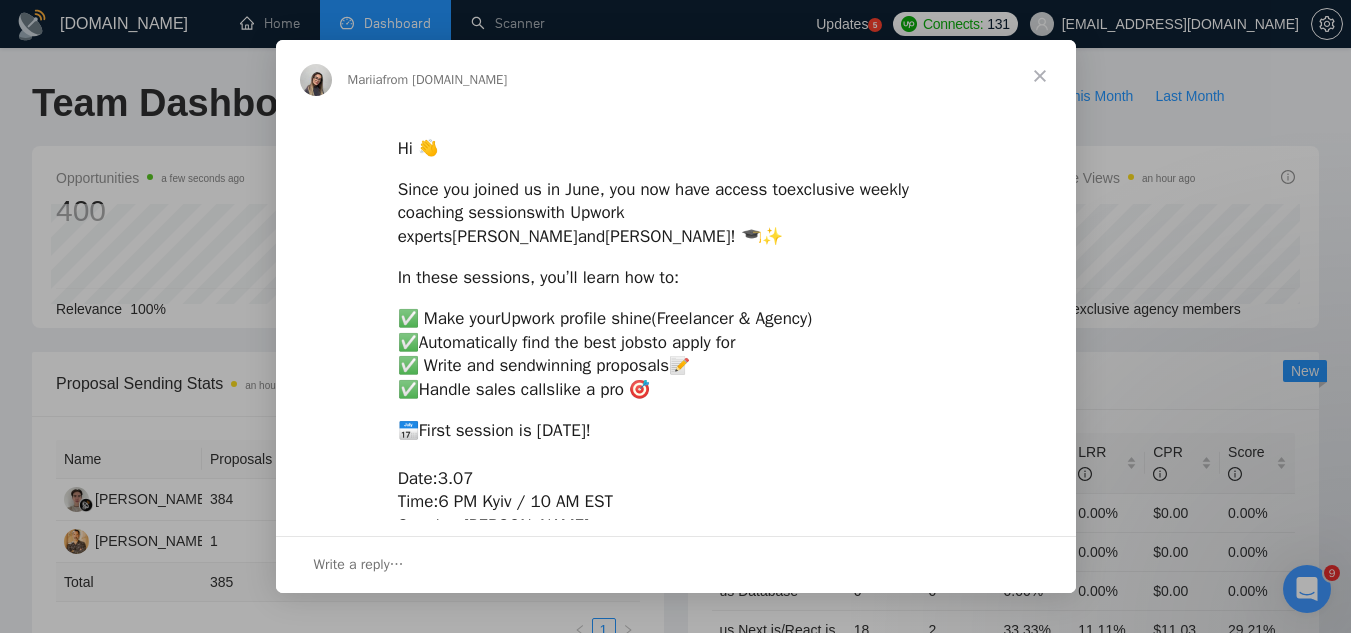 click at bounding box center (1040, 76) 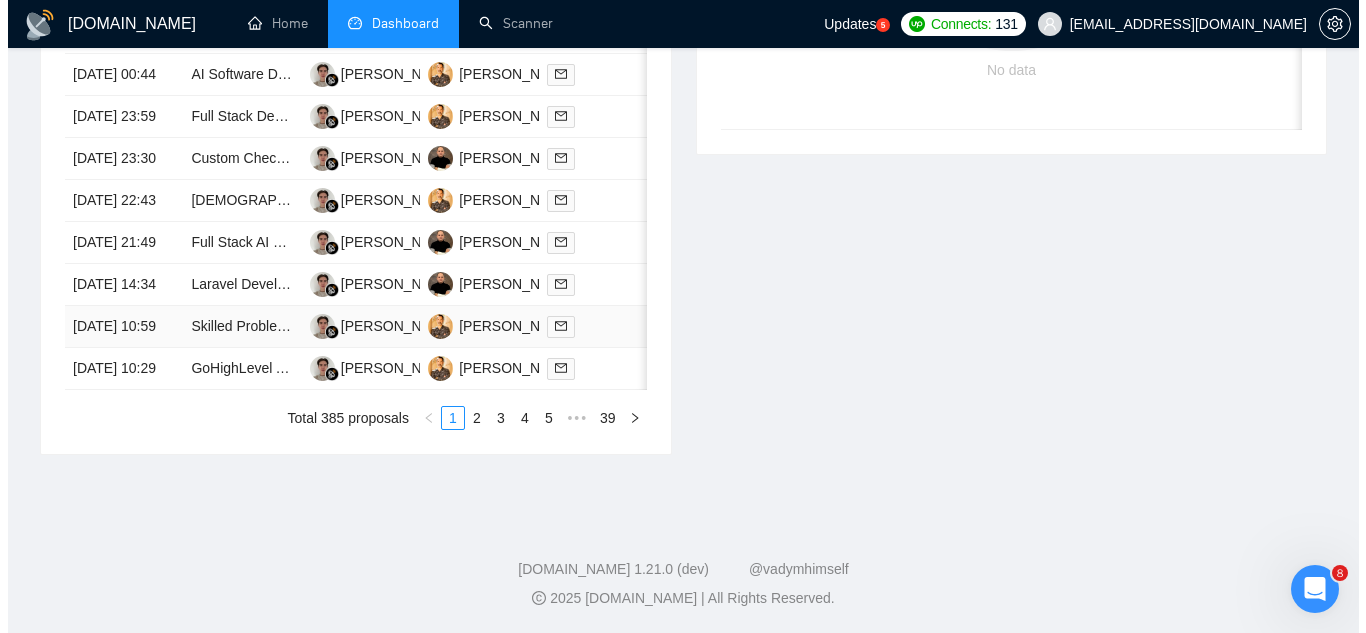 scroll, scrollTop: 700, scrollLeft: 0, axis: vertical 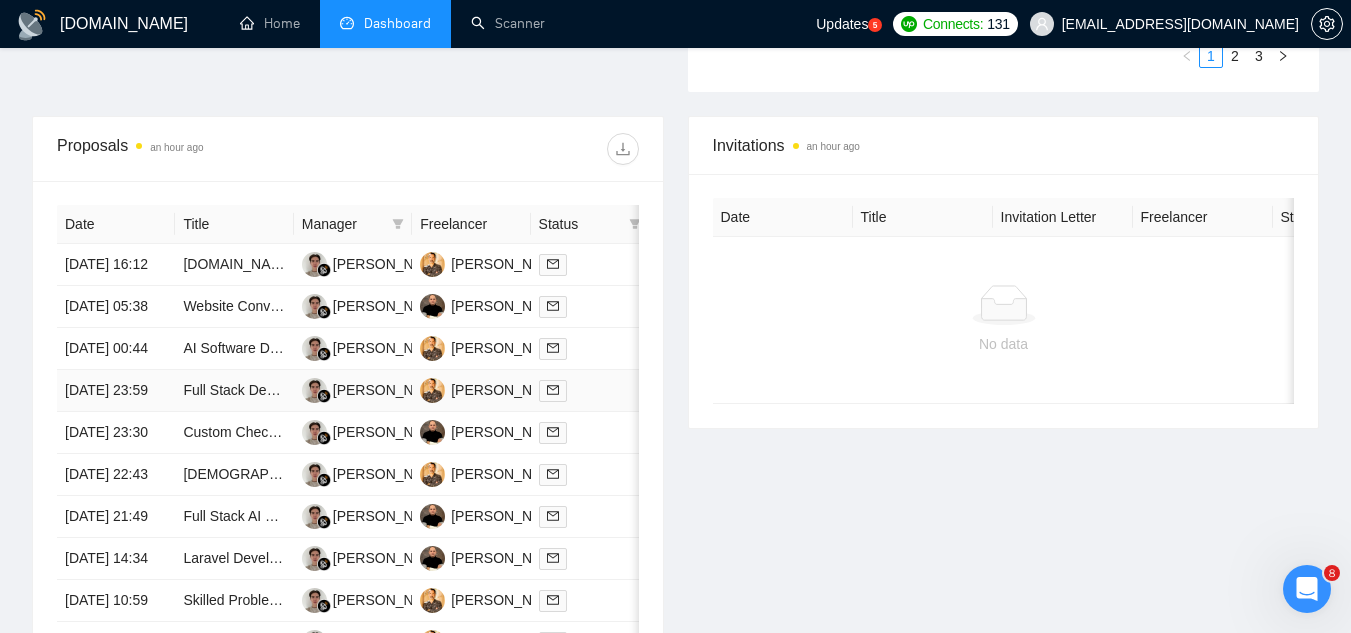 click on "Full Stack Dev familiar with lockable chats like OnlyFans for NSFW App" at bounding box center (234, 391) 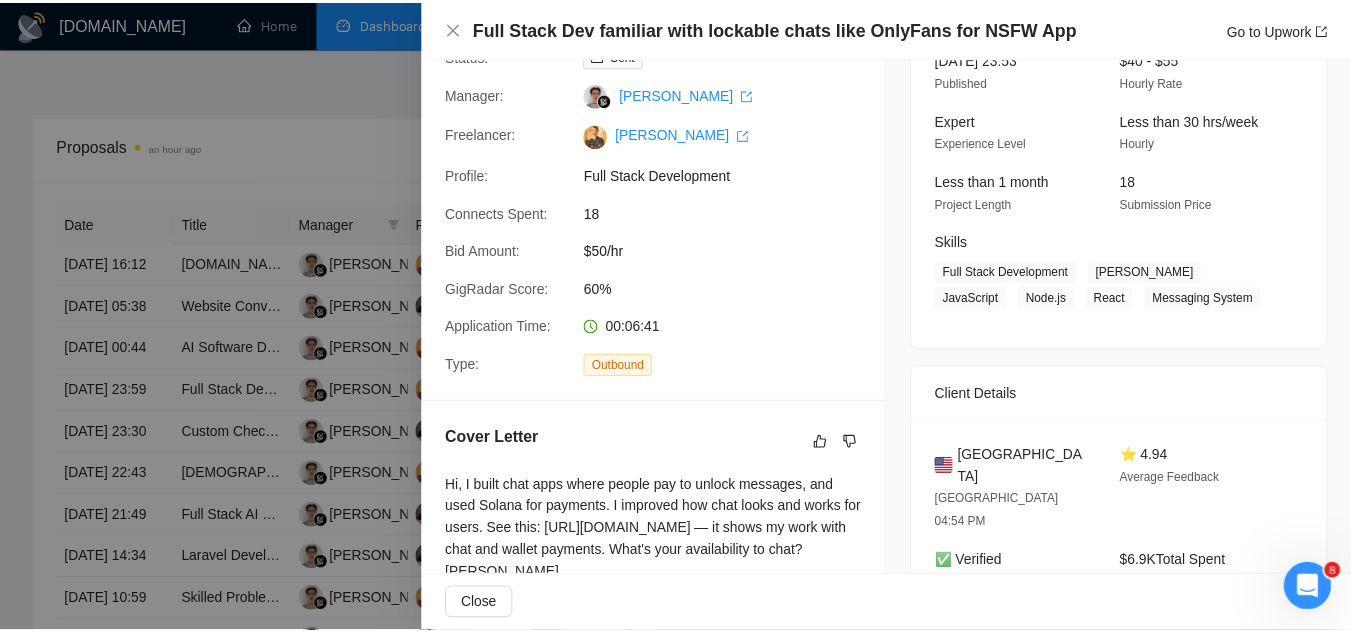 scroll, scrollTop: 400, scrollLeft: 0, axis: vertical 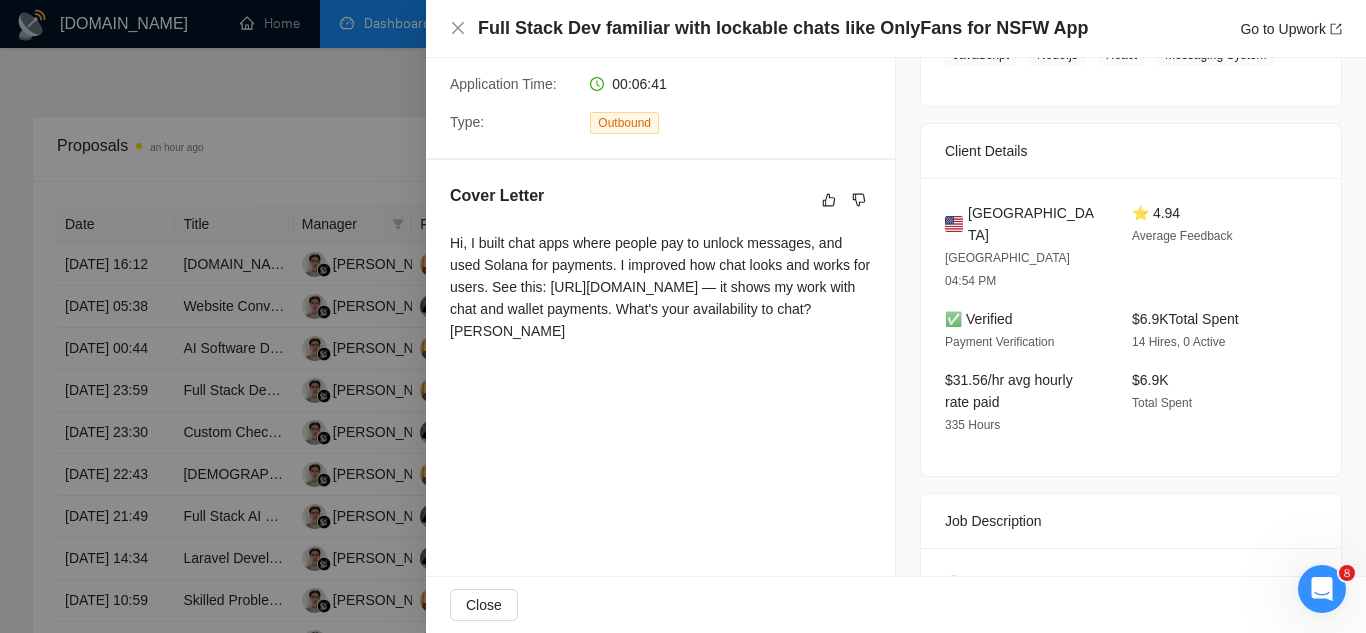 click at bounding box center [683, 316] 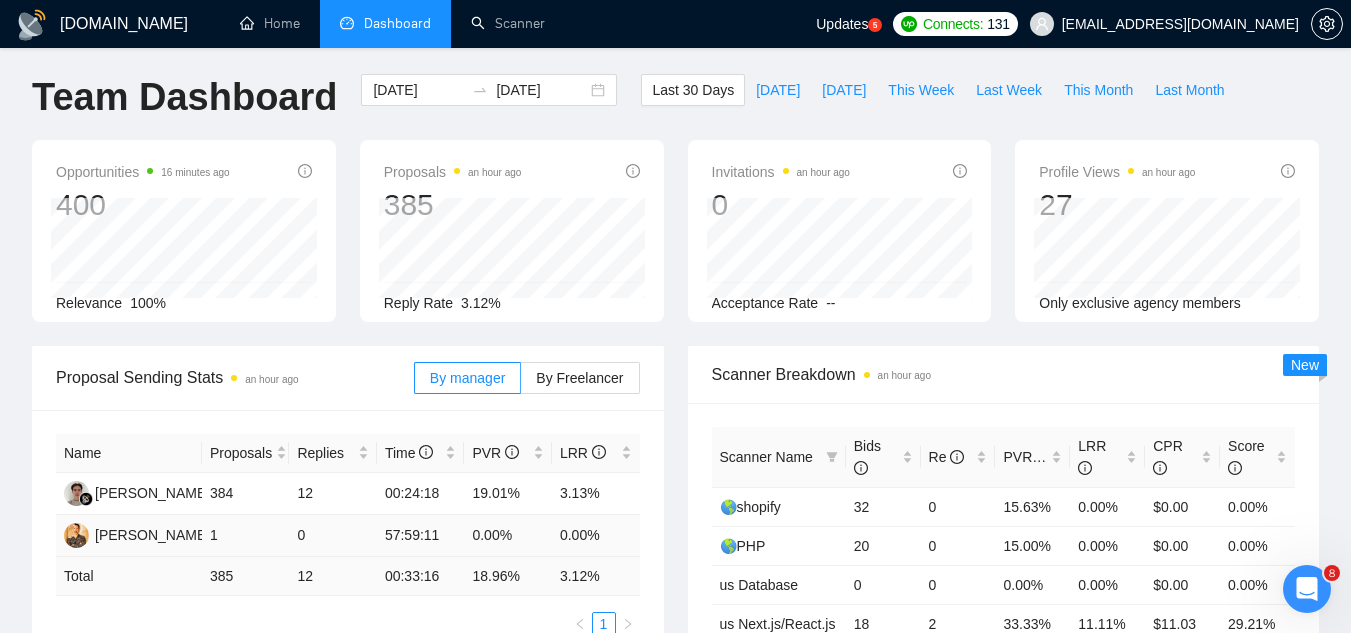 scroll, scrollTop: 0, scrollLeft: 0, axis: both 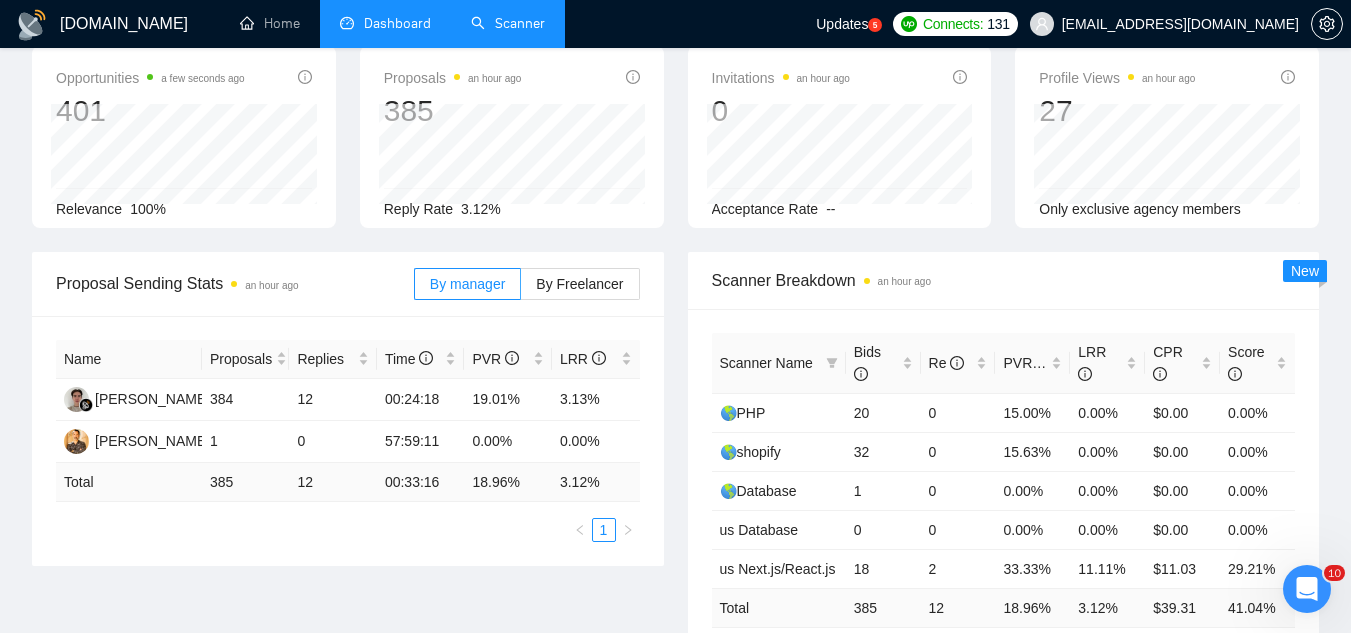 click on "Scanner" at bounding box center [508, 23] 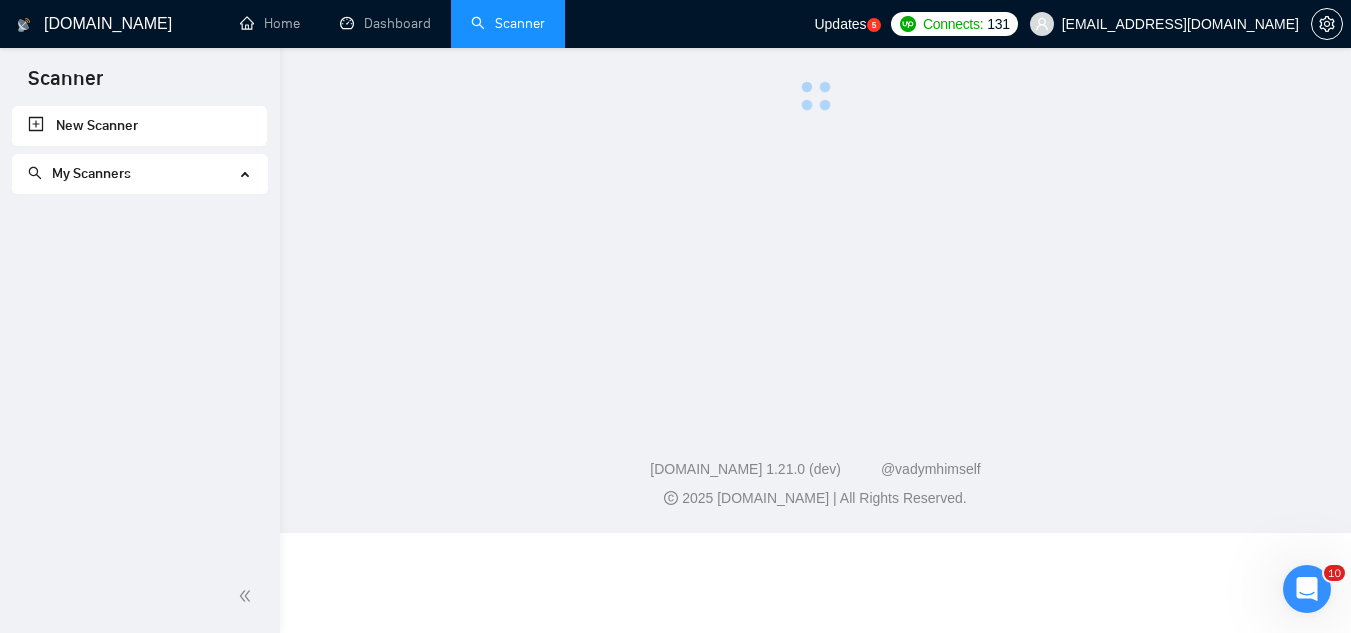 scroll, scrollTop: 0, scrollLeft: 0, axis: both 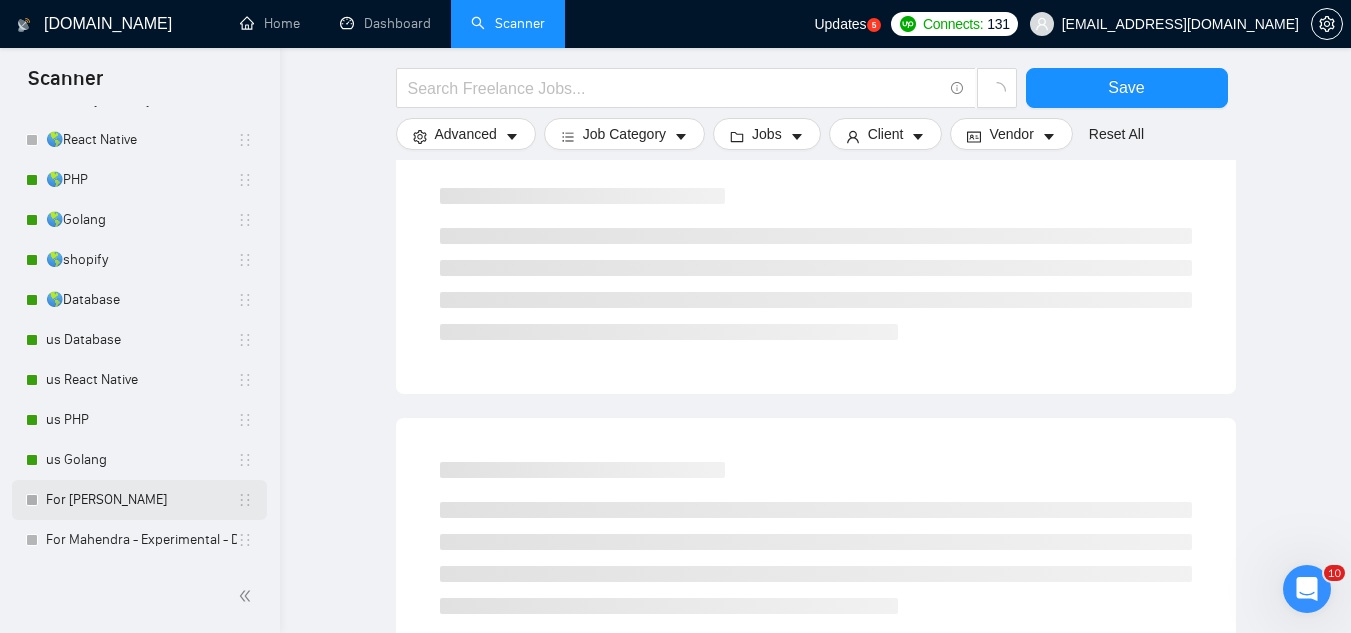 click on "For [PERSON_NAME]" at bounding box center [141, 500] 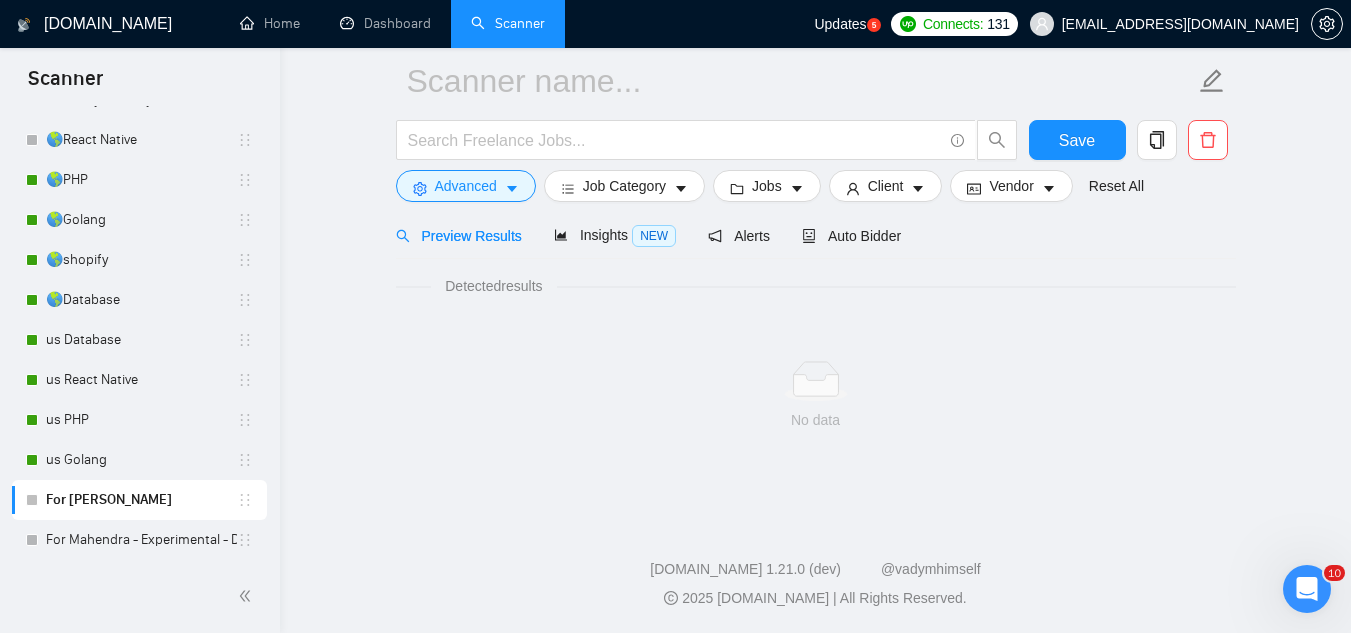 scroll, scrollTop: 0, scrollLeft: 0, axis: both 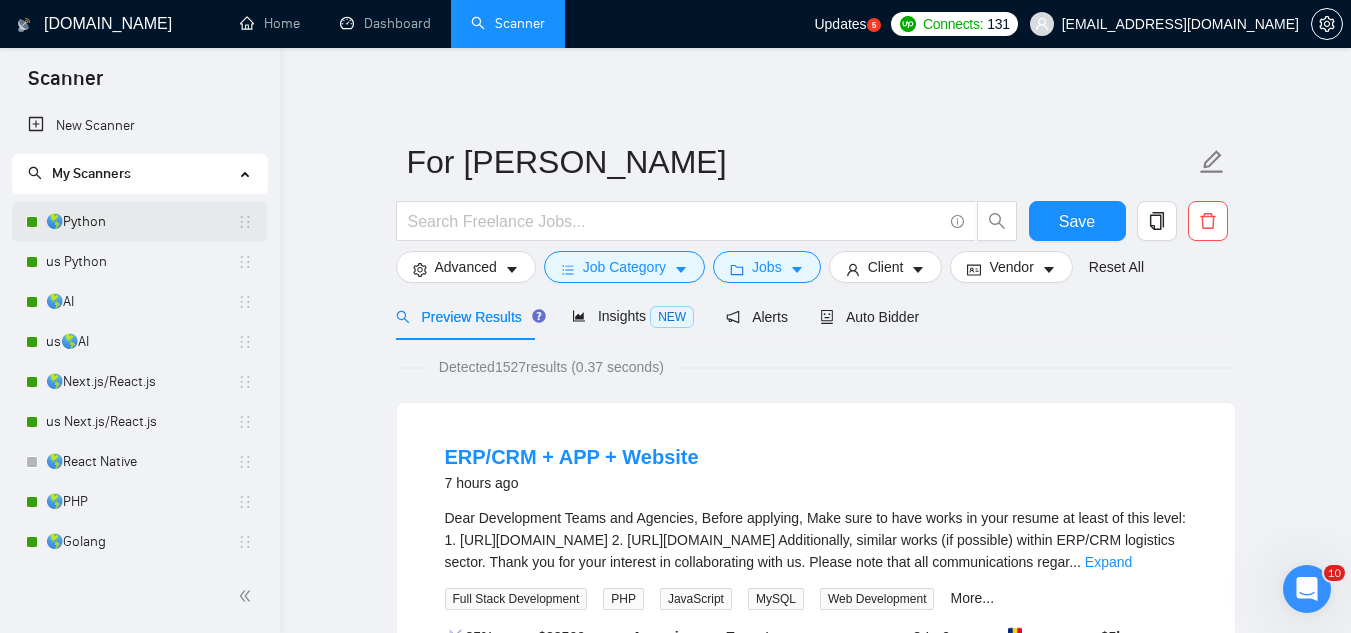 click on "🌎Python" at bounding box center (141, 222) 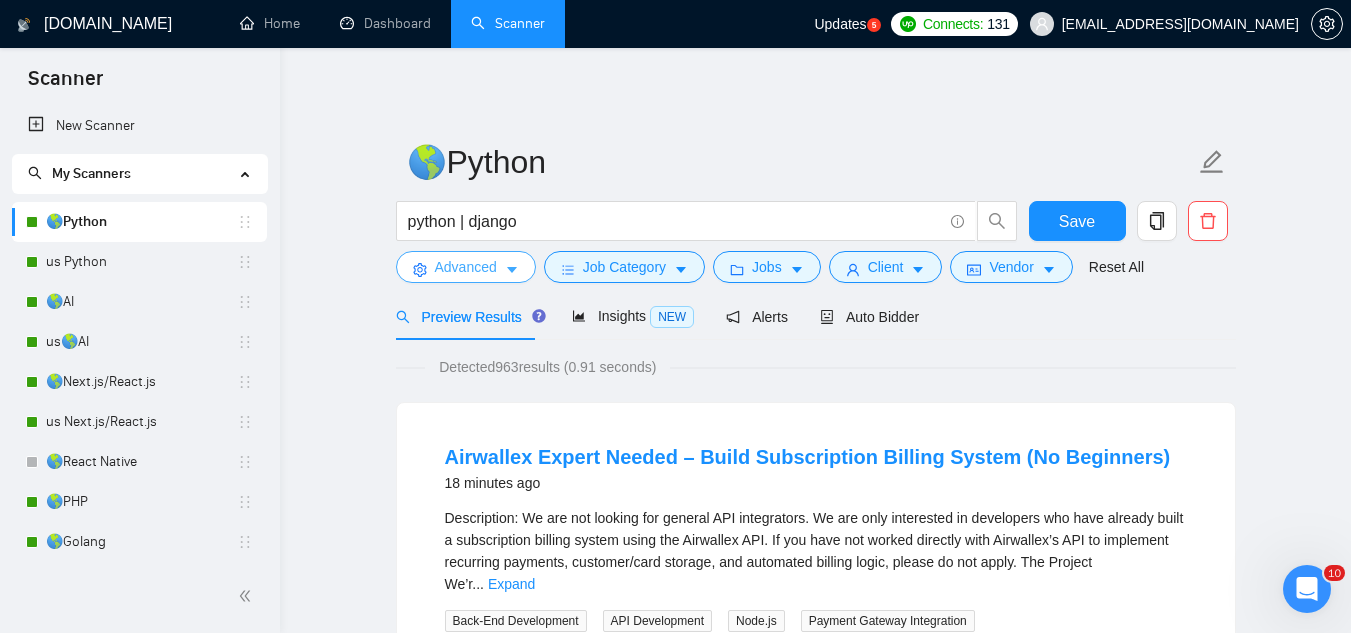 click on "Advanced" at bounding box center (466, 267) 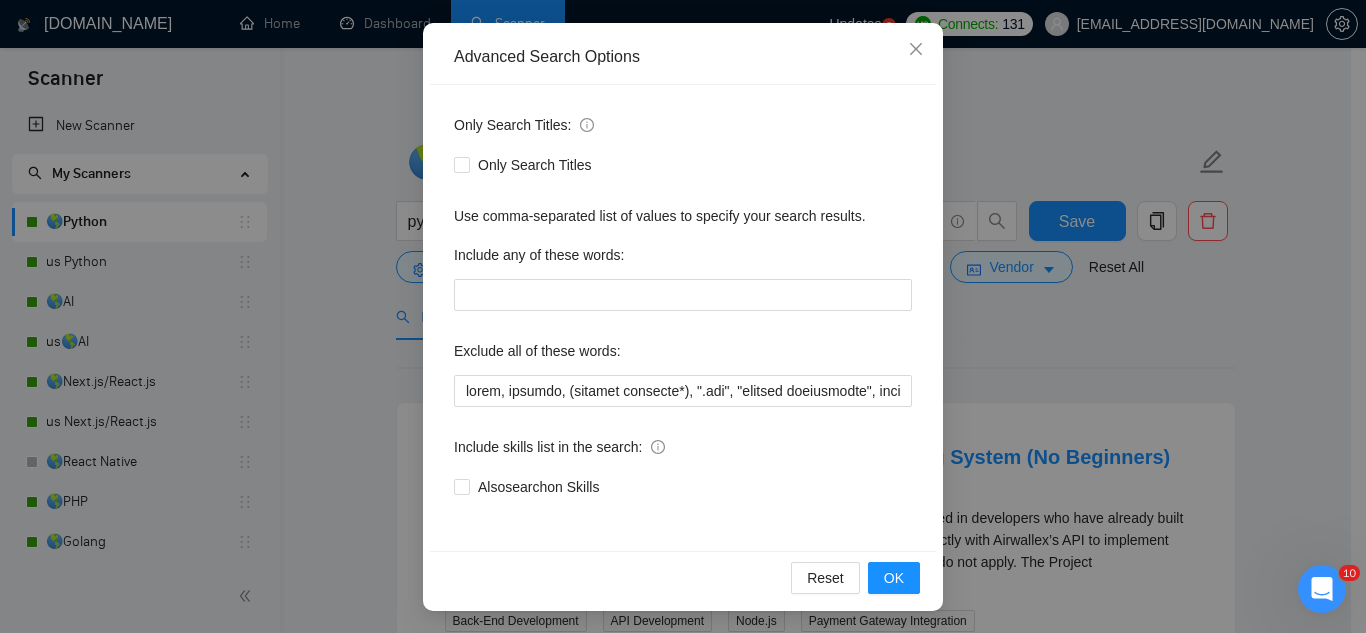 scroll, scrollTop: 199, scrollLeft: 0, axis: vertical 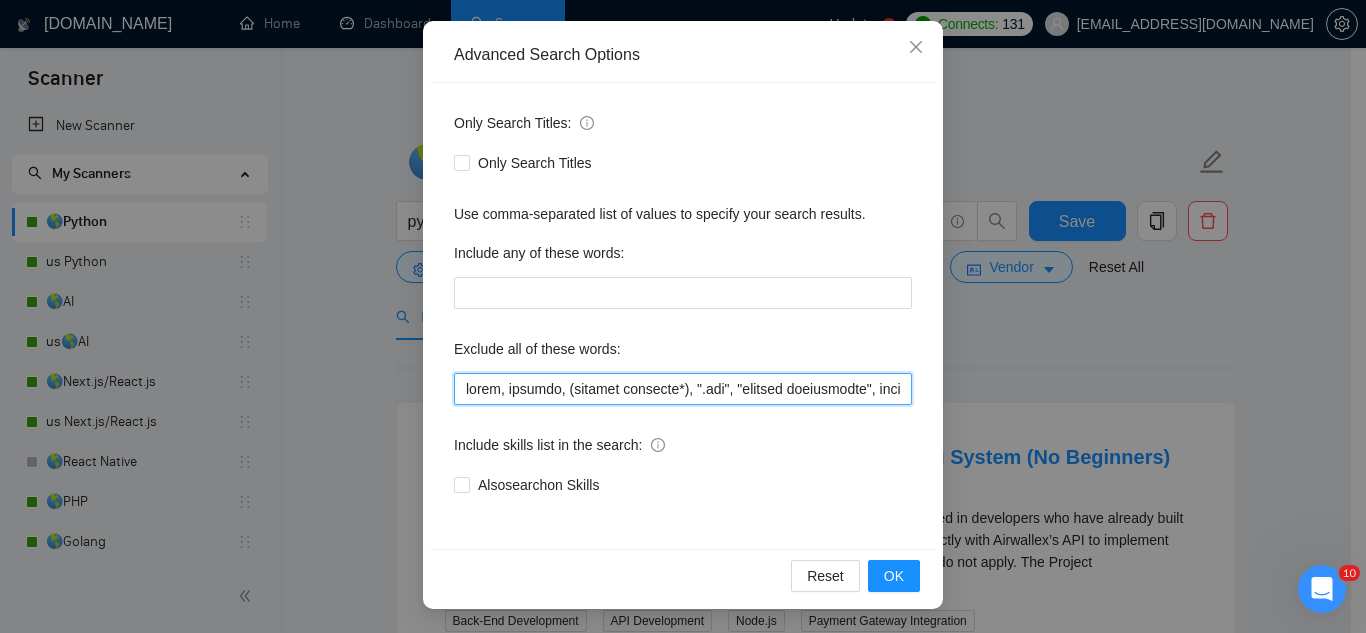 click at bounding box center (683, 389) 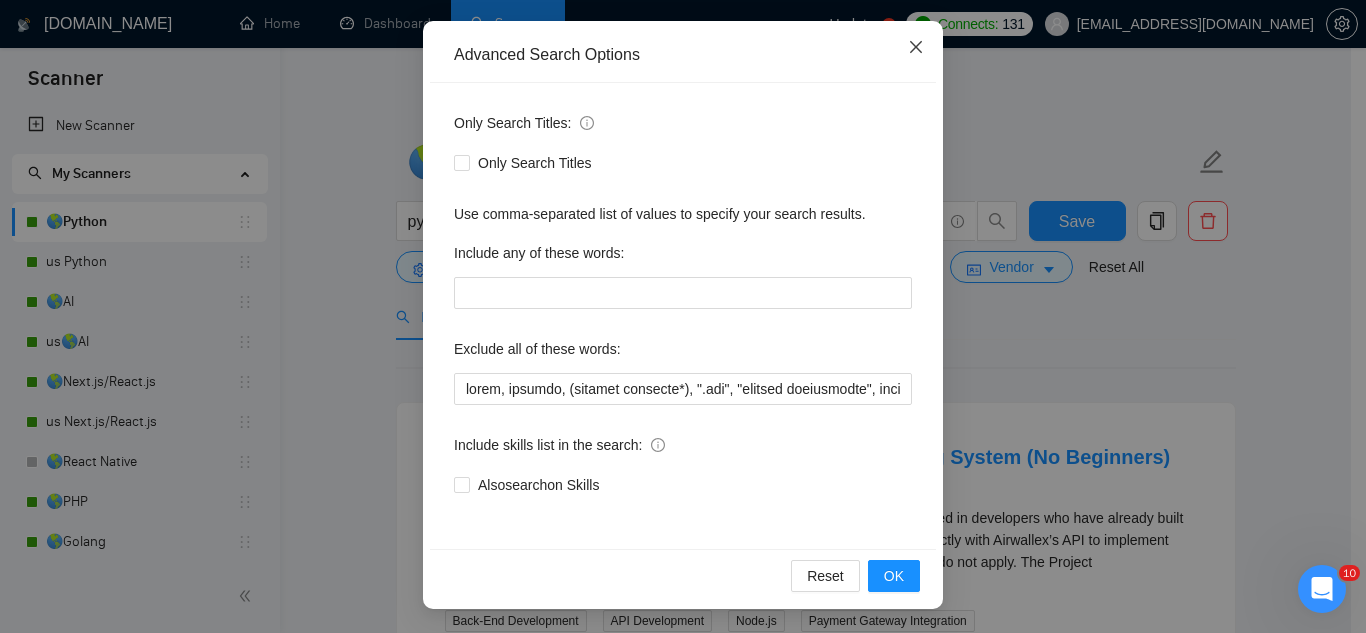 click 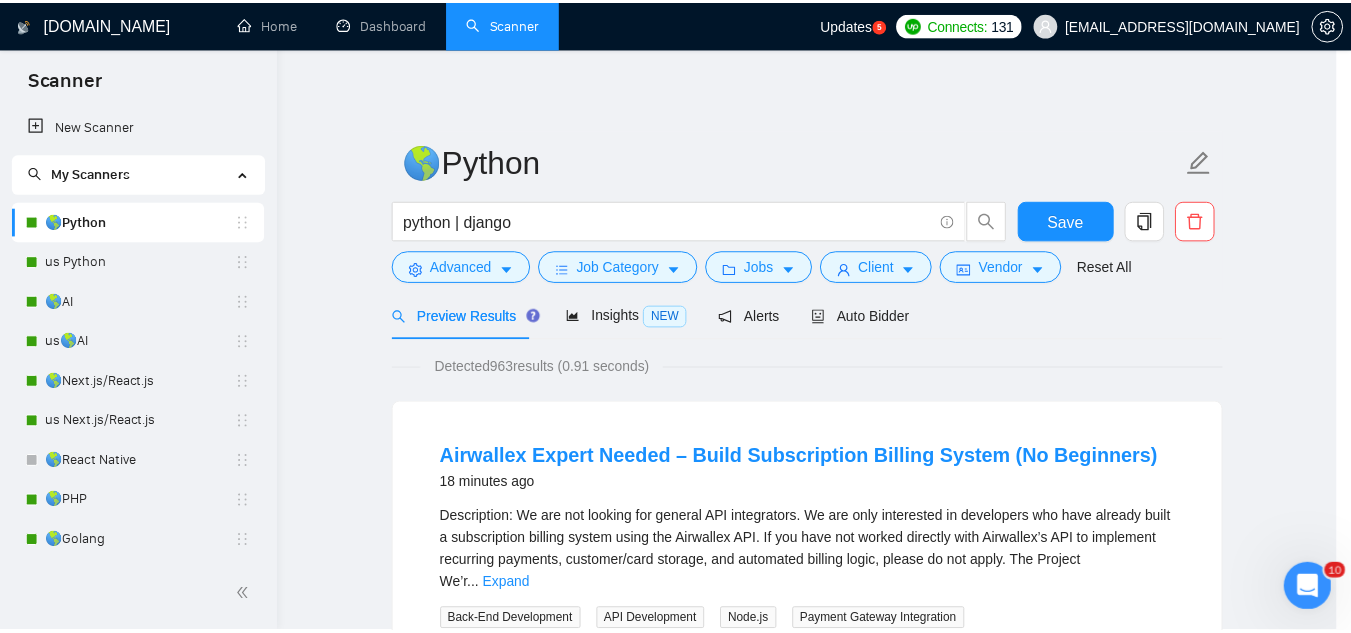 scroll, scrollTop: 99, scrollLeft: 0, axis: vertical 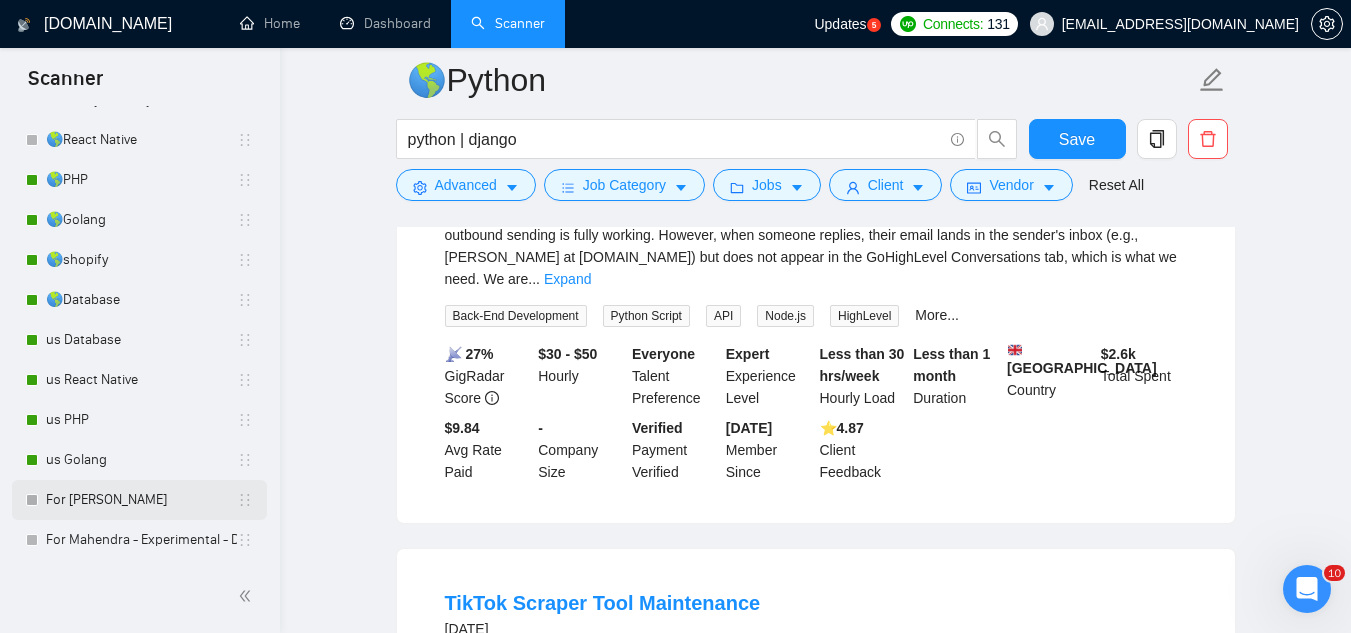 click on "For [PERSON_NAME]" at bounding box center [141, 500] 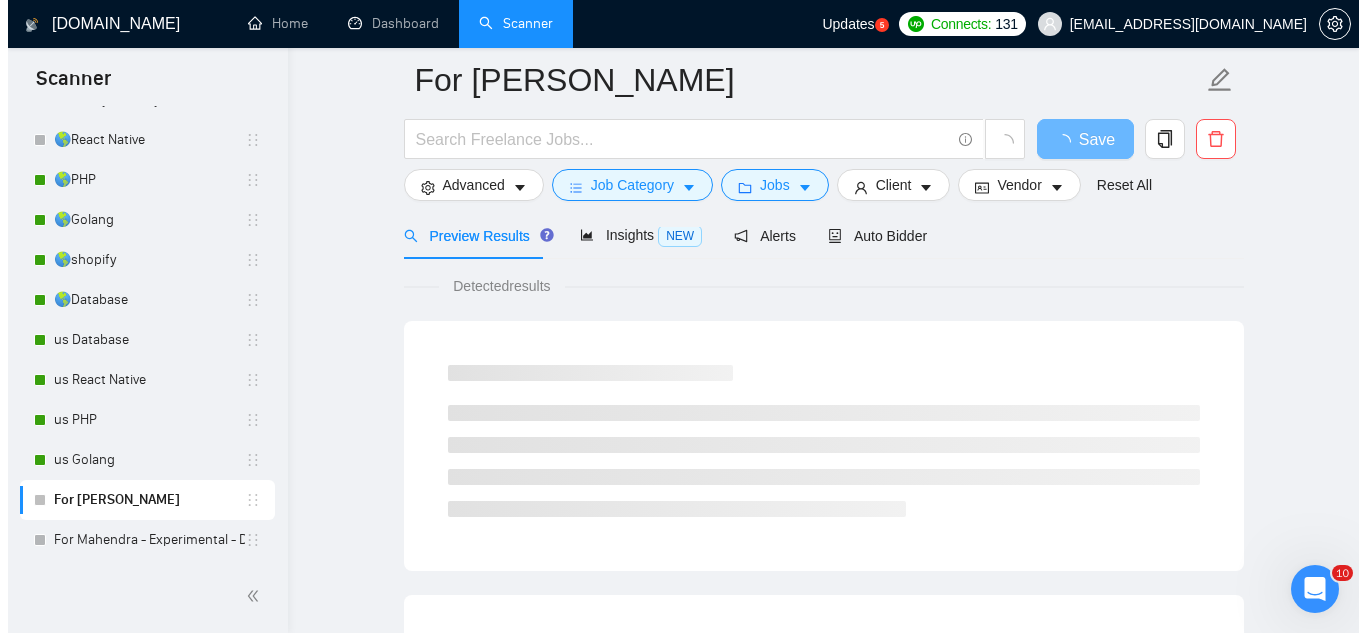 scroll, scrollTop: 0, scrollLeft: 0, axis: both 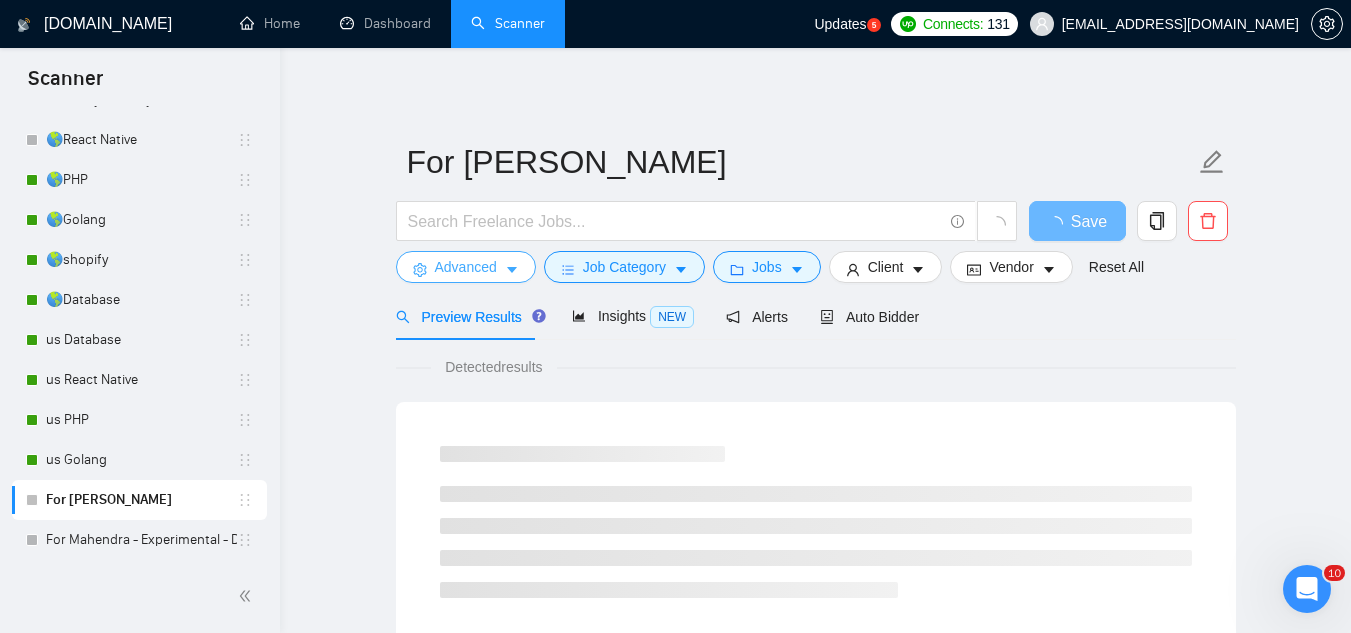 click on "Advanced" at bounding box center [466, 267] 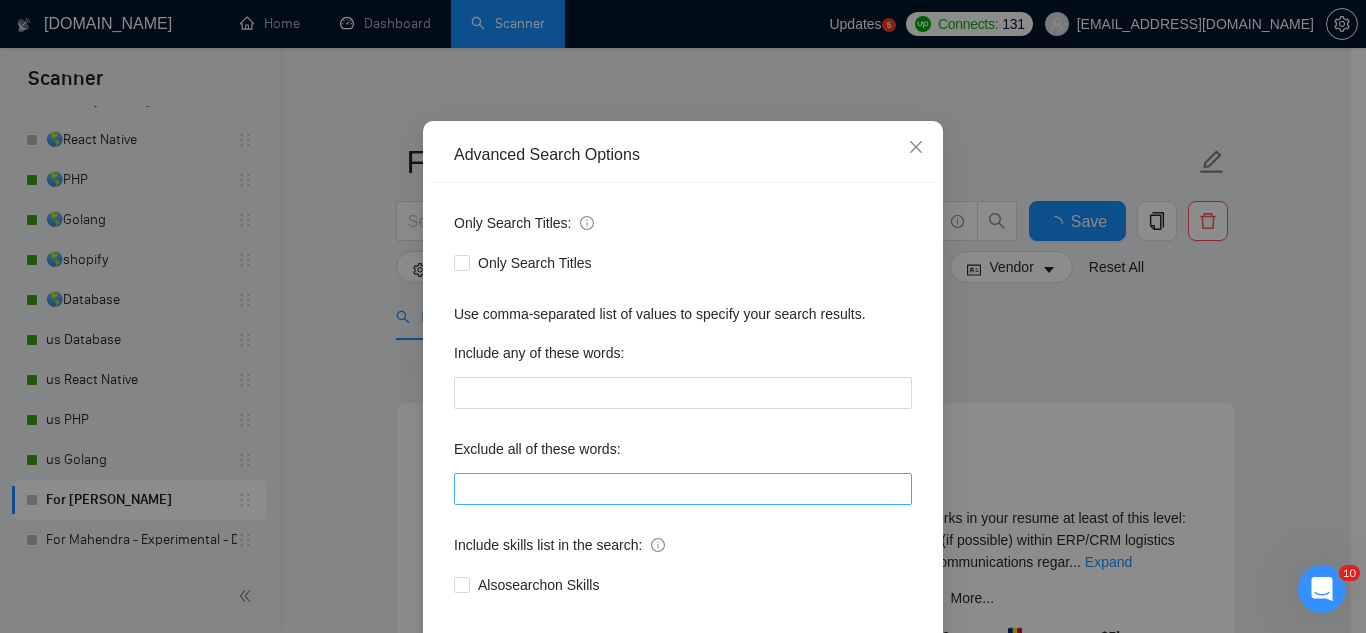 scroll, scrollTop: 100, scrollLeft: 0, axis: vertical 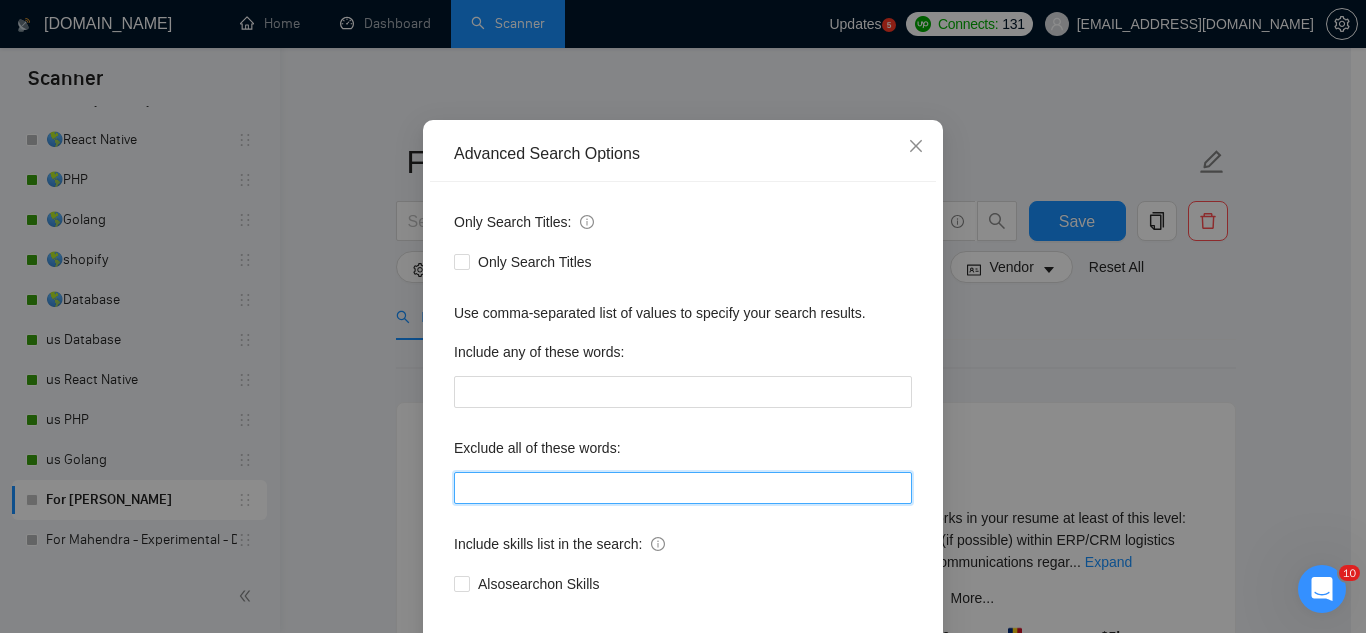 click at bounding box center (683, 488) 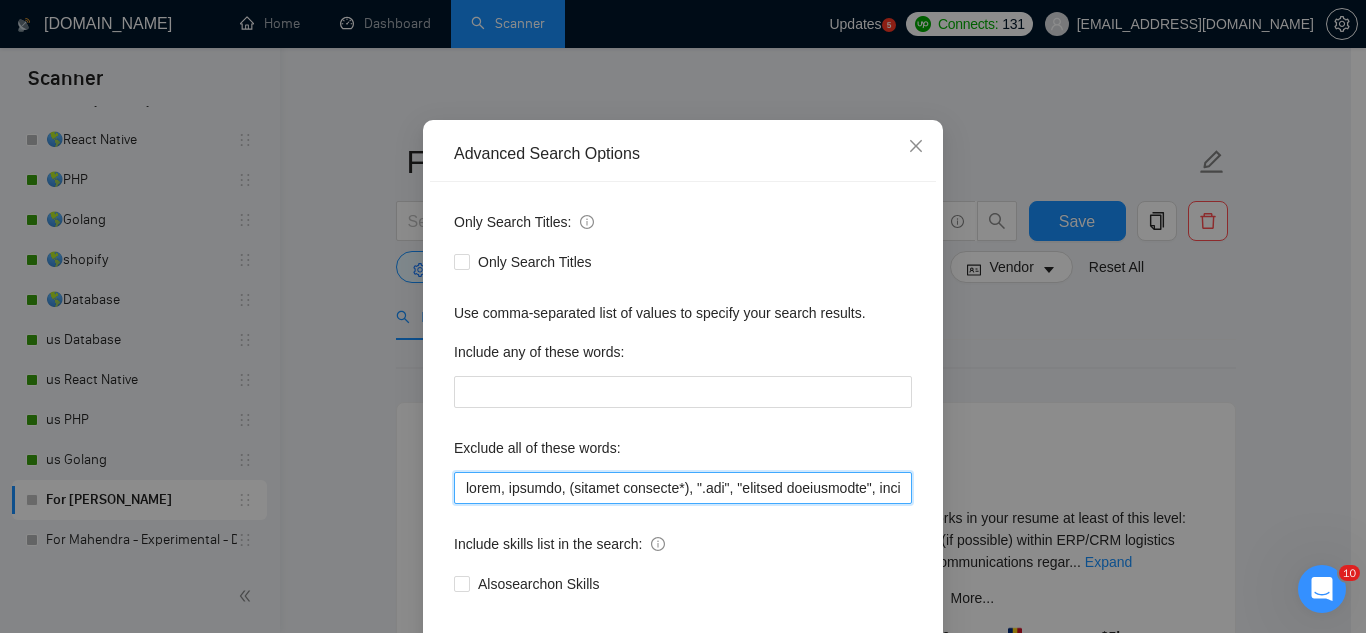 scroll, scrollTop: 0, scrollLeft: 10350, axis: horizontal 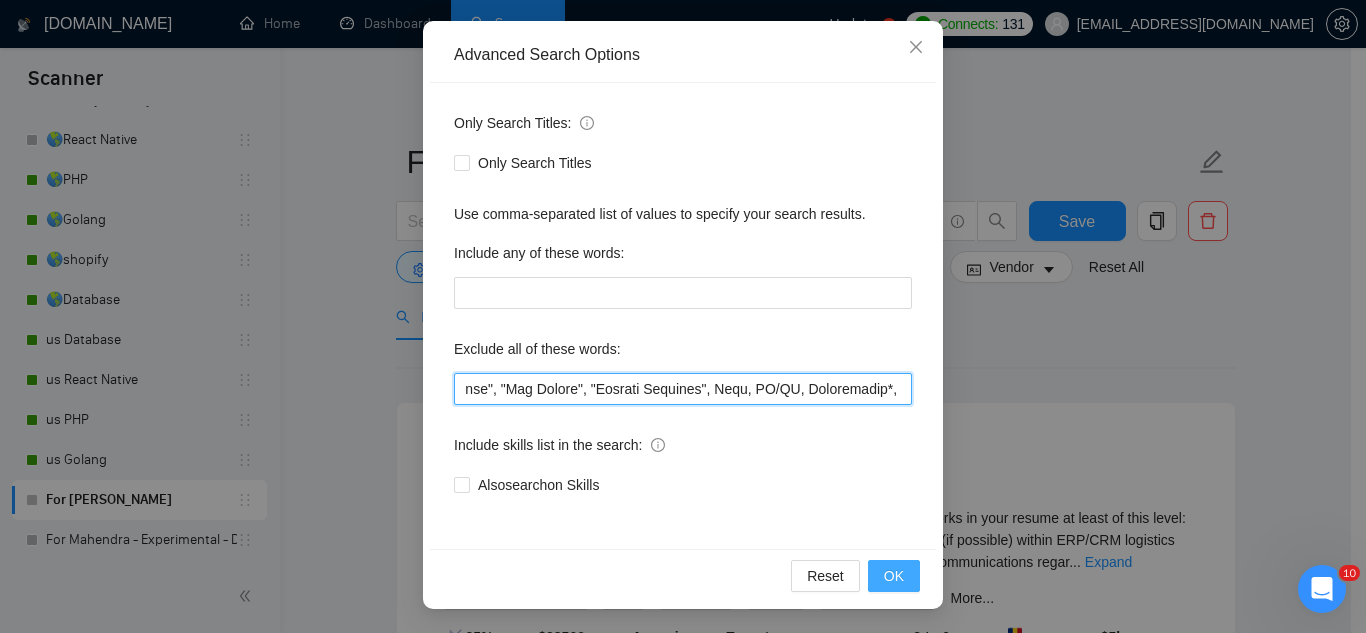 type on "adobe, magento, (windows internal*), ".net", "reverse engineering", elementor, "paid trial", "paid test", "few hours a week", "Consultation Only", "(Consultation Only)", "3-4 Hours", "full time", rush, "join our team", "product manager", "project manager", "UX specialist", "3d modeler", "Full-time", "NOT seeking development agencies", regulated, "full time", "background check", "Pine Script", "no-code", "nocode", (work pacific*), "without any AI", "sharepoint", "without AI", "SwiftUI", "no agencies", "no agency", "full-time position", "theme customization", "C++", "Adobe Illustrator", "Adobe XD", Backlinking, Blog, "Blog Writing", "Brand Design" "Brand Identity & Guidelines", "brand identity", "Campaign Management", Canva, "Cold Email", "Commercial Design", Communication*, "Concept Design", "Concepts, Roles & Methodologies", "Content Writing", Copywriting, "Data Entry", (Data Min*), Designer, "Detailed Design", Dietetics, Discord, (Email Campaign*), "Email Communication", (Email Market*), "Executive Suppor..." 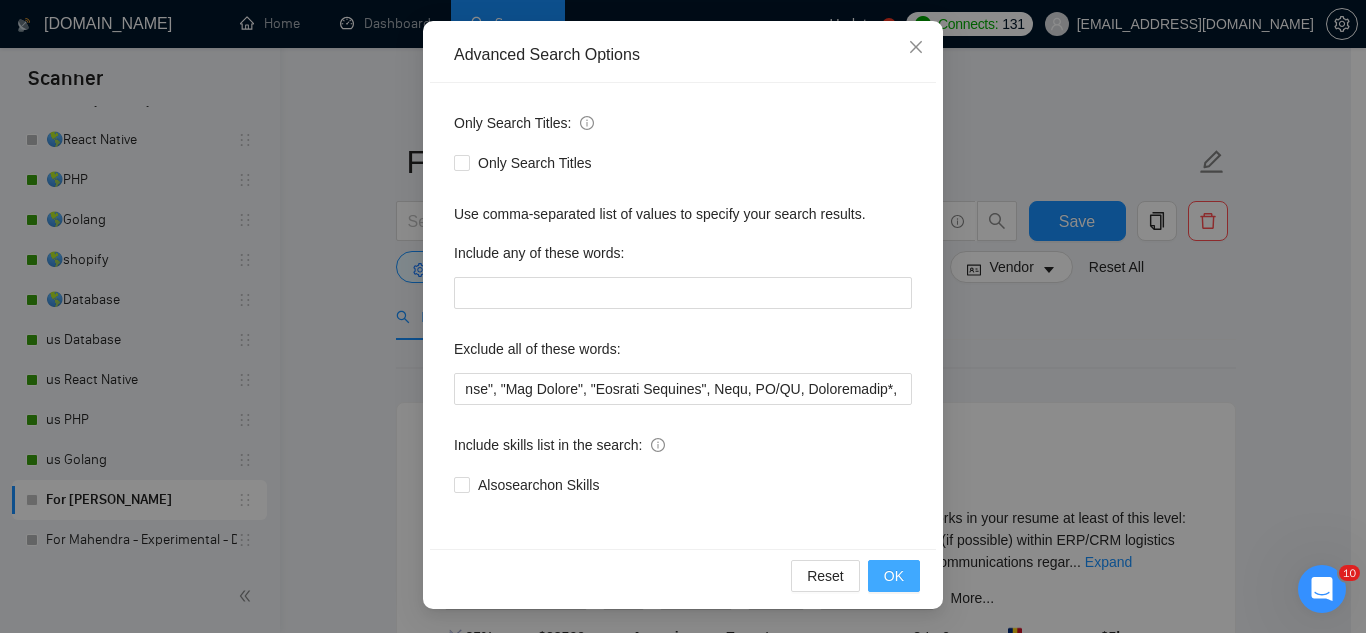 click on "OK" at bounding box center [894, 576] 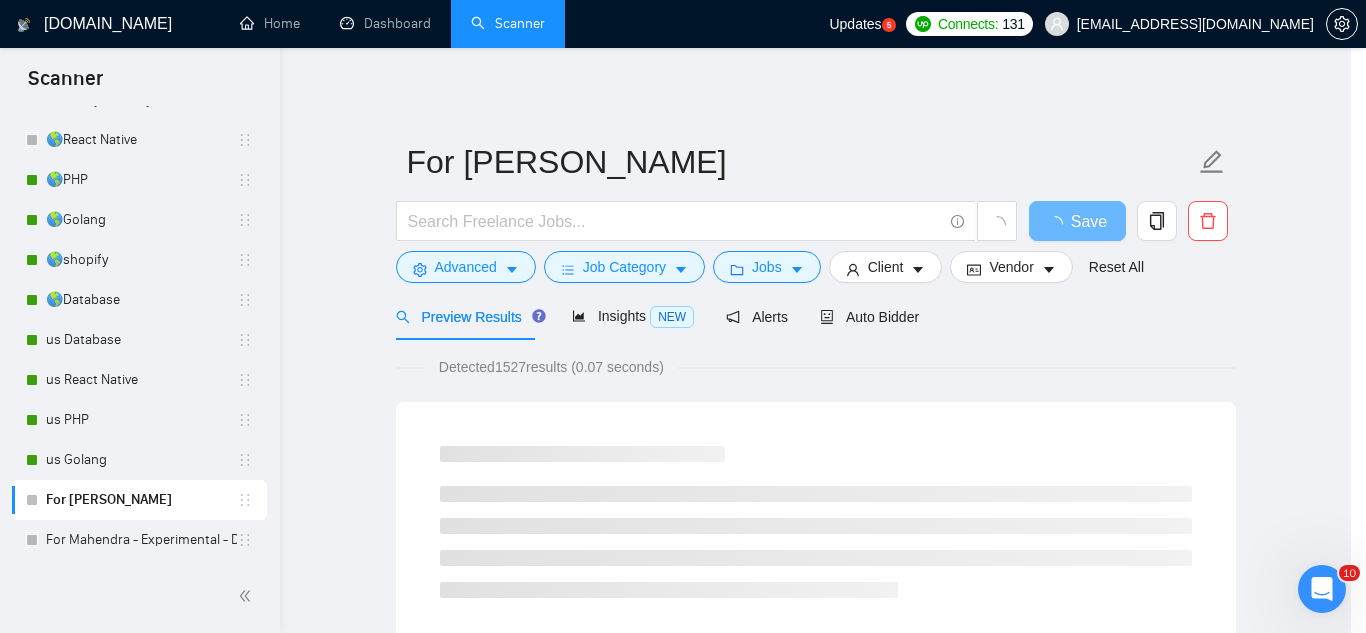 scroll, scrollTop: 99, scrollLeft: 0, axis: vertical 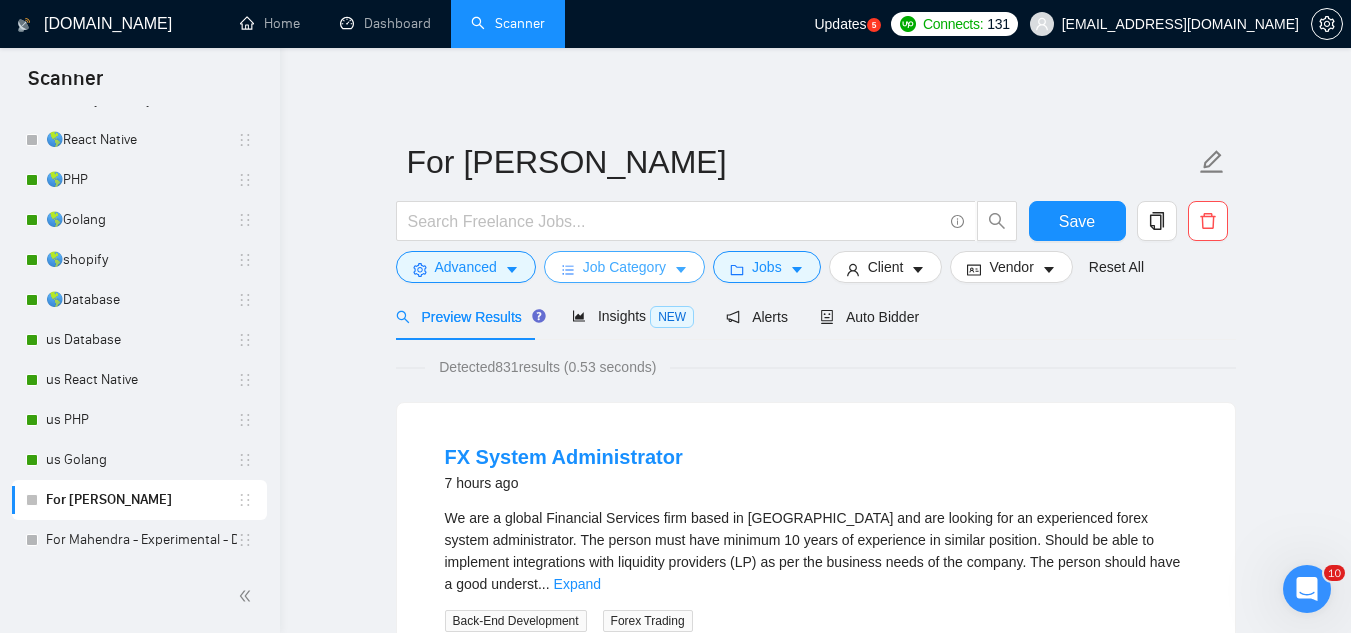 click on "Job Category" at bounding box center (624, 267) 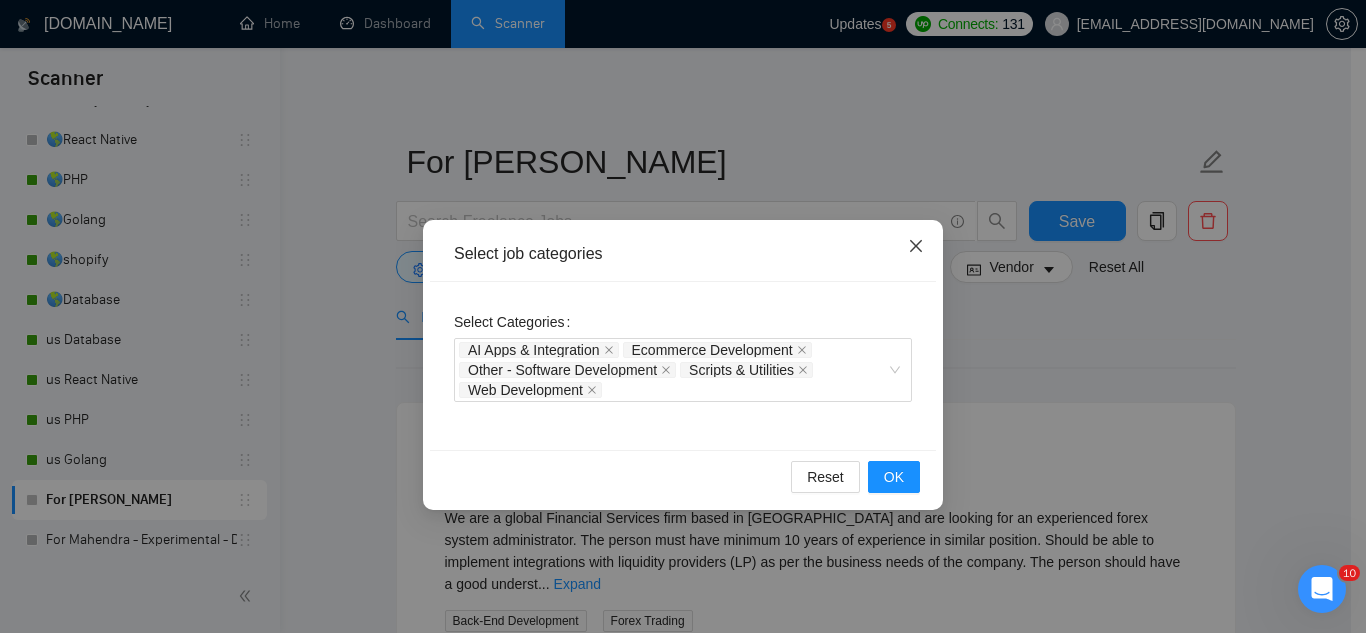 click 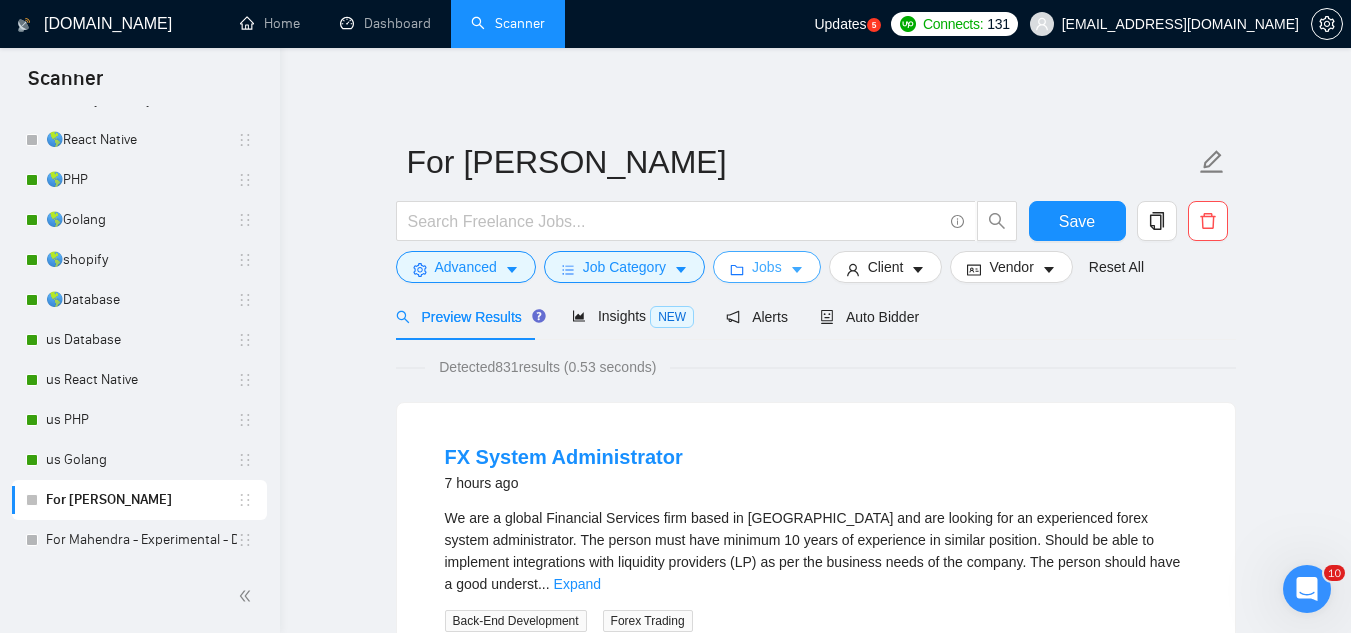 click on "Jobs" at bounding box center (767, 267) 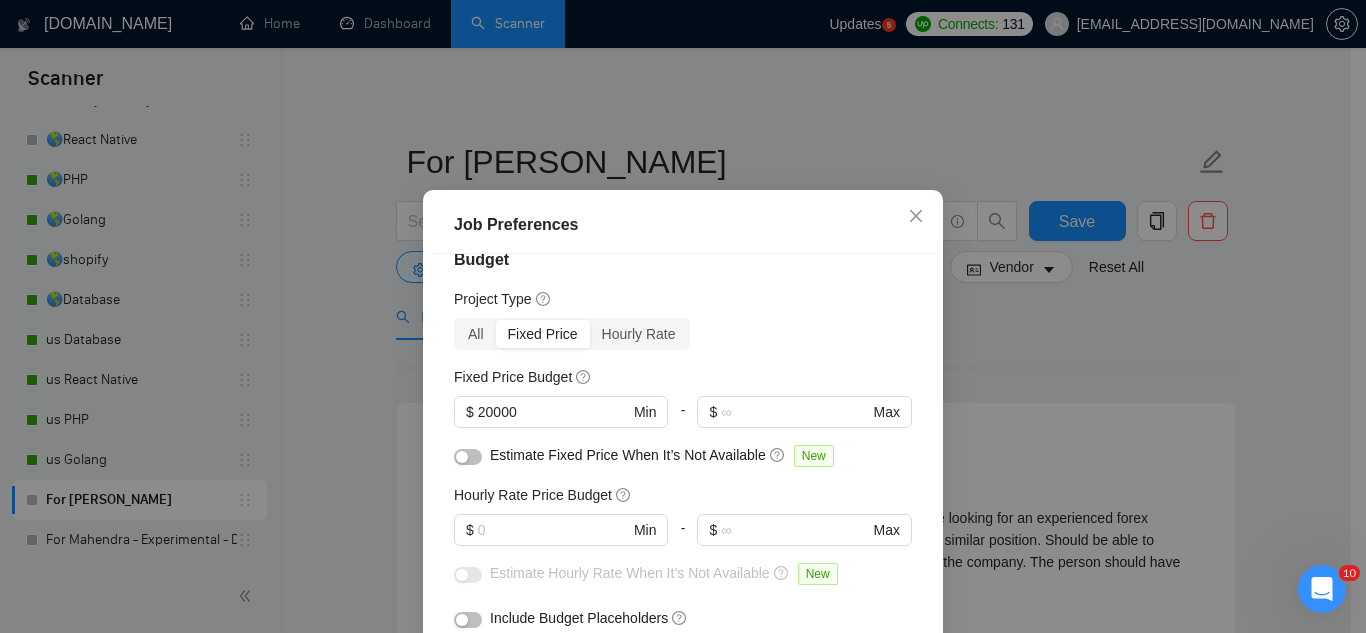 scroll, scrollTop: 0, scrollLeft: 0, axis: both 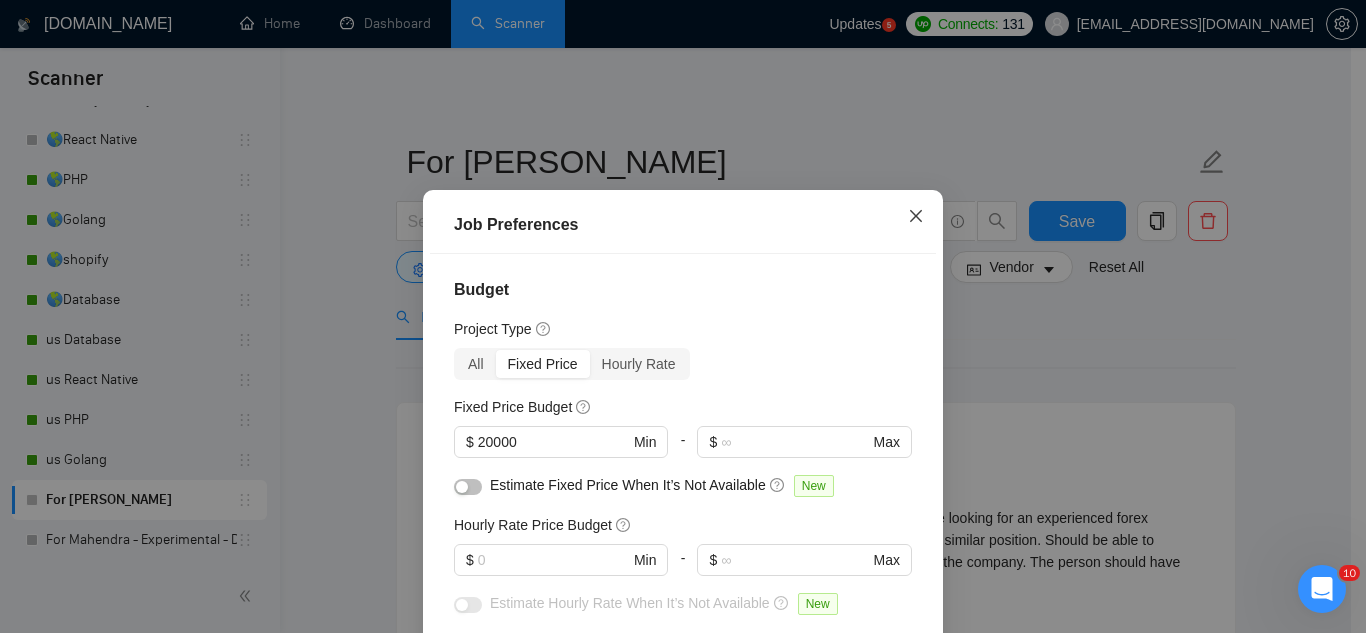 click 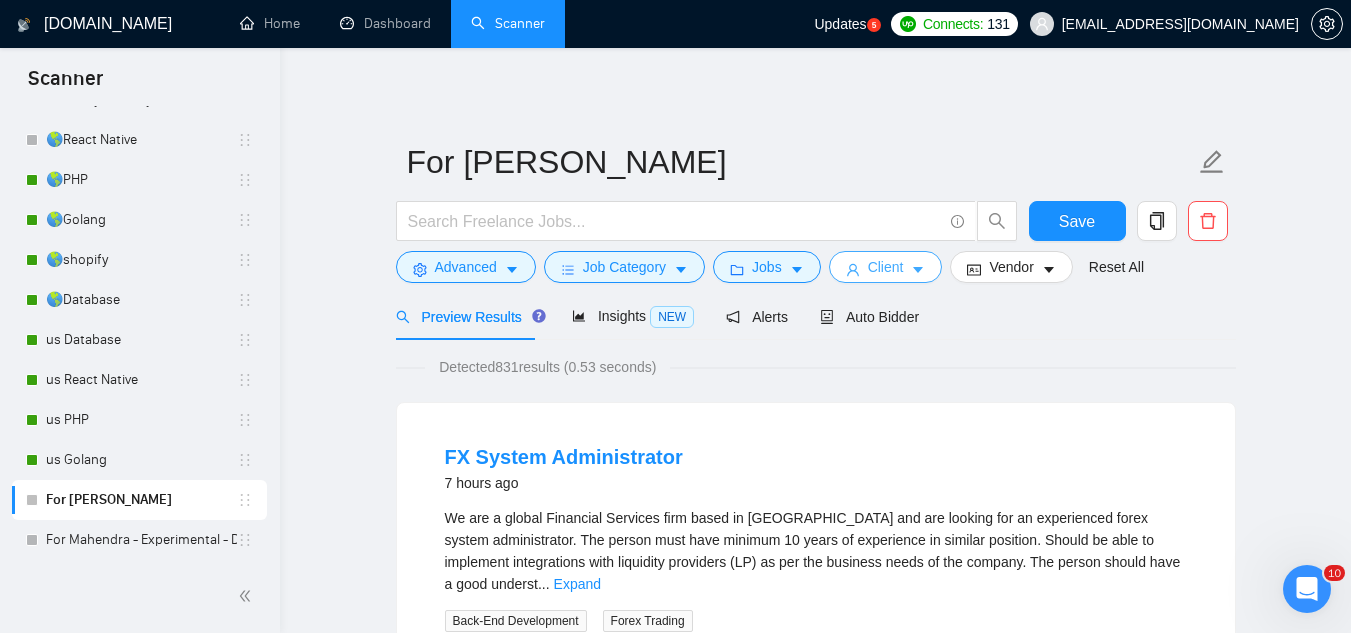 click on "Client" at bounding box center [886, 267] 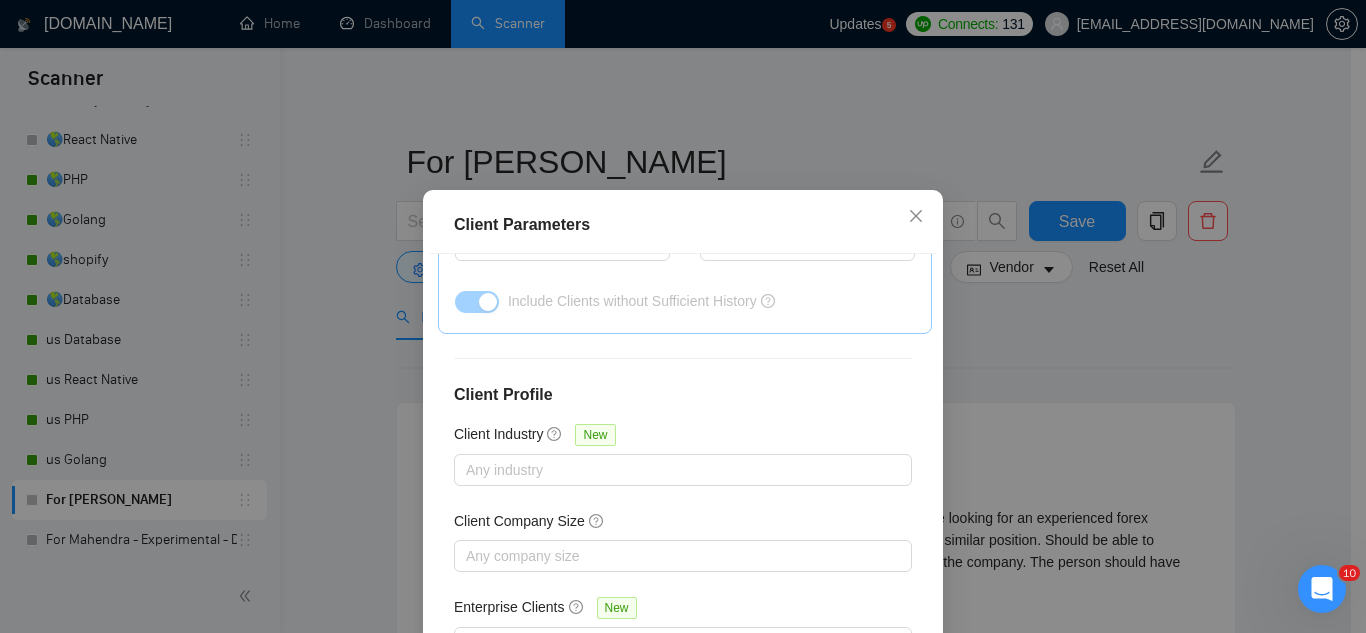 scroll, scrollTop: 801, scrollLeft: 0, axis: vertical 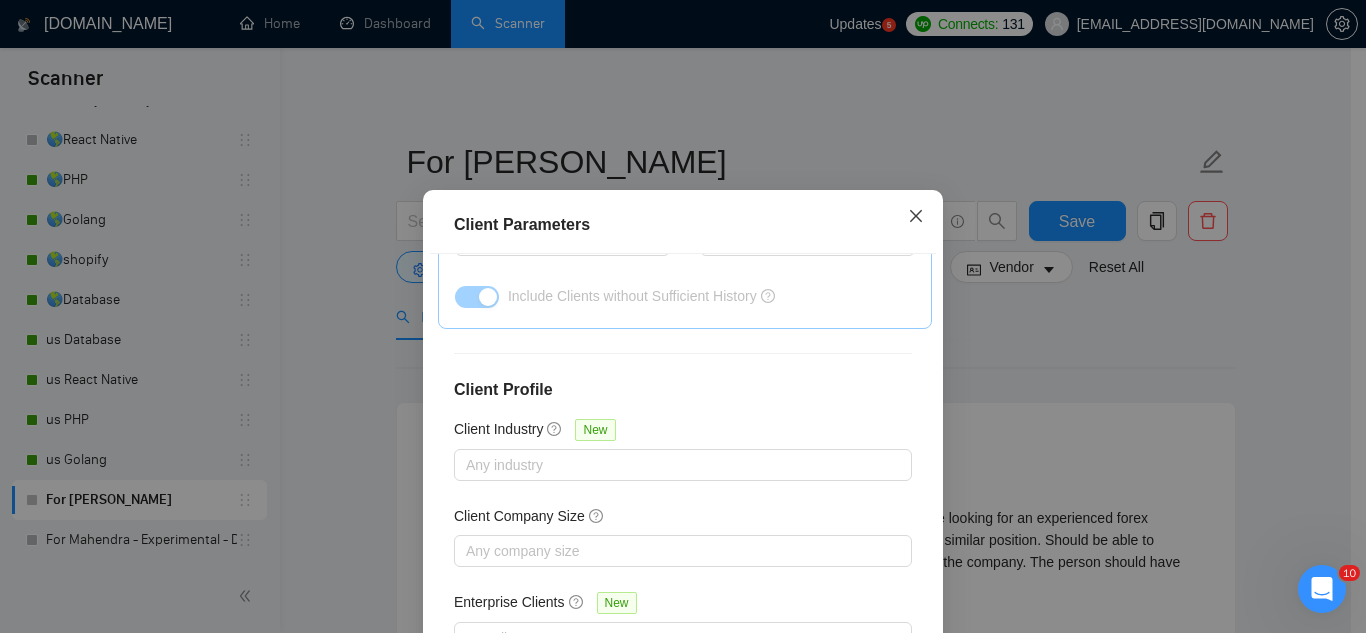 click 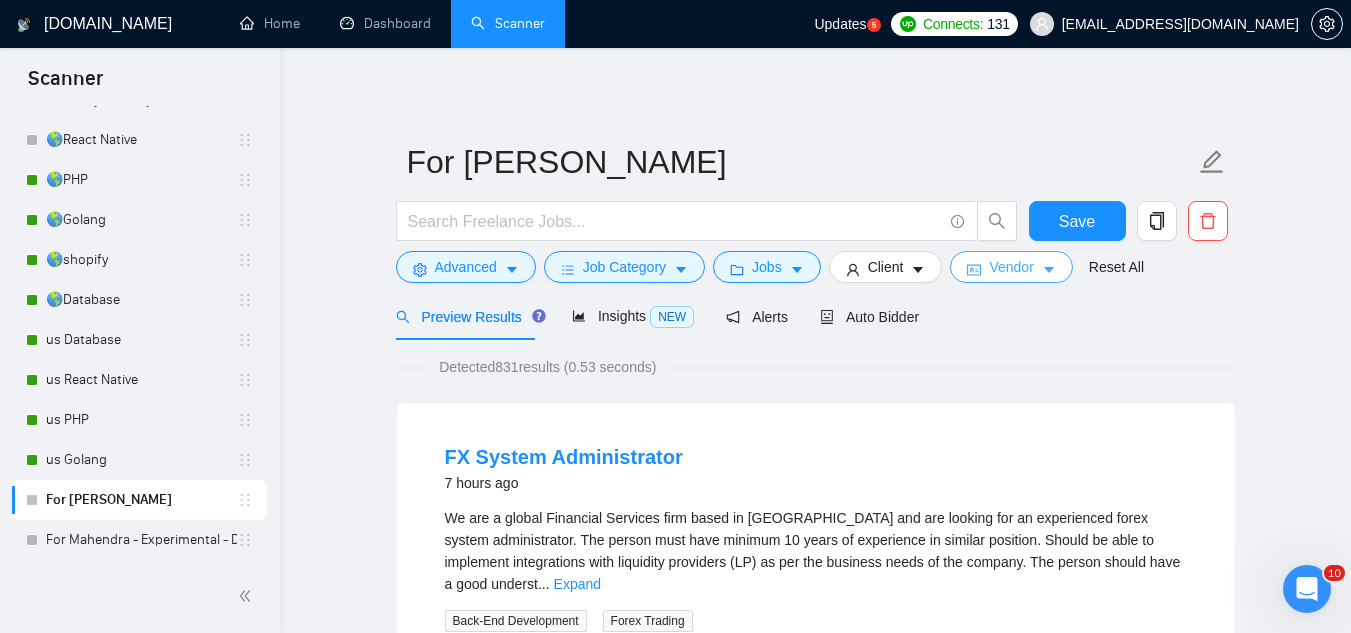 click on "Vendor" at bounding box center [1011, 267] 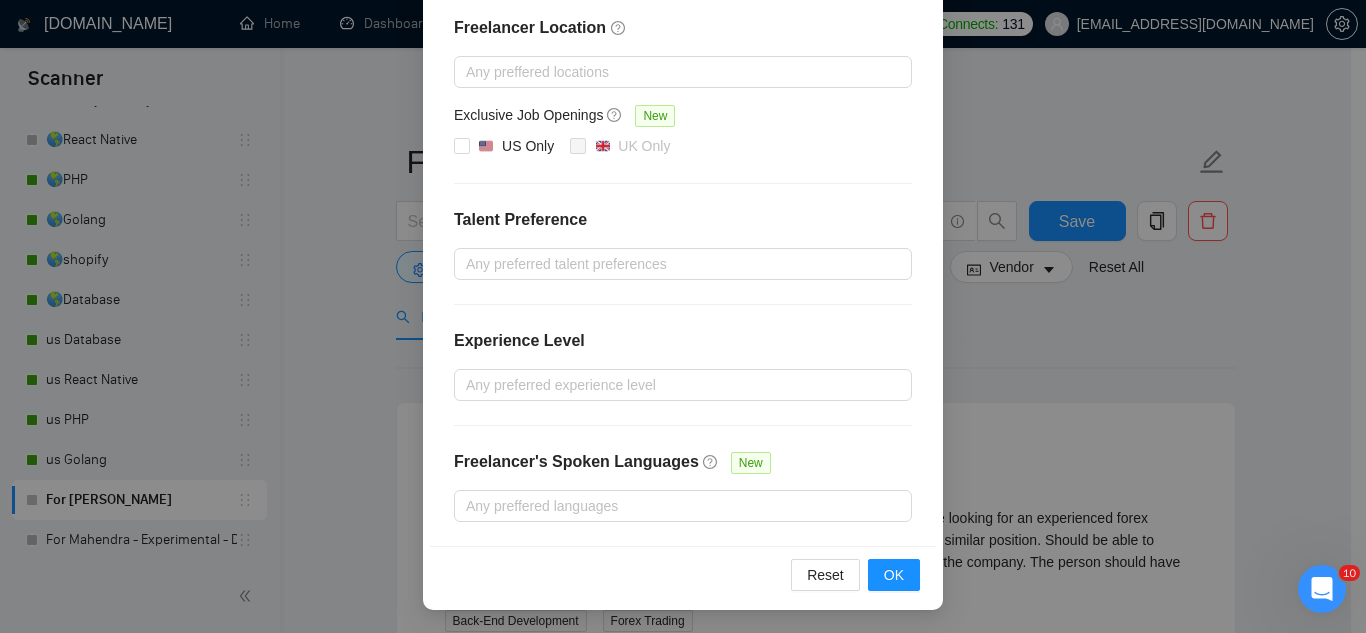 scroll, scrollTop: 192, scrollLeft: 0, axis: vertical 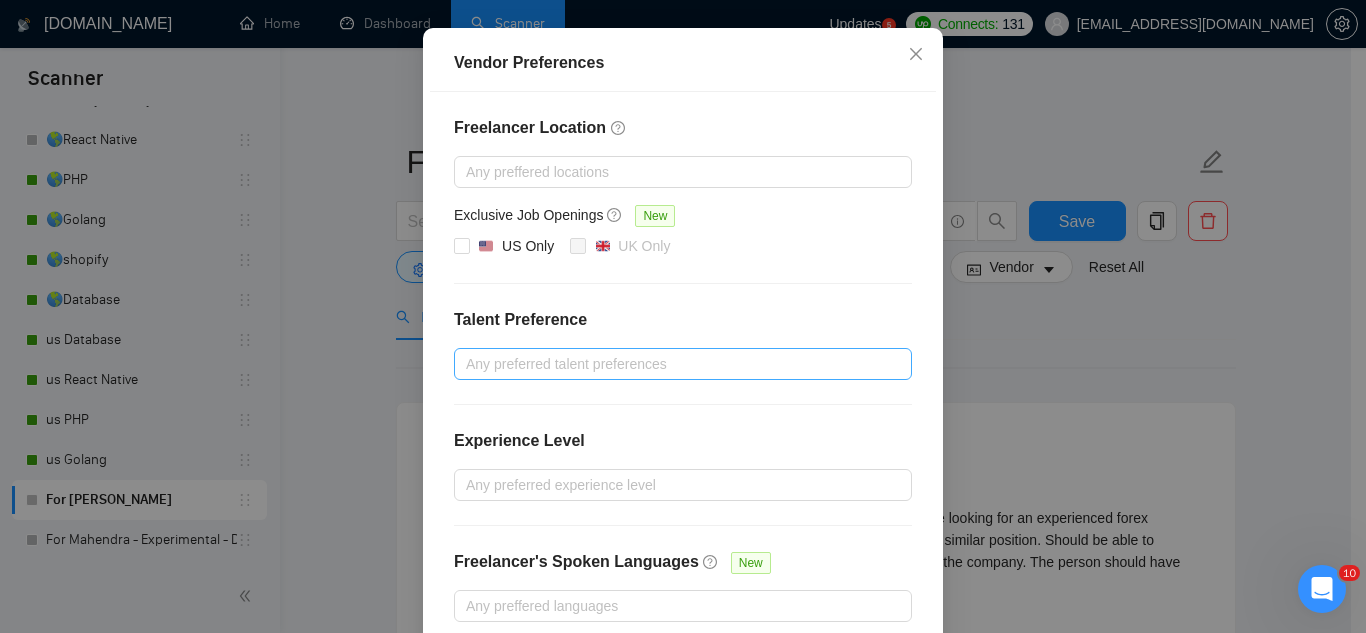 click at bounding box center [673, 364] 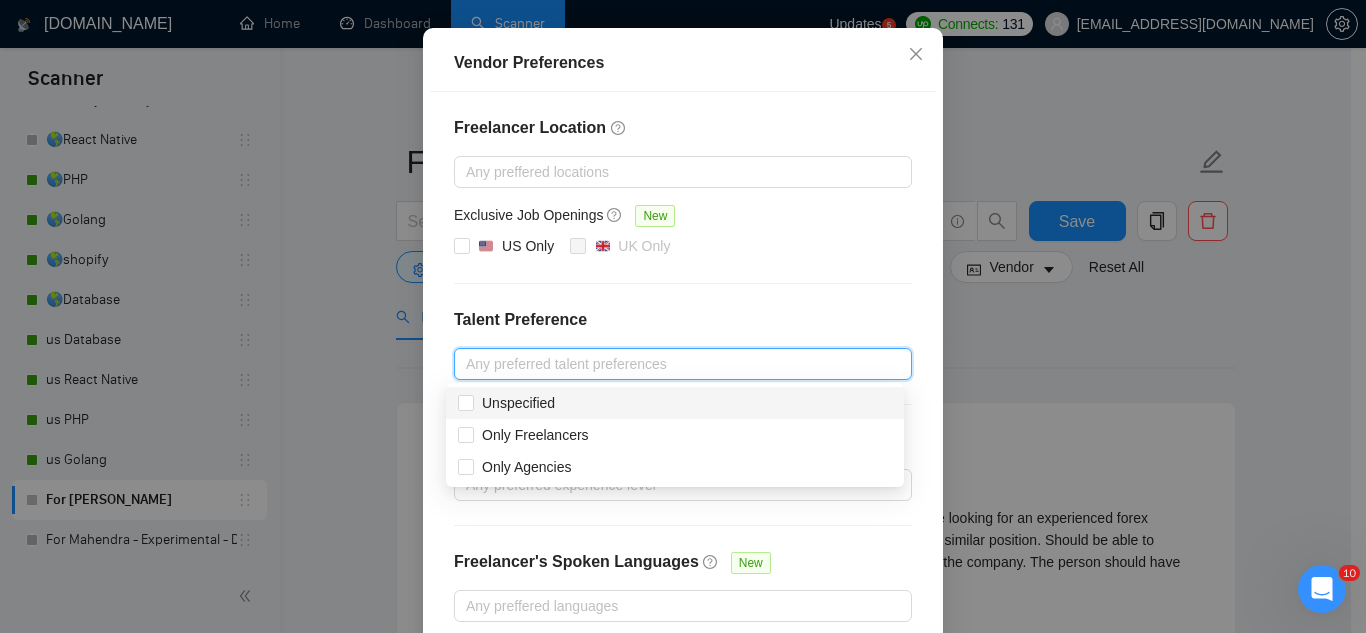 click on "Unspecified" at bounding box center [675, 403] 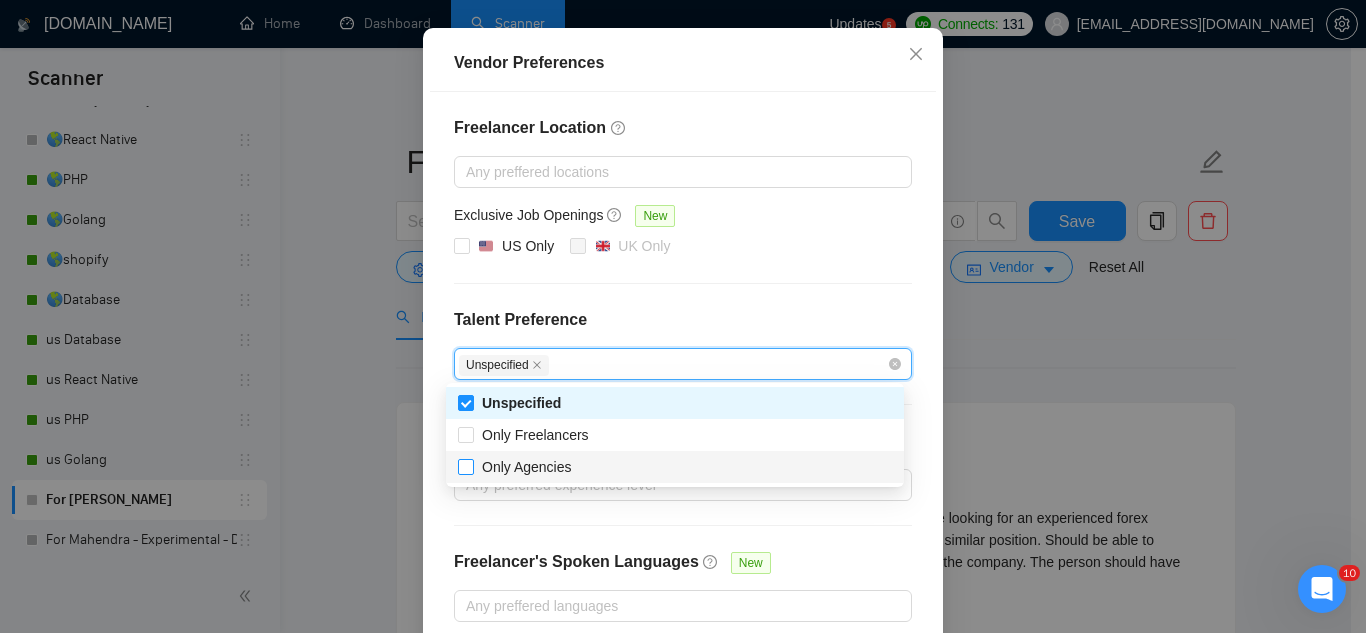click on "Only Agencies" at bounding box center (527, 467) 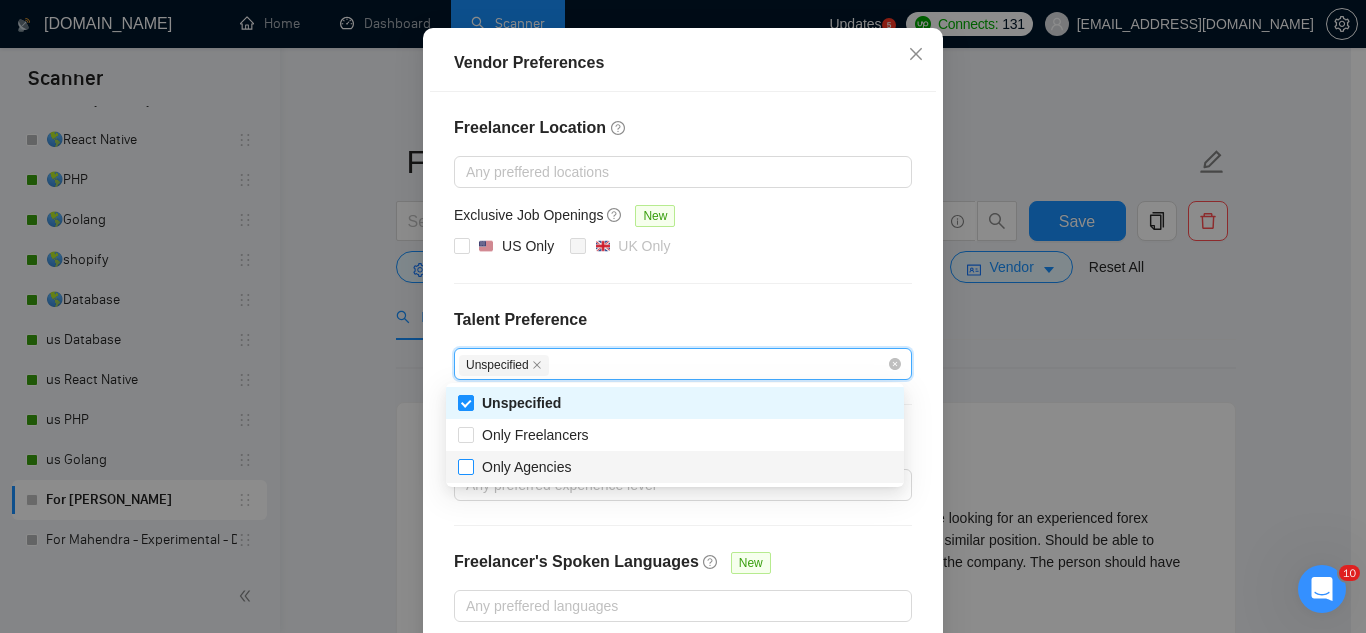click on "Only Agencies" at bounding box center (675, 467) 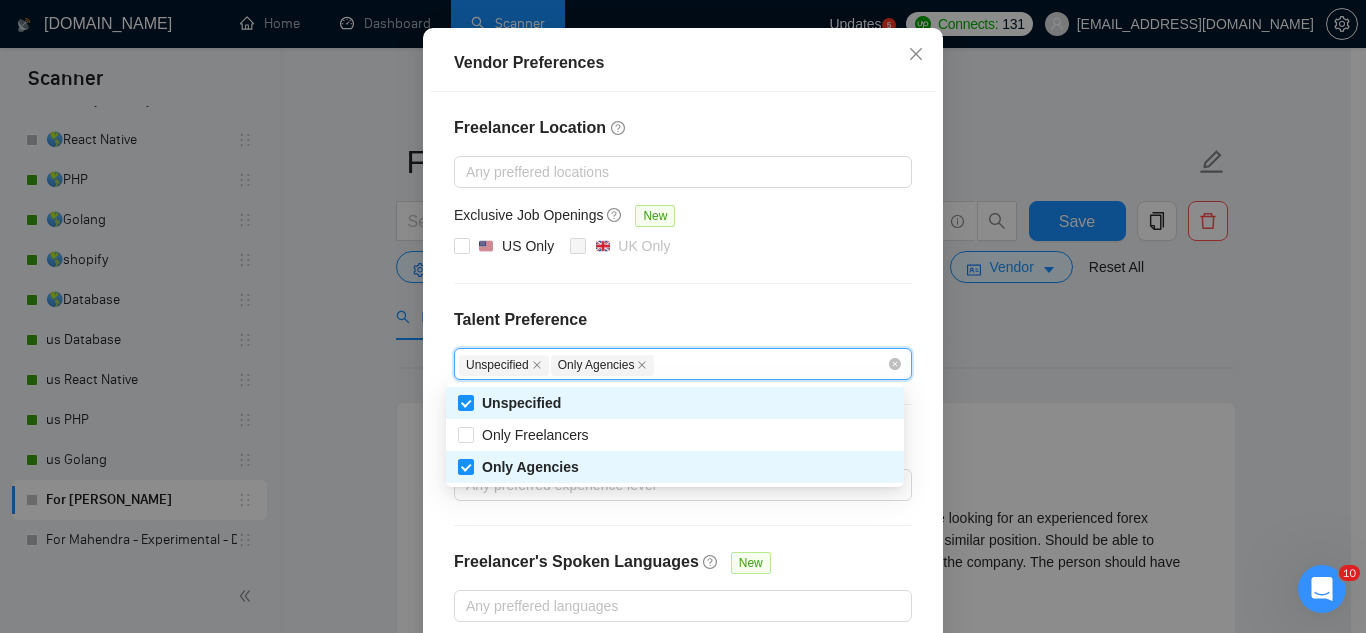 click on "Freelancer Location     Any preffered locations Exclusive Job Openings New US Only UK Only Talent Preference Unspecified Only Agencies   Experience Level   Any preferred experience level Freelancer's Spoken Languages New   Any preffered languages" at bounding box center [683, 369] 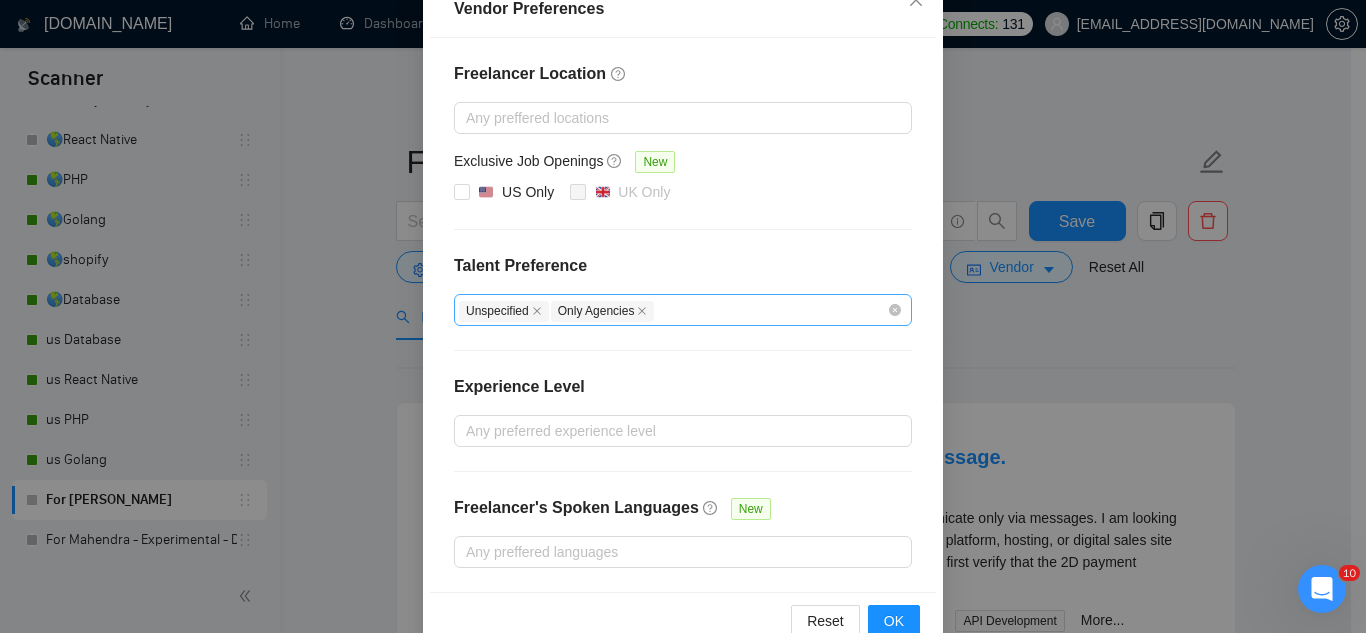 scroll, scrollTop: 292, scrollLeft: 0, axis: vertical 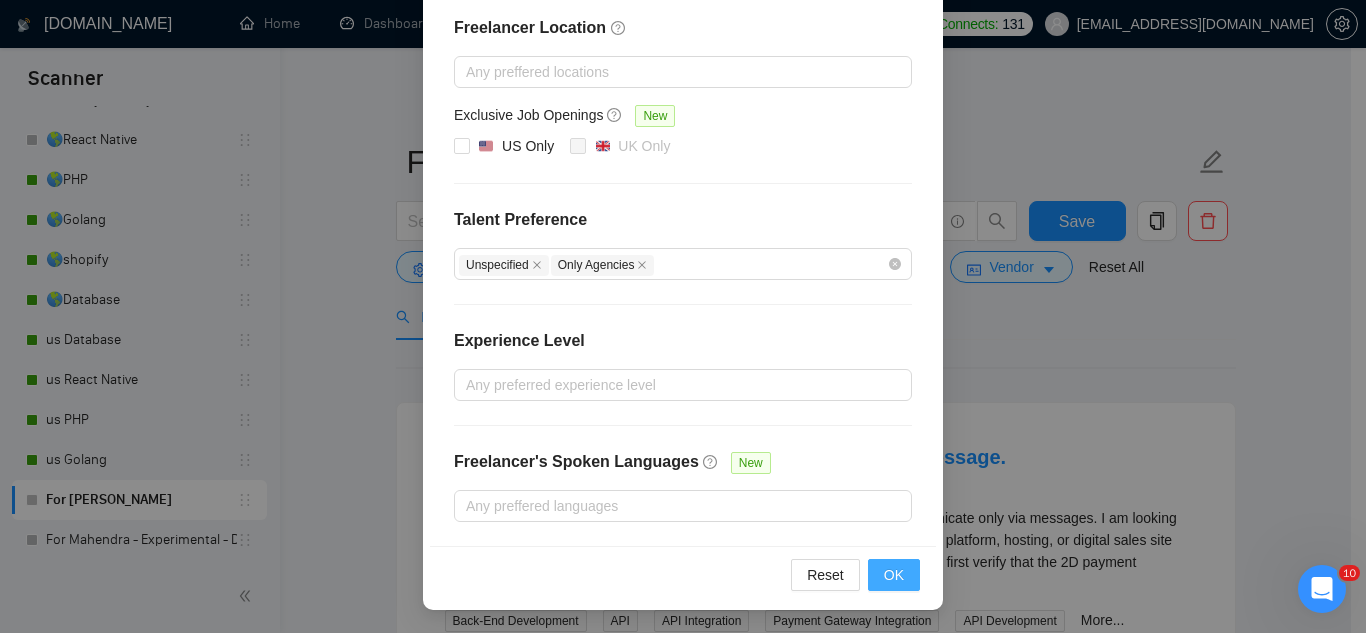 click on "OK" at bounding box center (894, 575) 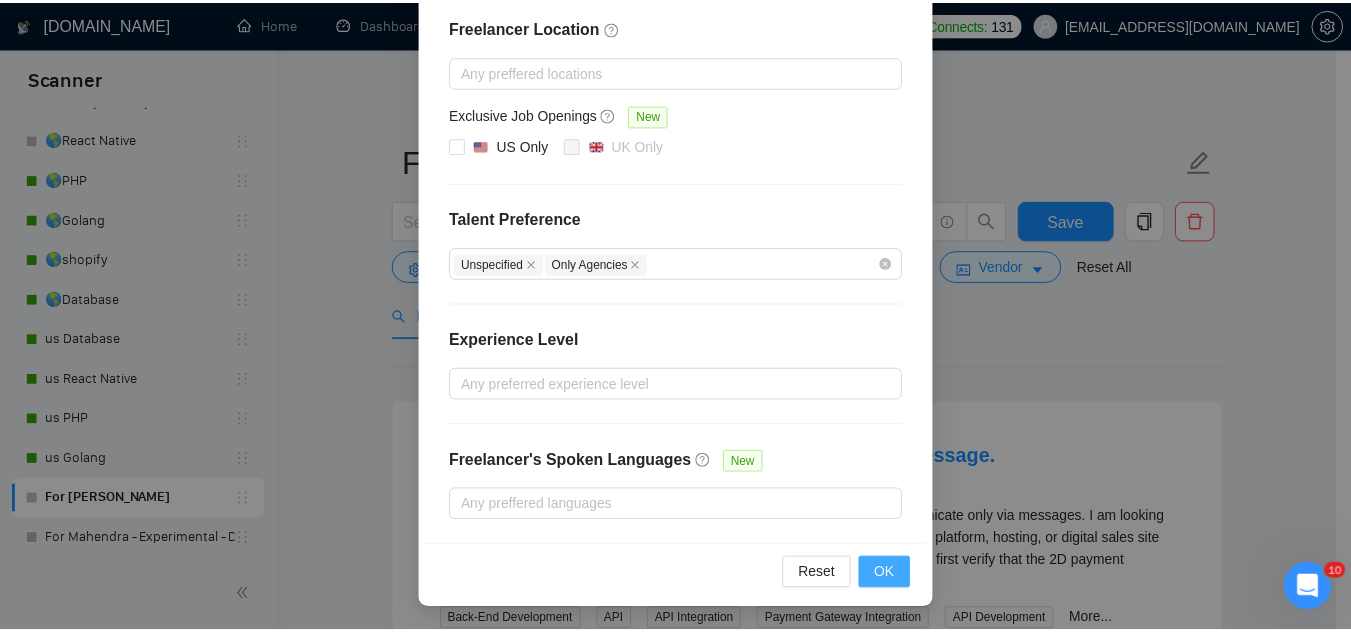 scroll, scrollTop: 192, scrollLeft: 0, axis: vertical 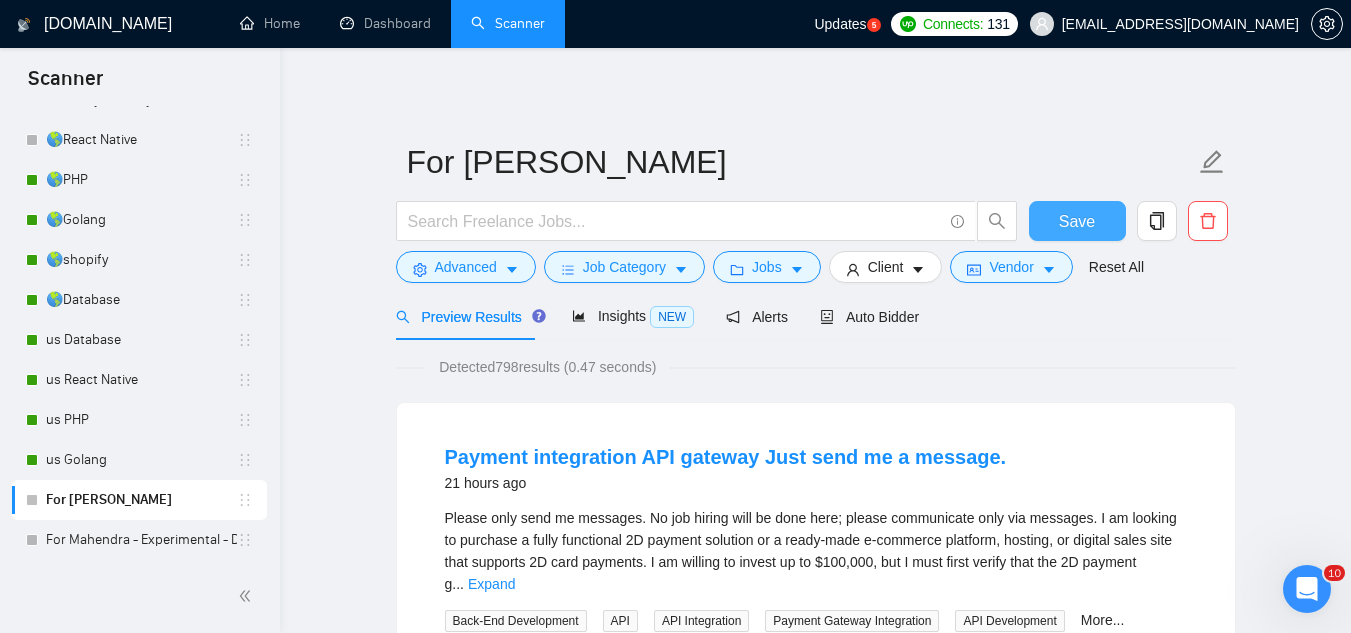 click on "Save" at bounding box center (1077, 221) 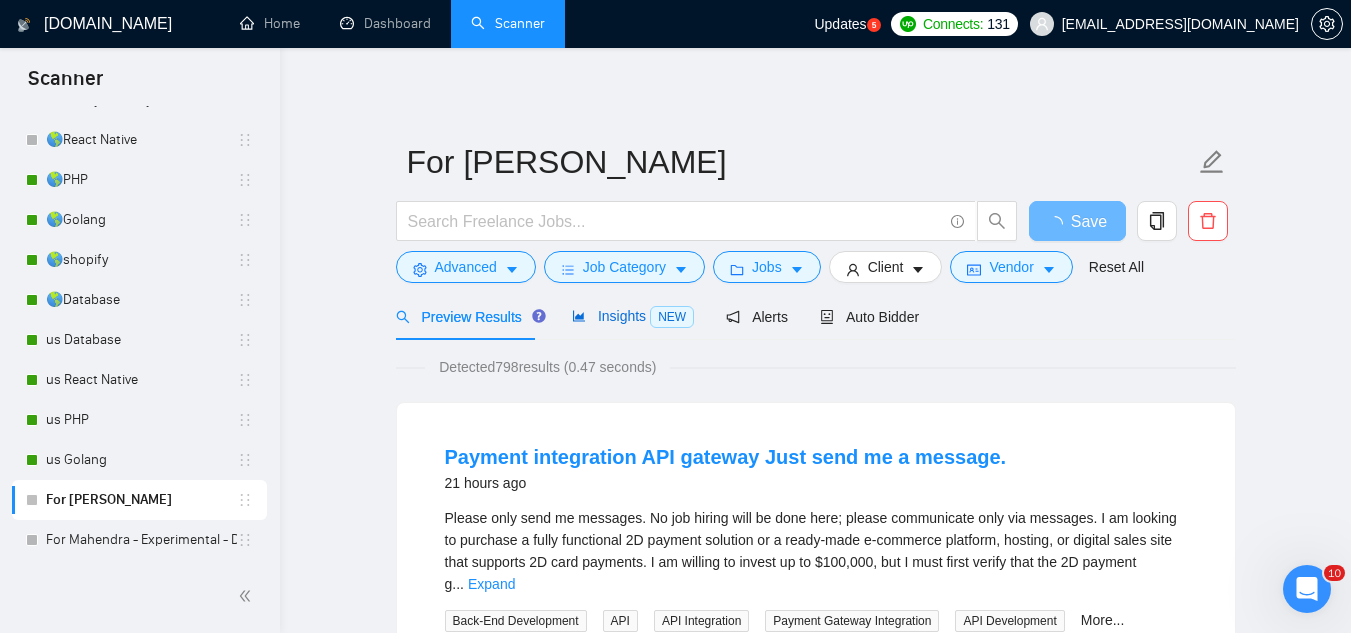 click on "Insights NEW" at bounding box center (633, 316) 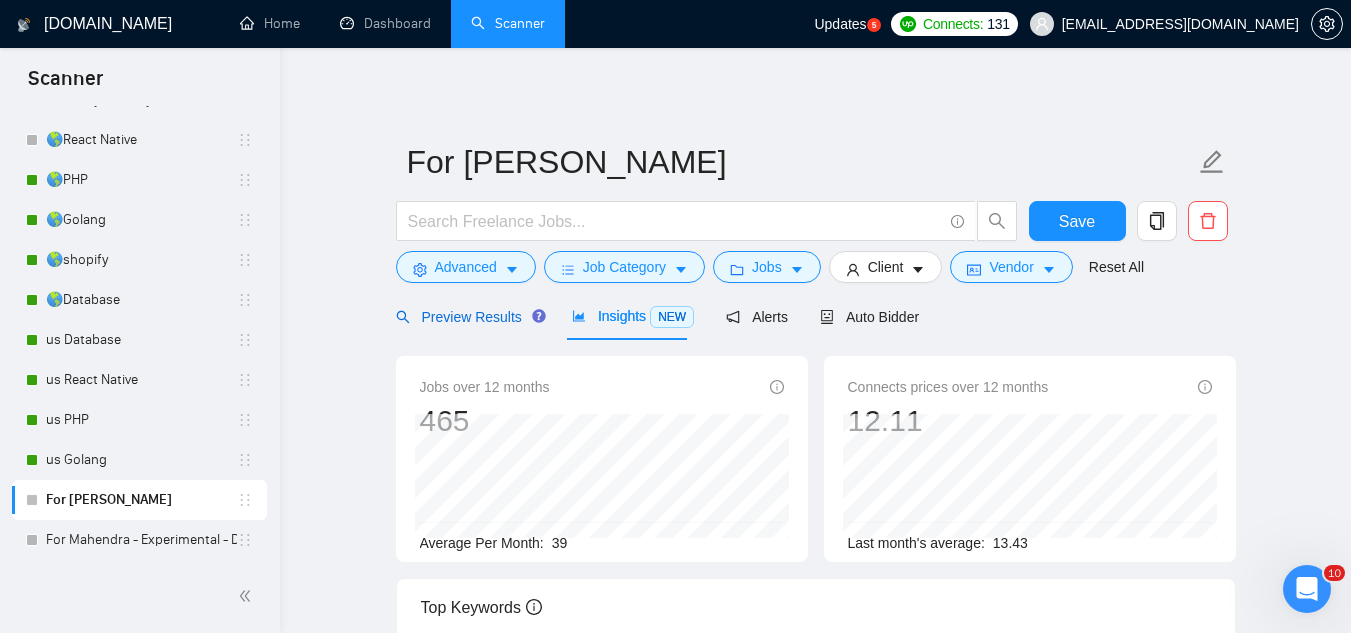 click on "Preview Results" at bounding box center (468, 317) 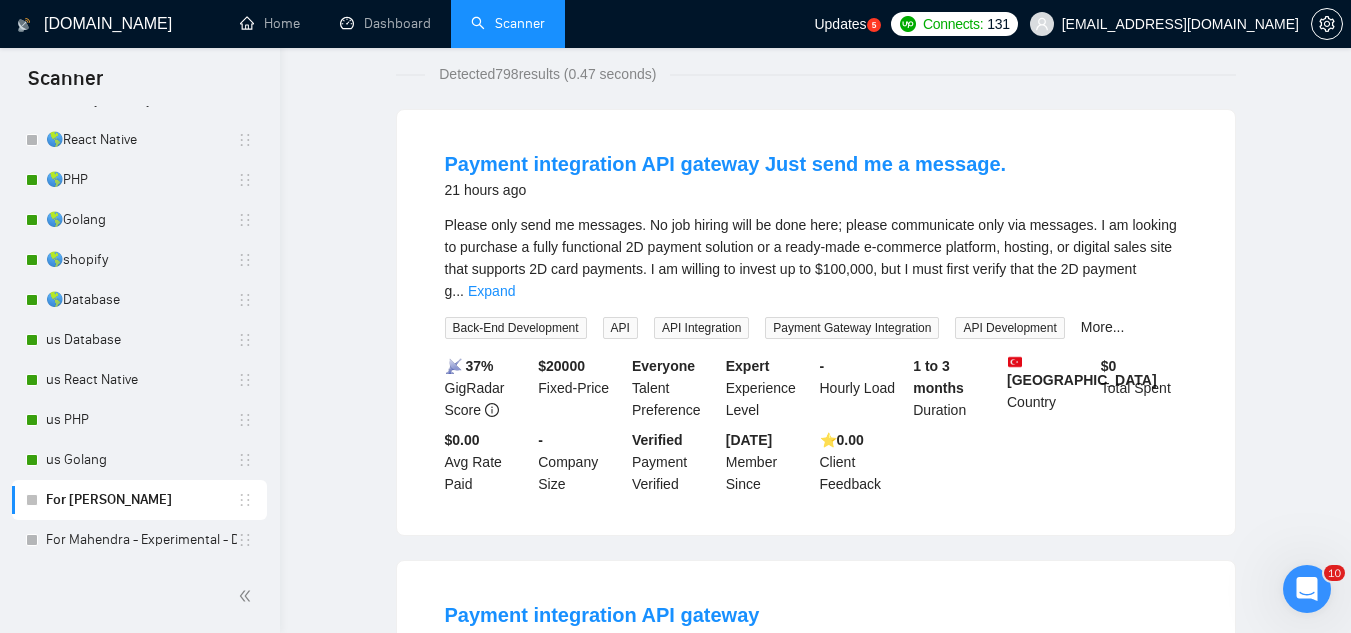 scroll, scrollTop: 0, scrollLeft: 0, axis: both 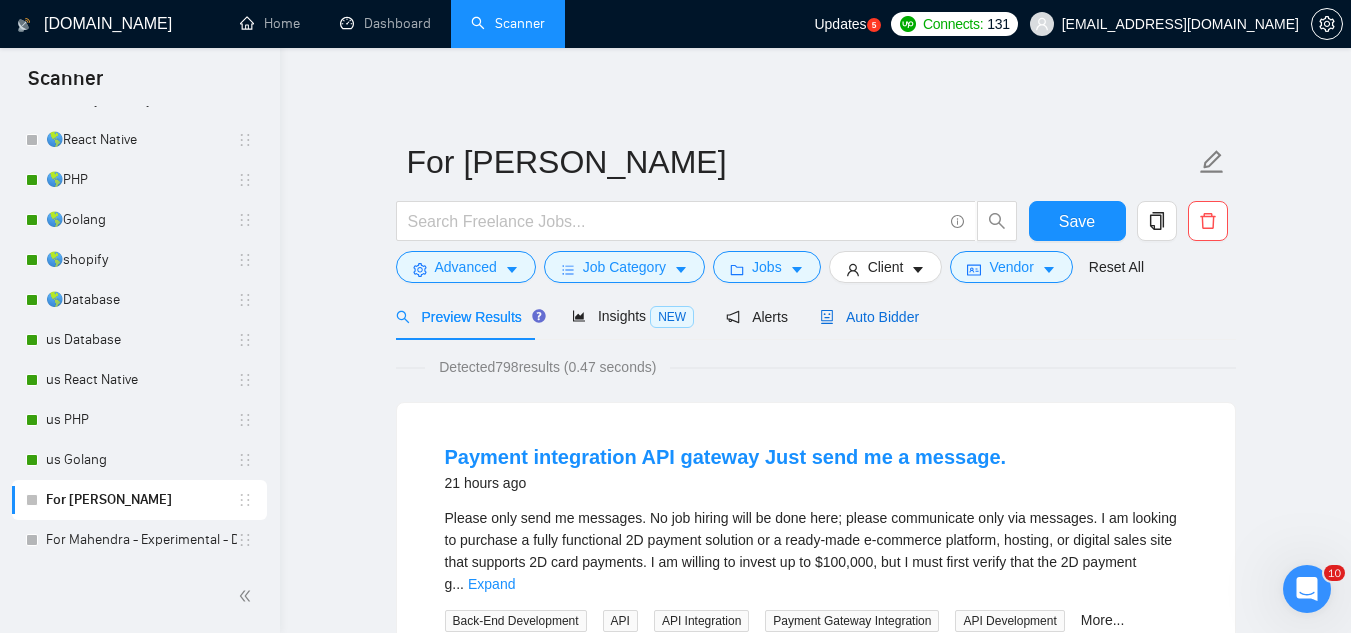 click on "Auto Bidder" at bounding box center (869, 317) 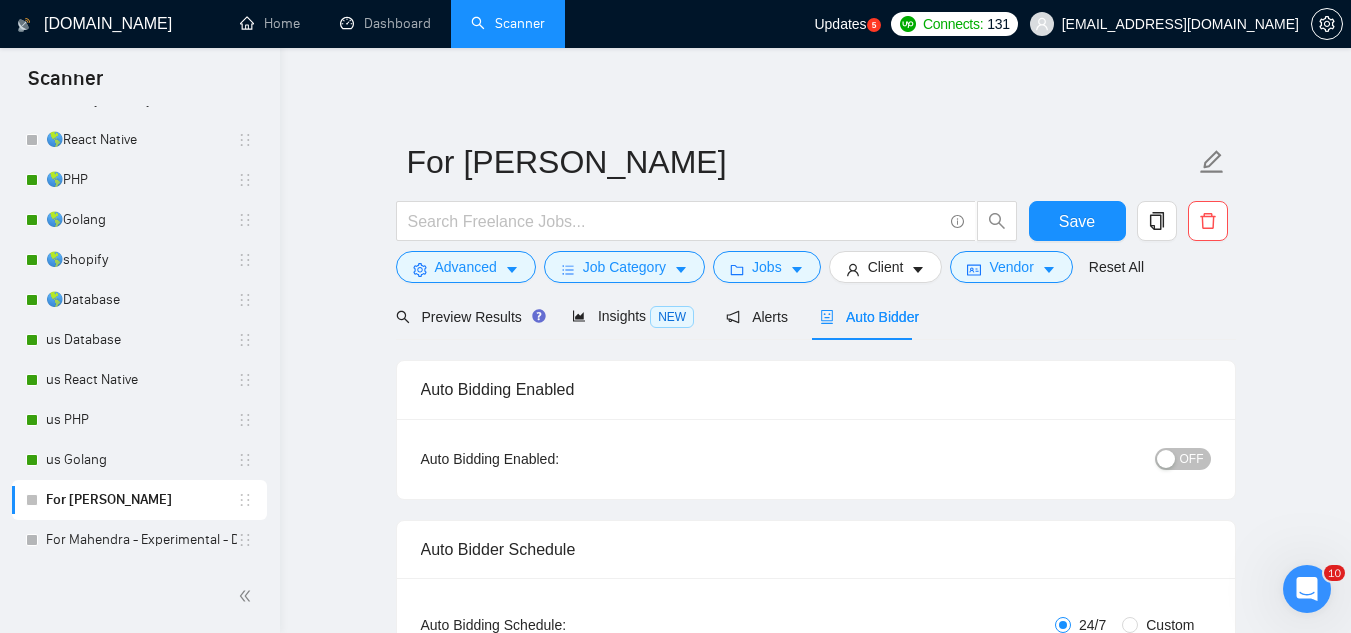 type 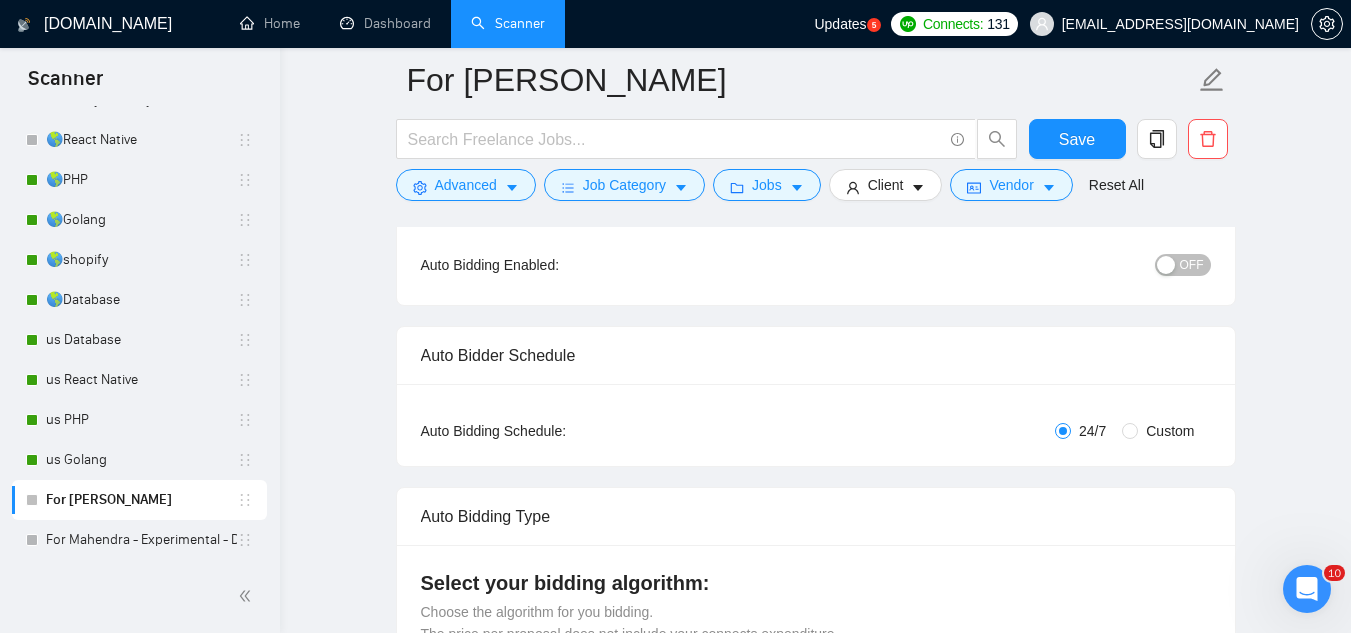 scroll, scrollTop: 200, scrollLeft: 0, axis: vertical 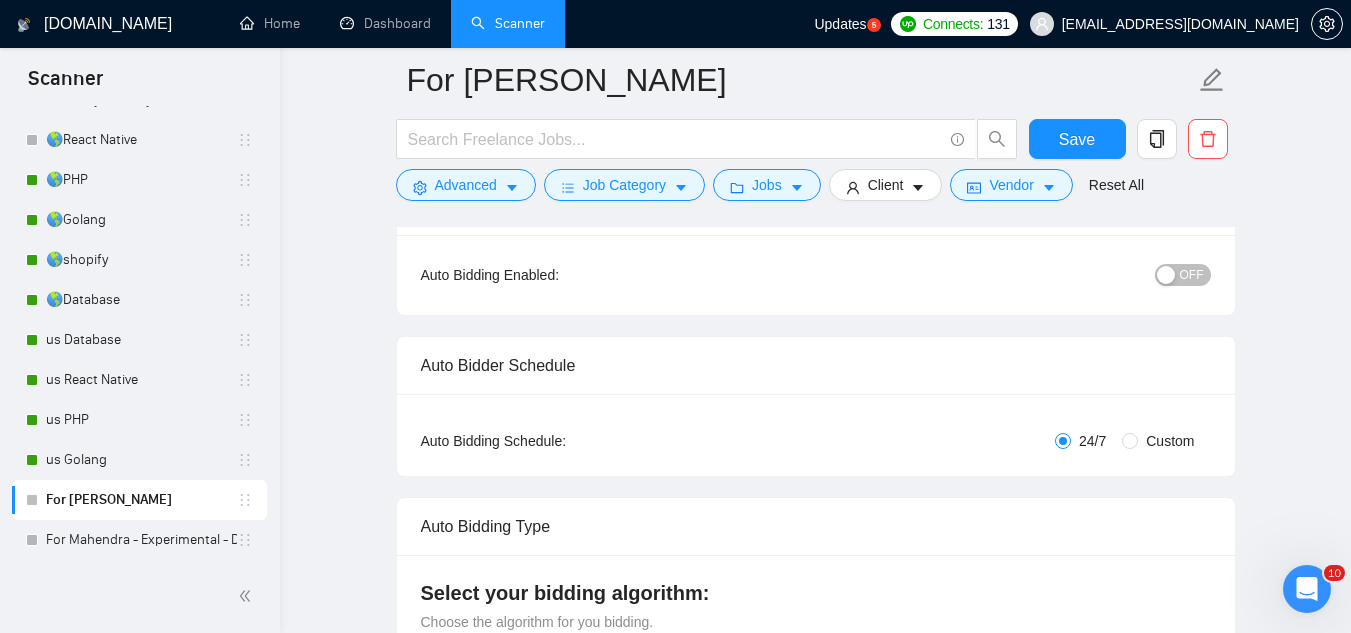 click on "OFF" at bounding box center (1192, 275) 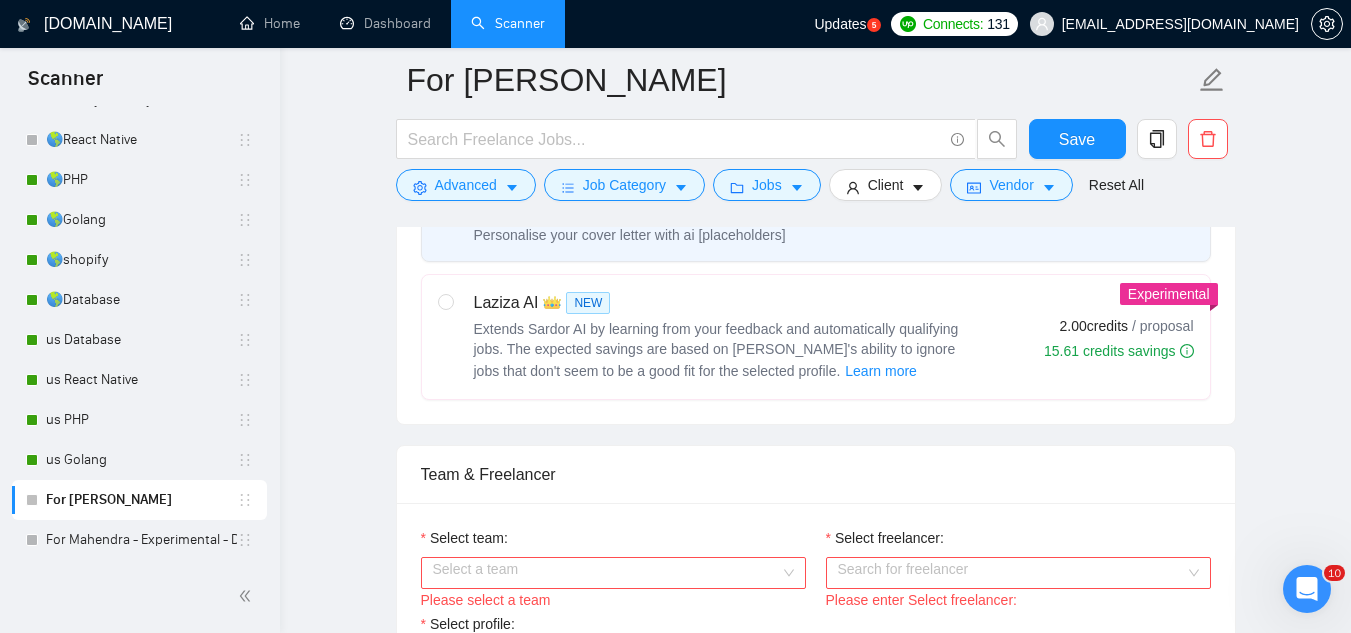 scroll, scrollTop: 900, scrollLeft: 0, axis: vertical 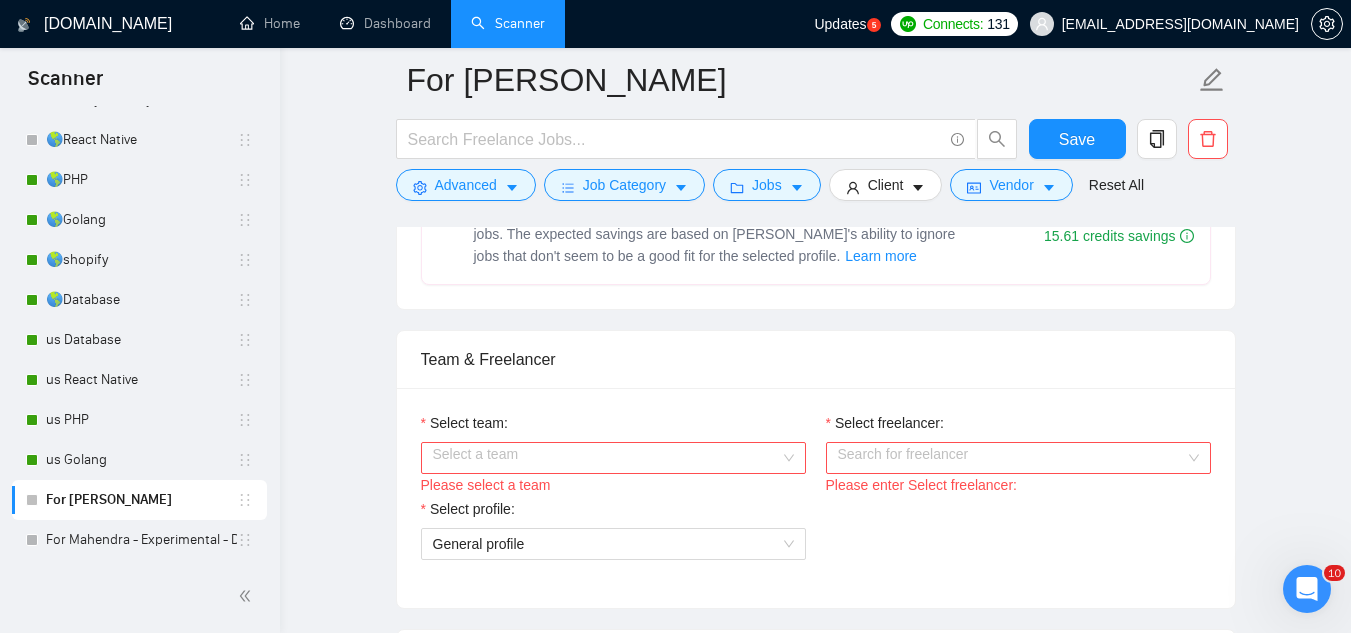 click on "Select team:" at bounding box center (606, 458) 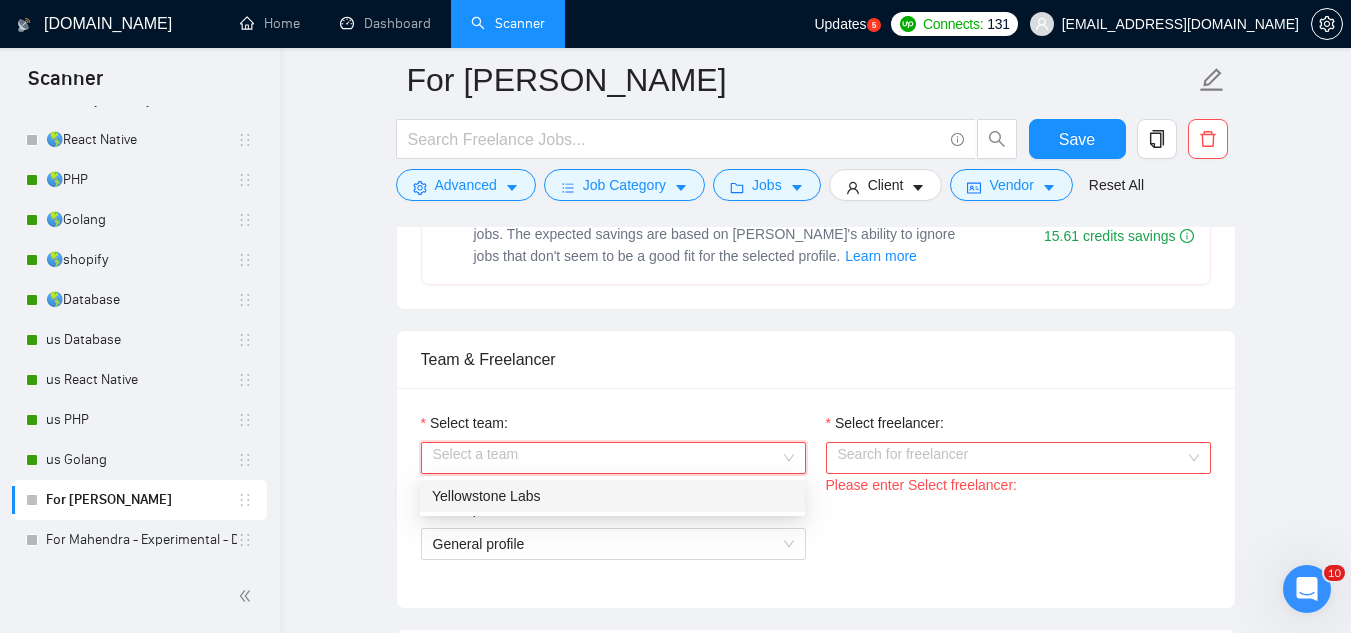 click on "Yellowstone Labs" at bounding box center [612, 496] 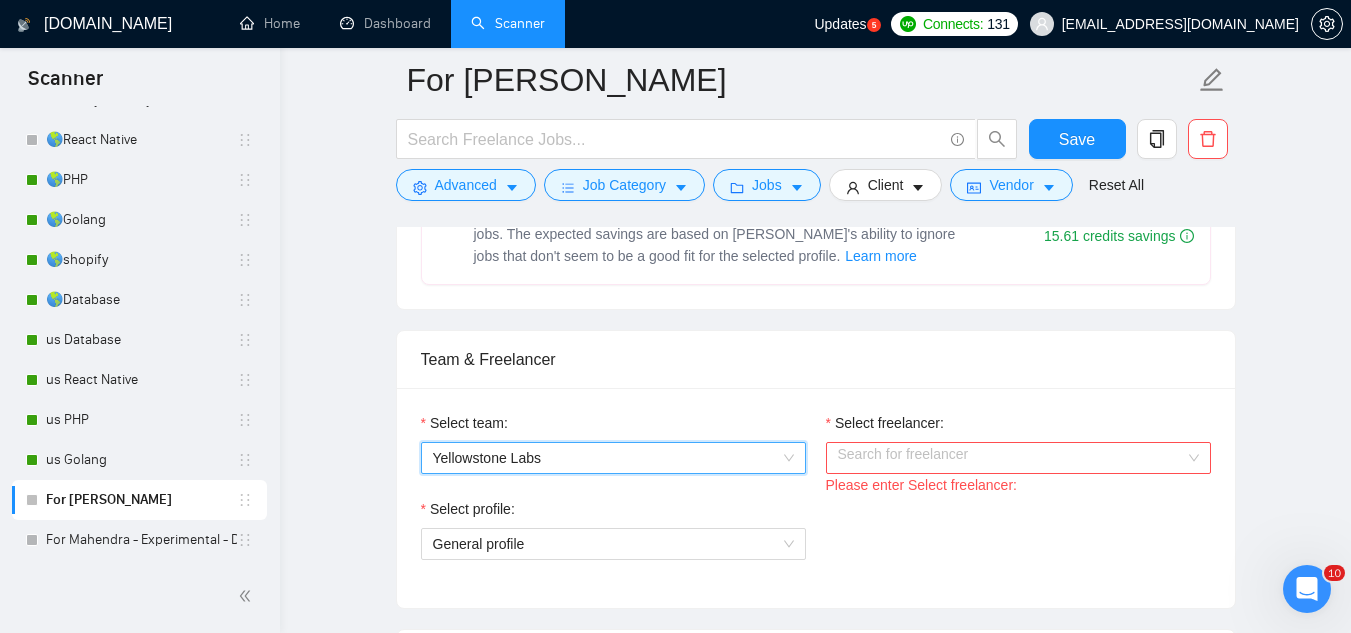 click on "Select freelancer:" at bounding box center [1011, 458] 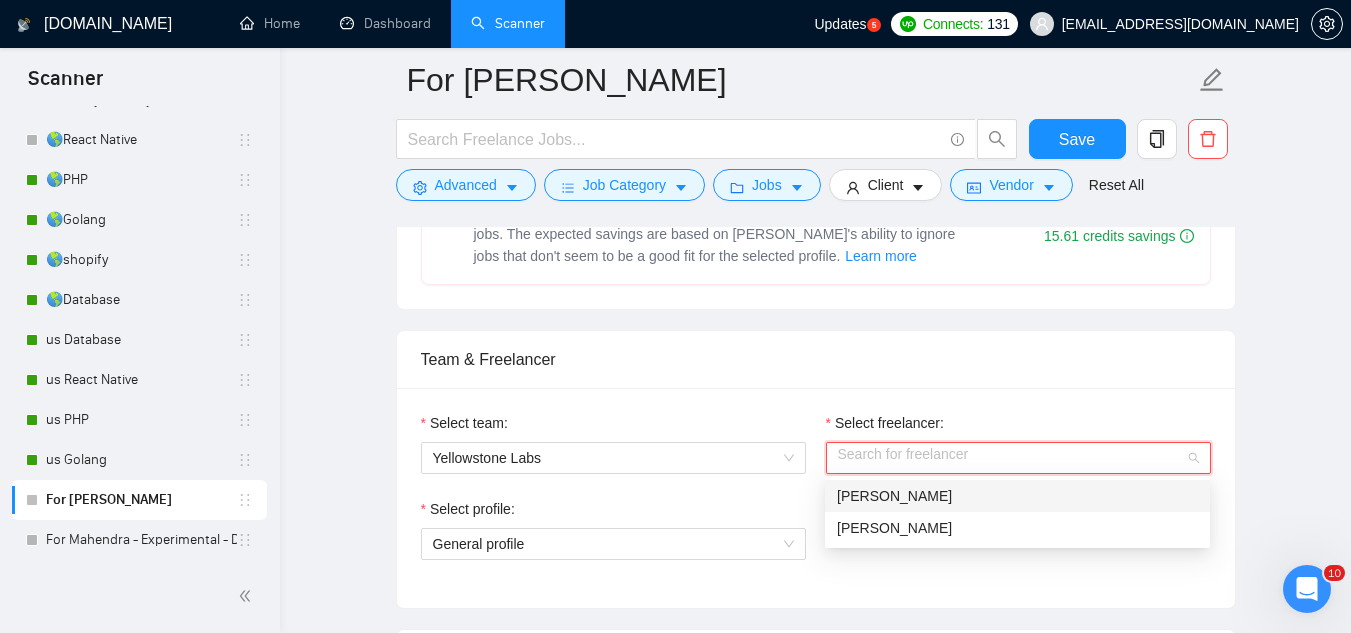 click on "[PERSON_NAME]" at bounding box center [1017, 496] 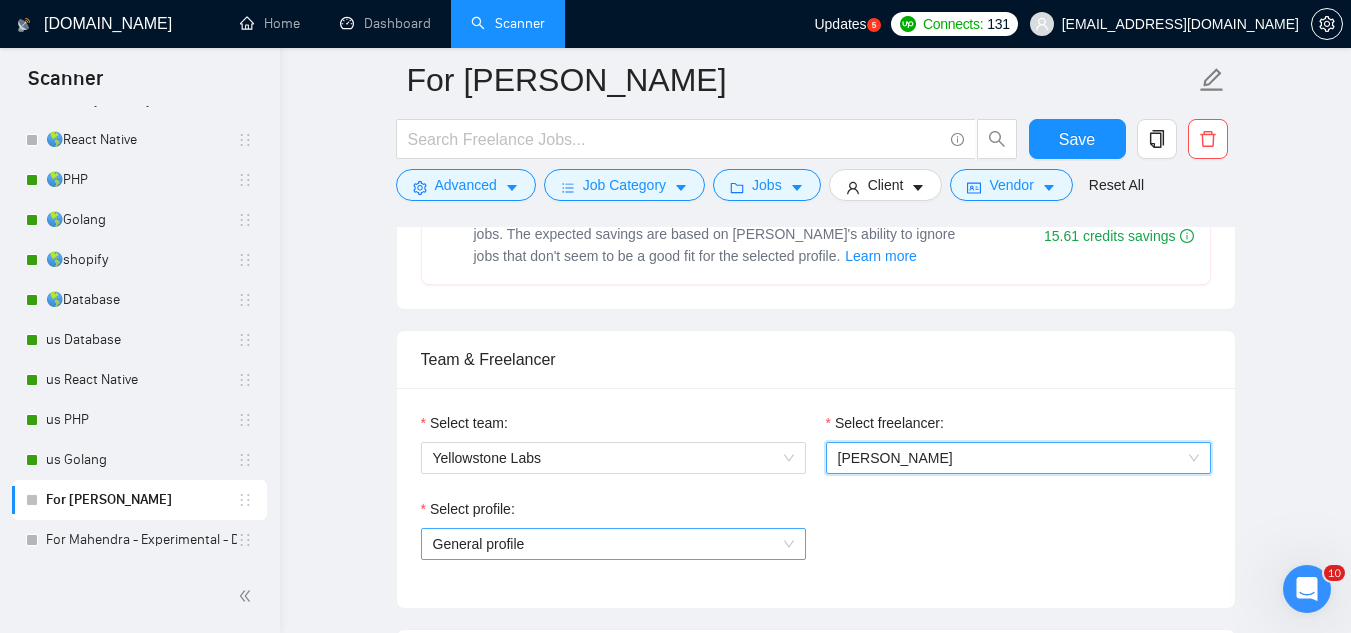 click on "General profile" at bounding box center (613, 544) 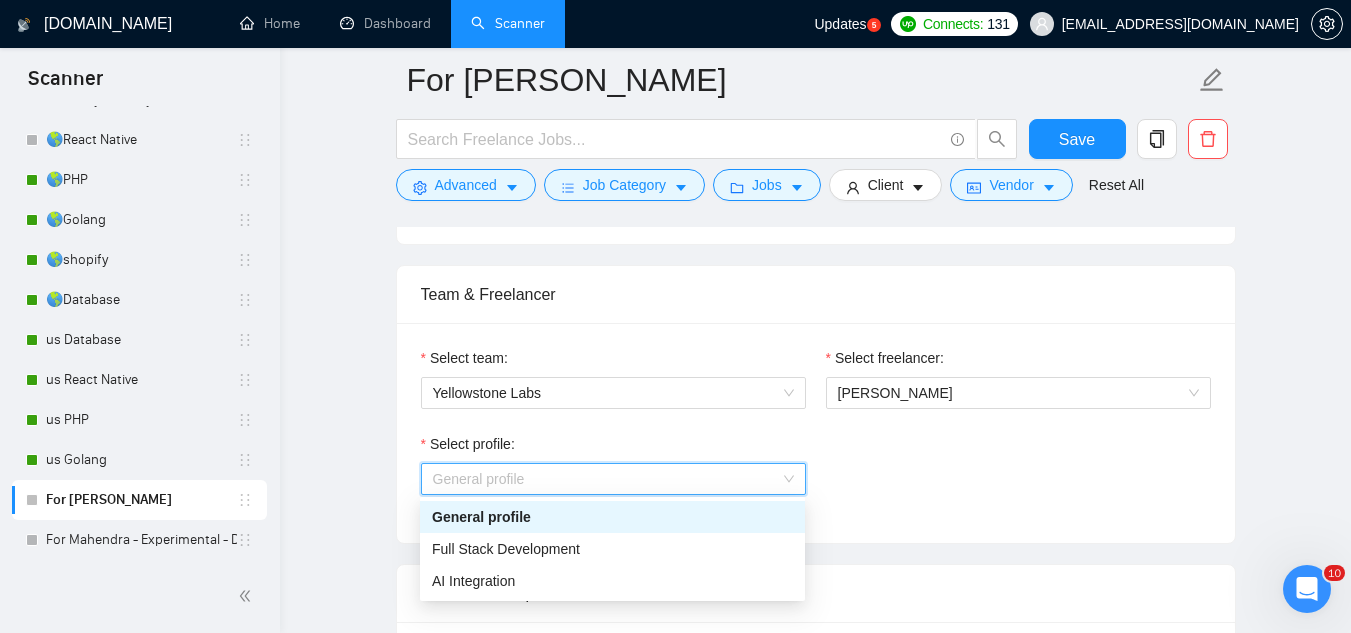 scroll, scrollTop: 1000, scrollLeft: 0, axis: vertical 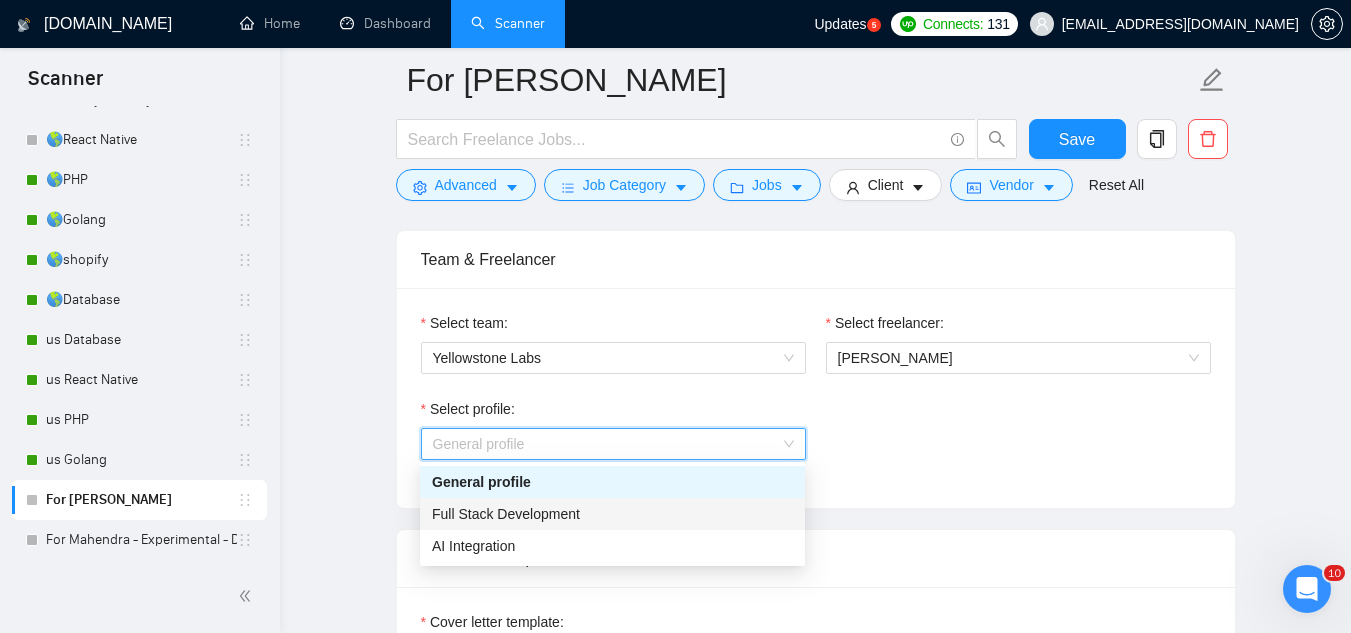click on "Full Stack Development" at bounding box center (612, 514) 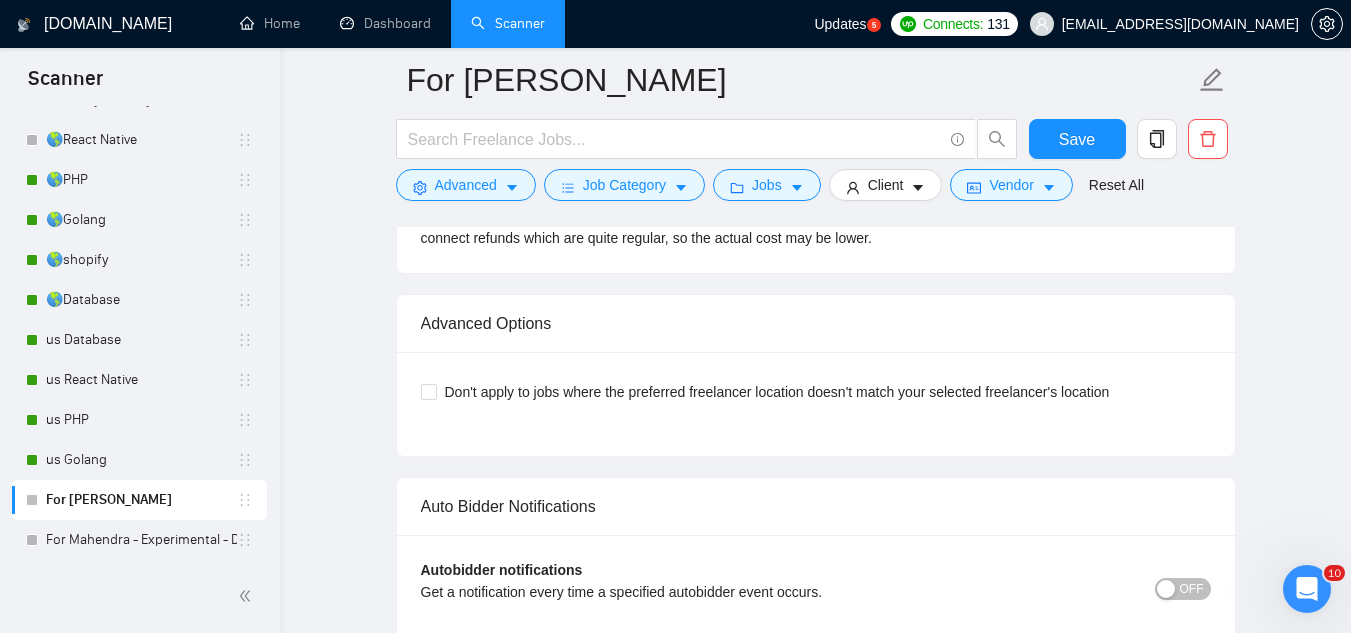 scroll, scrollTop: 3600, scrollLeft: 0, axis: vertical 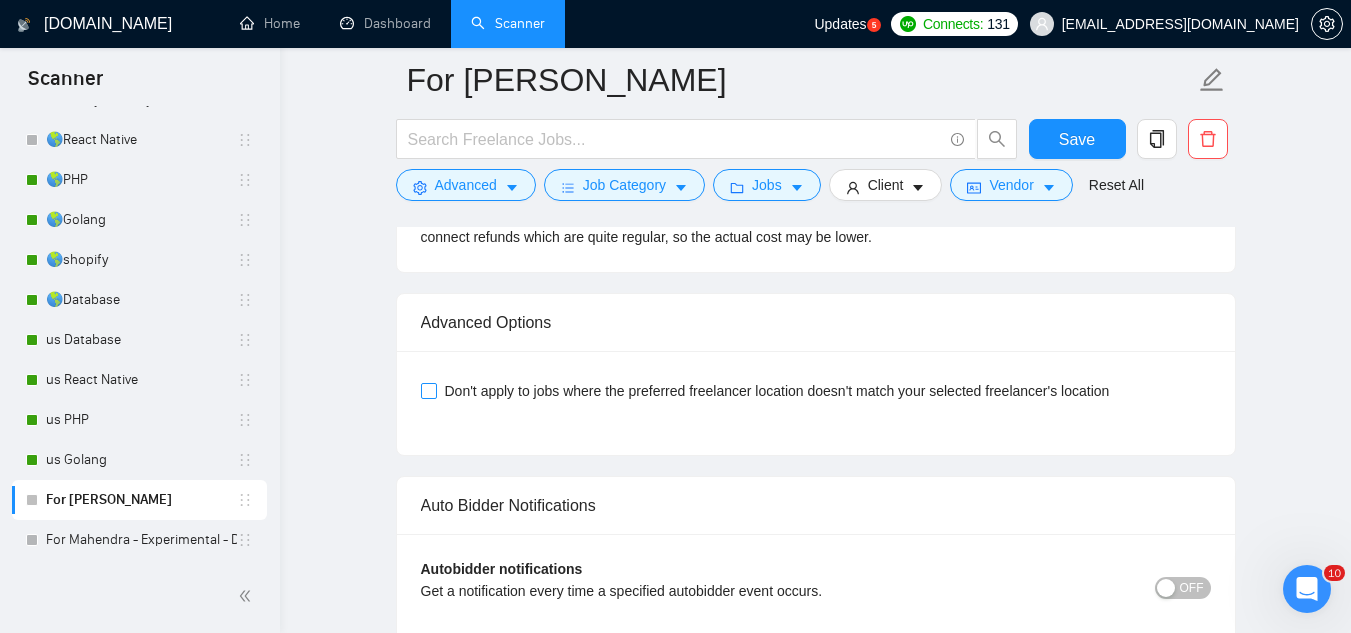 click on "Don't apply to jobs where the preferred freelancer location doesn't match your selected freelancer's location" at bounding box center (428, 390) 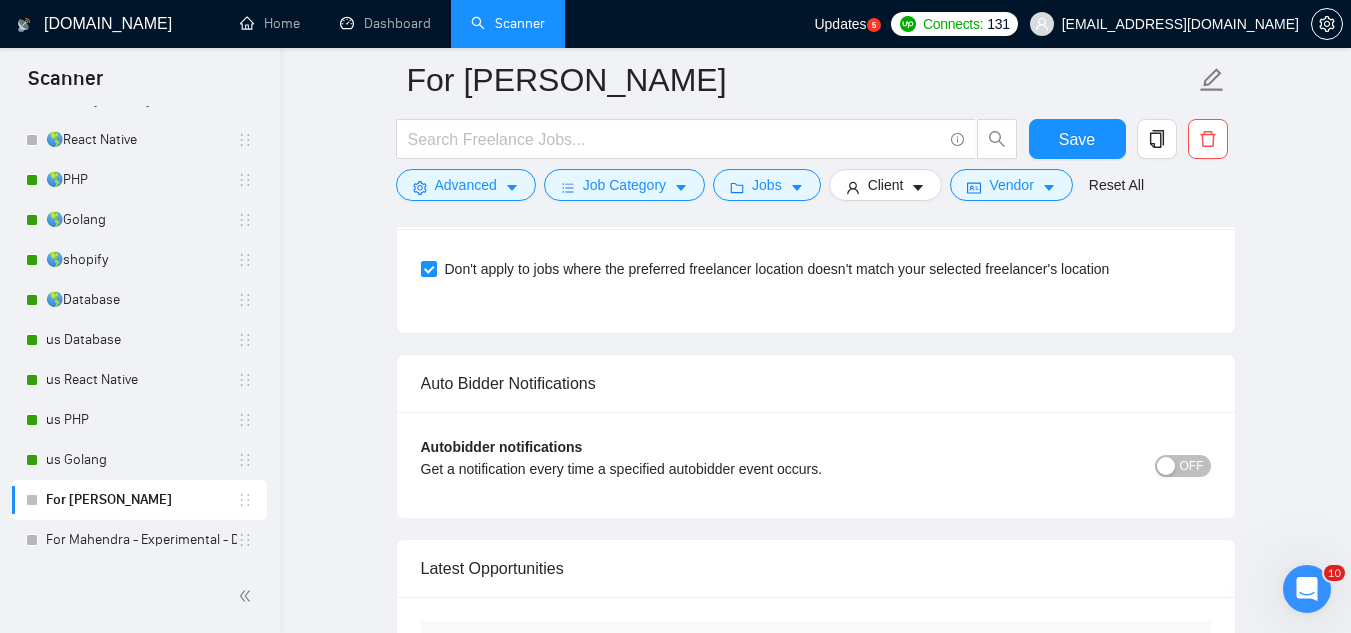 scroll, scrollTop: 3900, scrollLeft: 0, axis: vertical 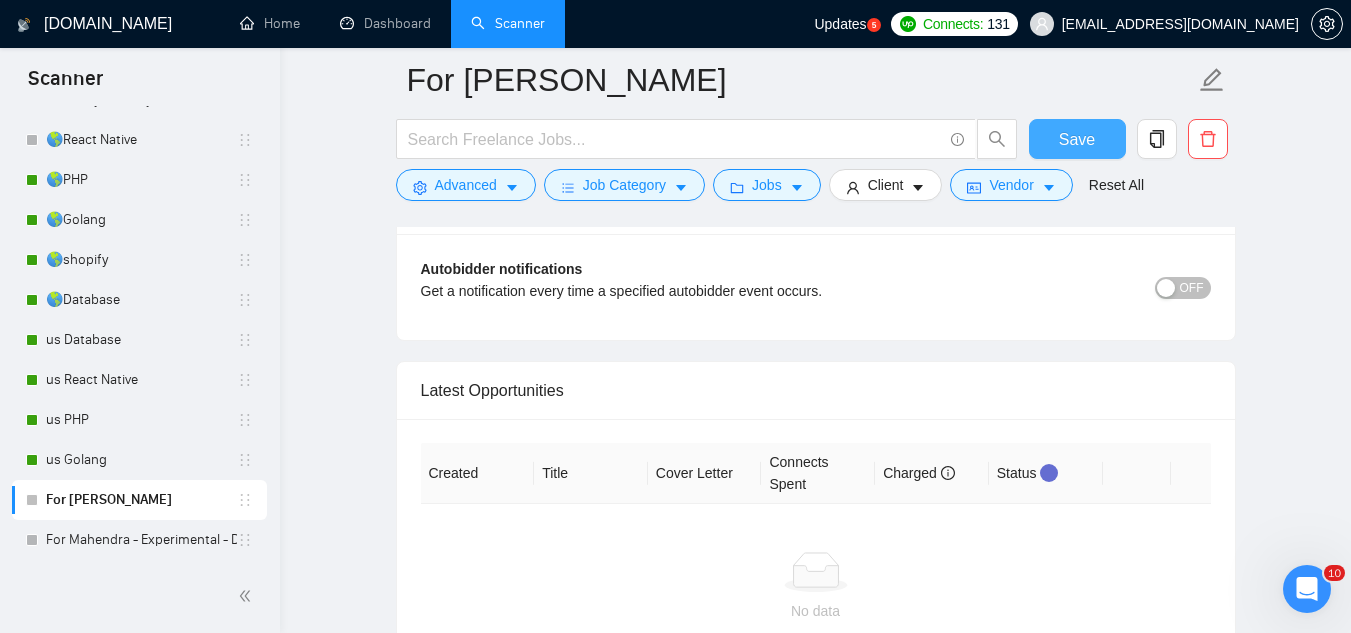 click on "Save" at bounding box center (1077, 139) 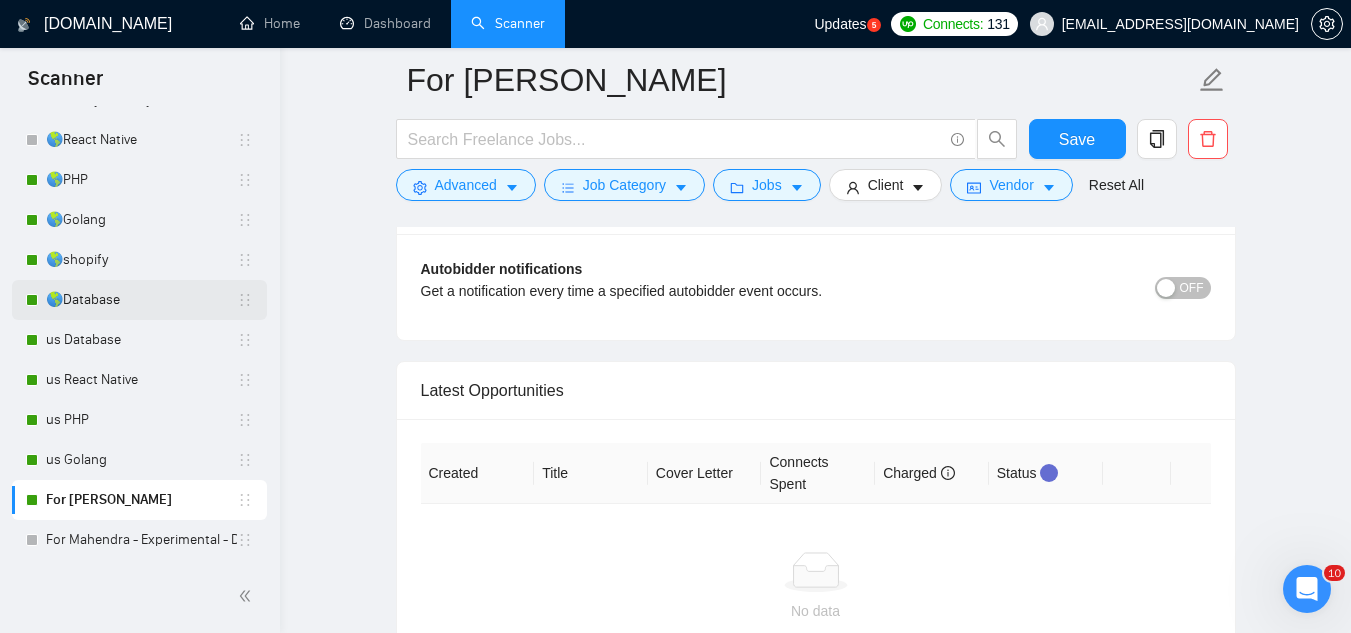 click on "🌎Database" at bounding box center [141, 300] 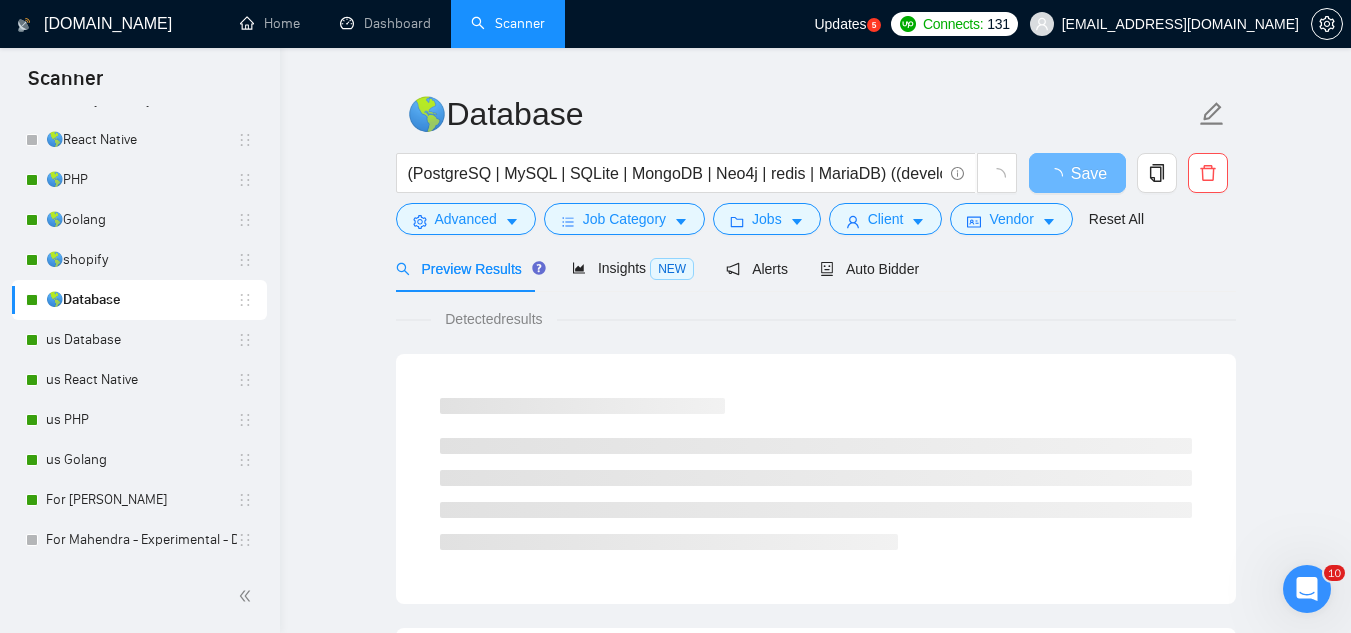 scroll, scrollTop: 0, scrollLeft: 0, axis: both 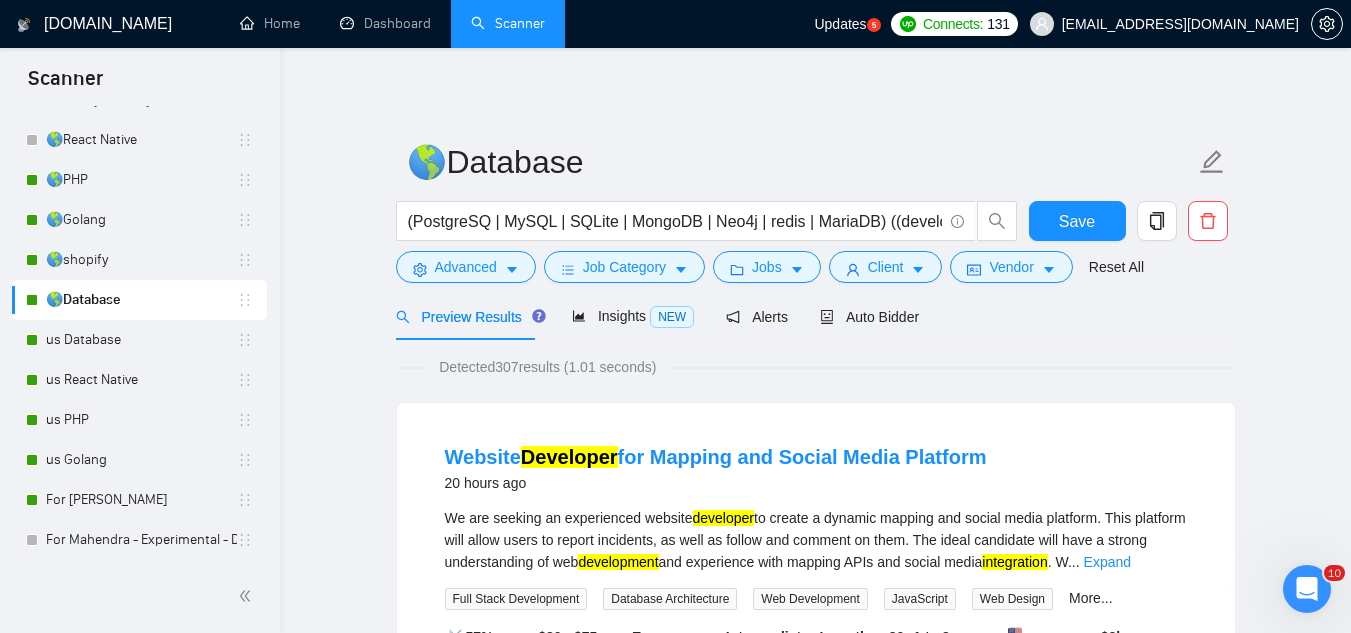 click on "Auto Bidder" at bounding box center [869, 316] 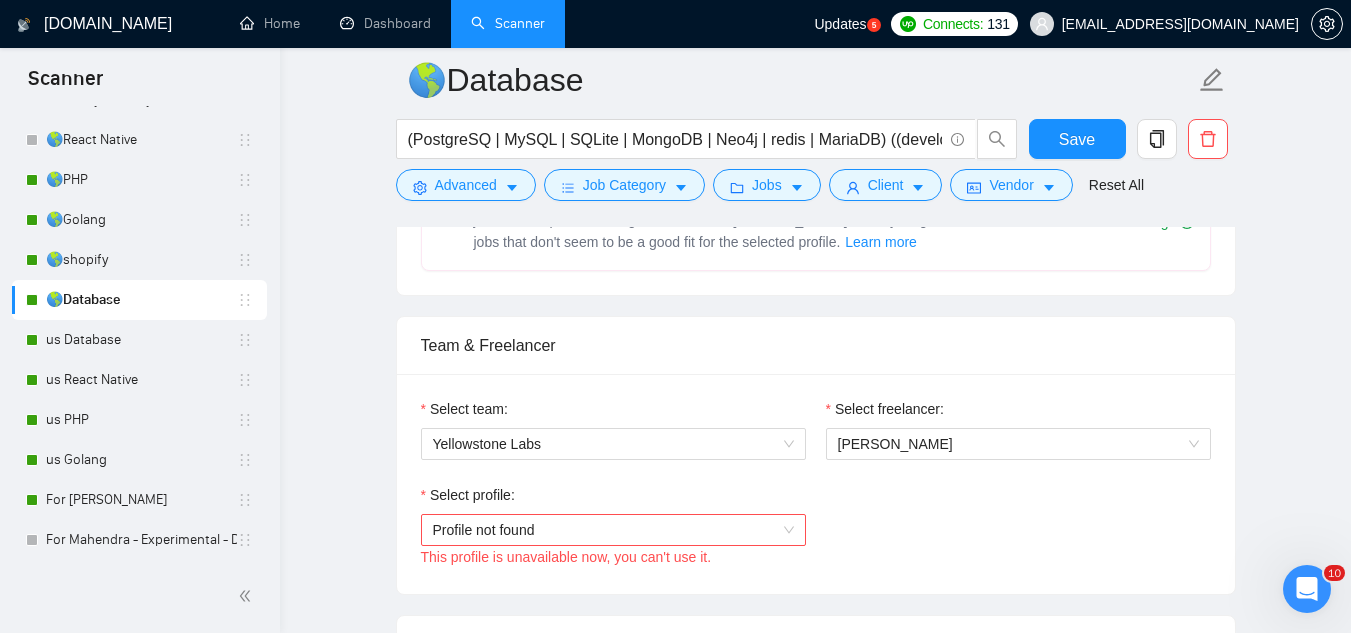 scroll, scrollTop: 1100, scrollLeft: 0, axis: vertical 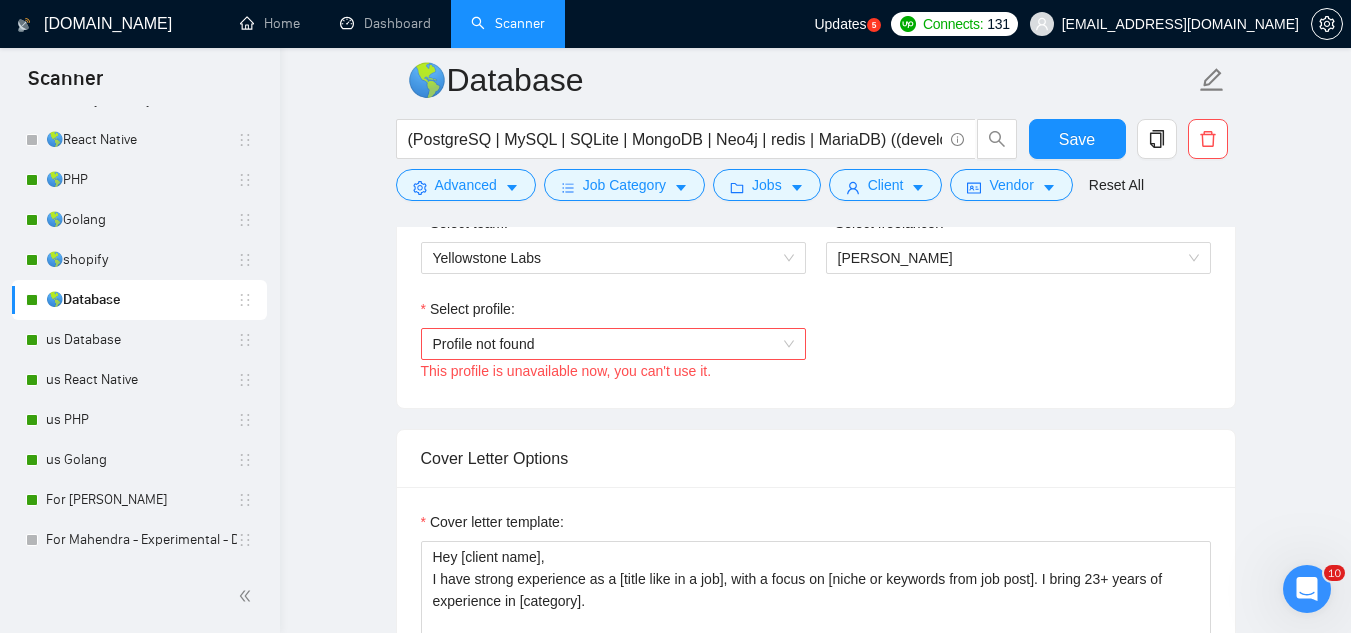 click on "Profile not found" at bounding box center [613, 344] 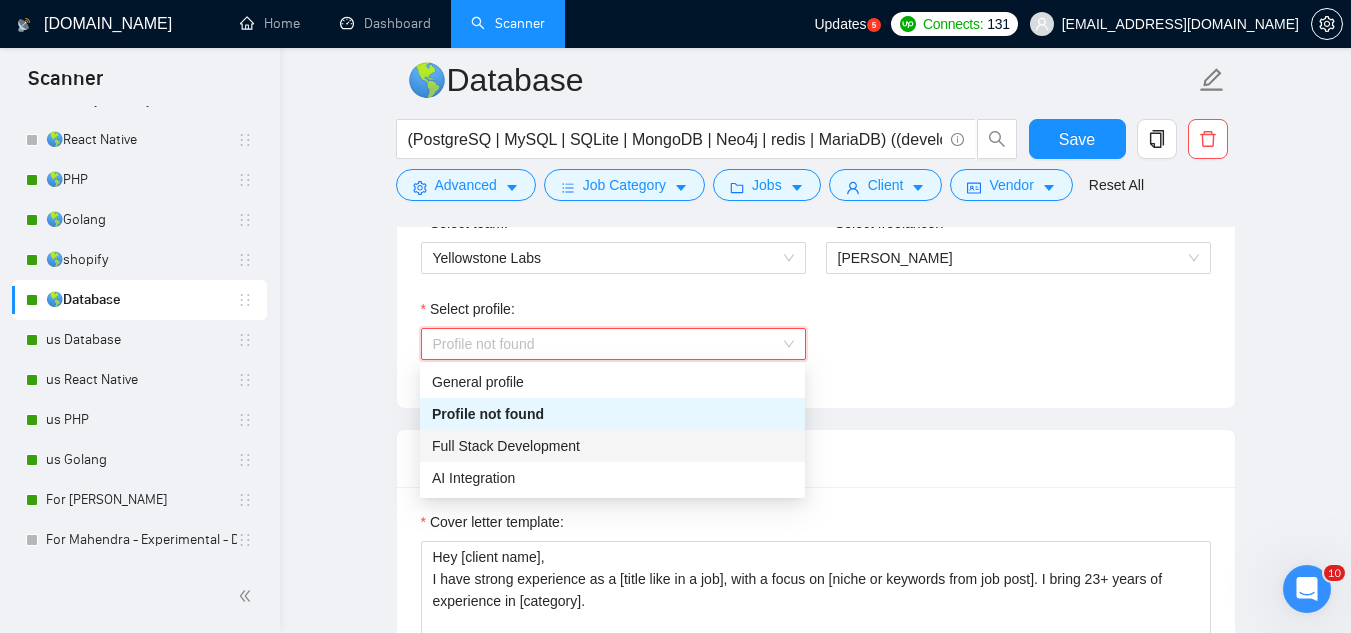 click on "Full Stack Development" at bounding box center (612, 446) 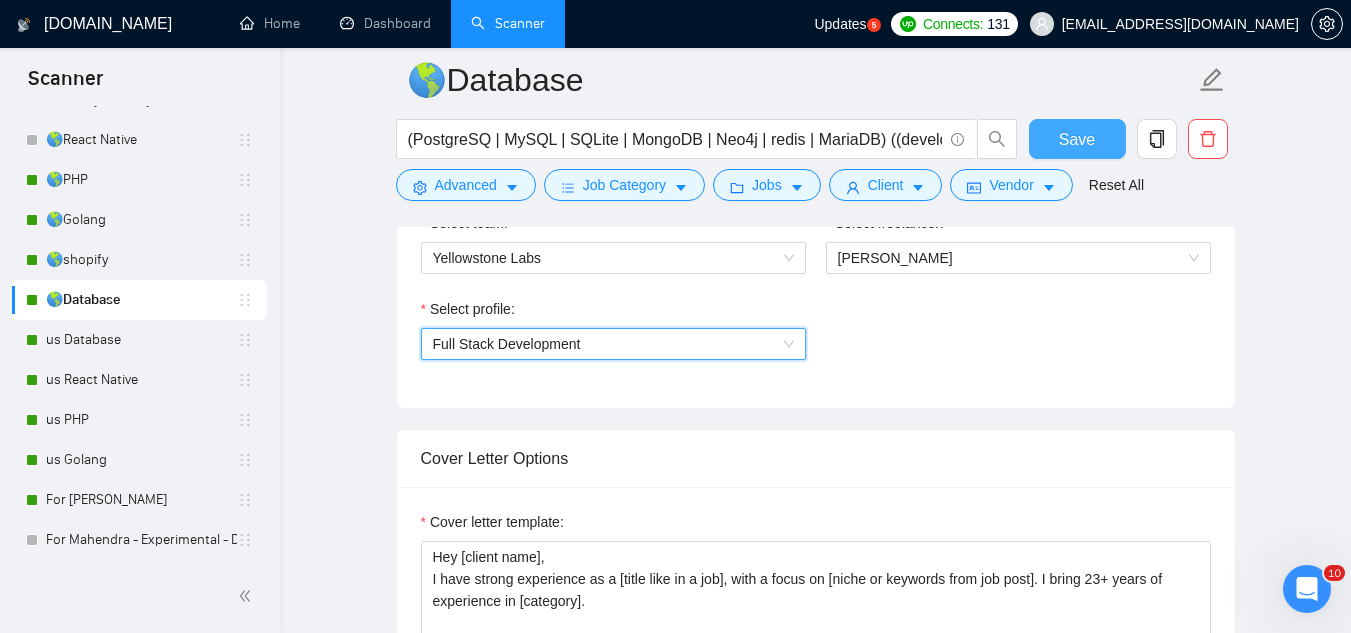click on "Save" at bounding box center [1077, 139] 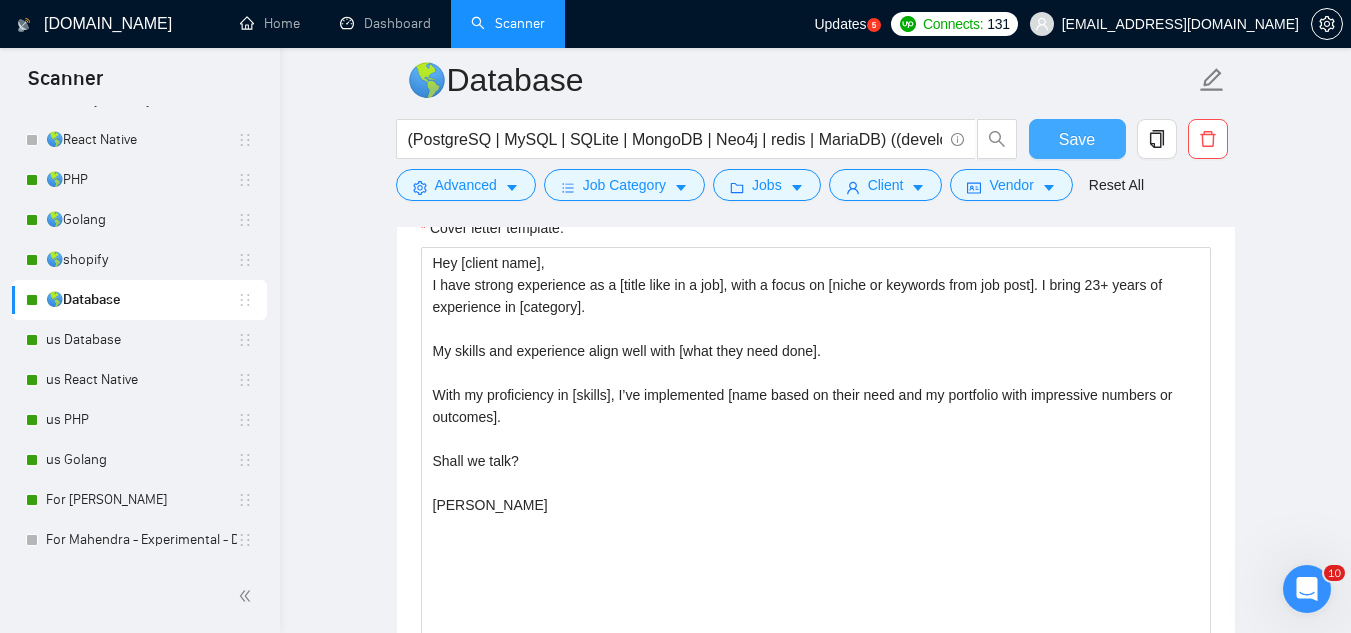 scroll, scrollTop: 1400, scrollLeft: 0, axis: vertical 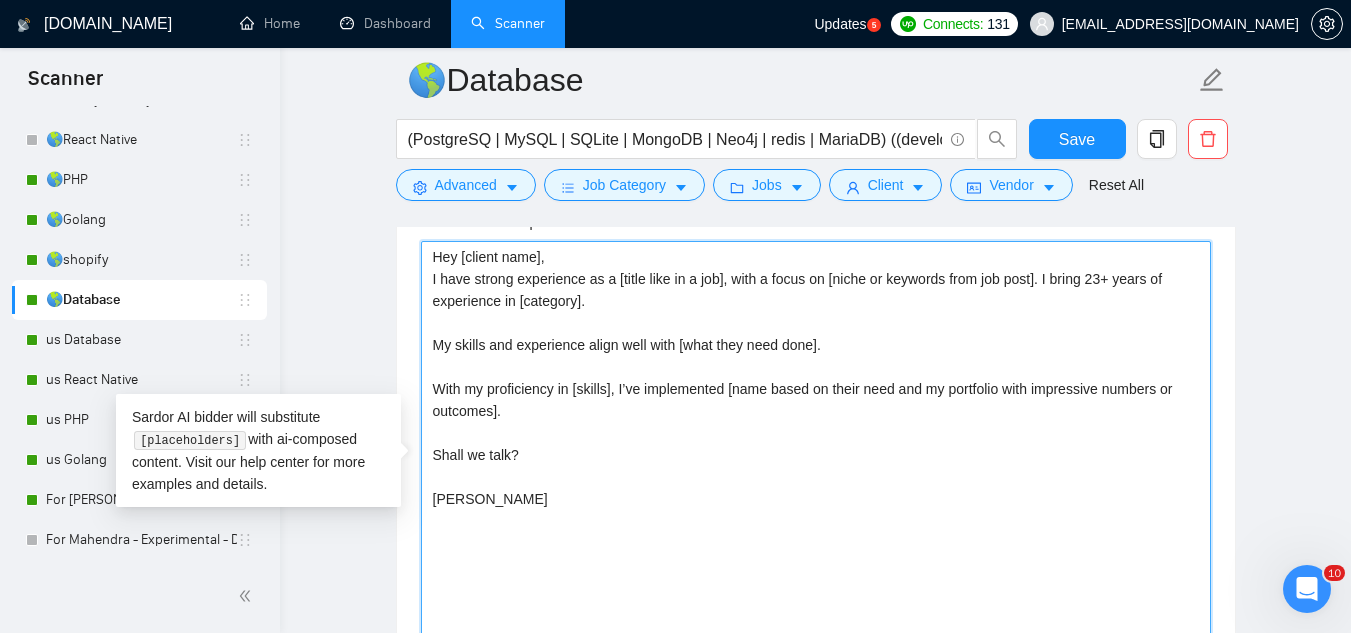 drag, startPoint x: 430, startPoint y: 259, endPoint x: 611, endPoint y: 526, distance: 322.5678 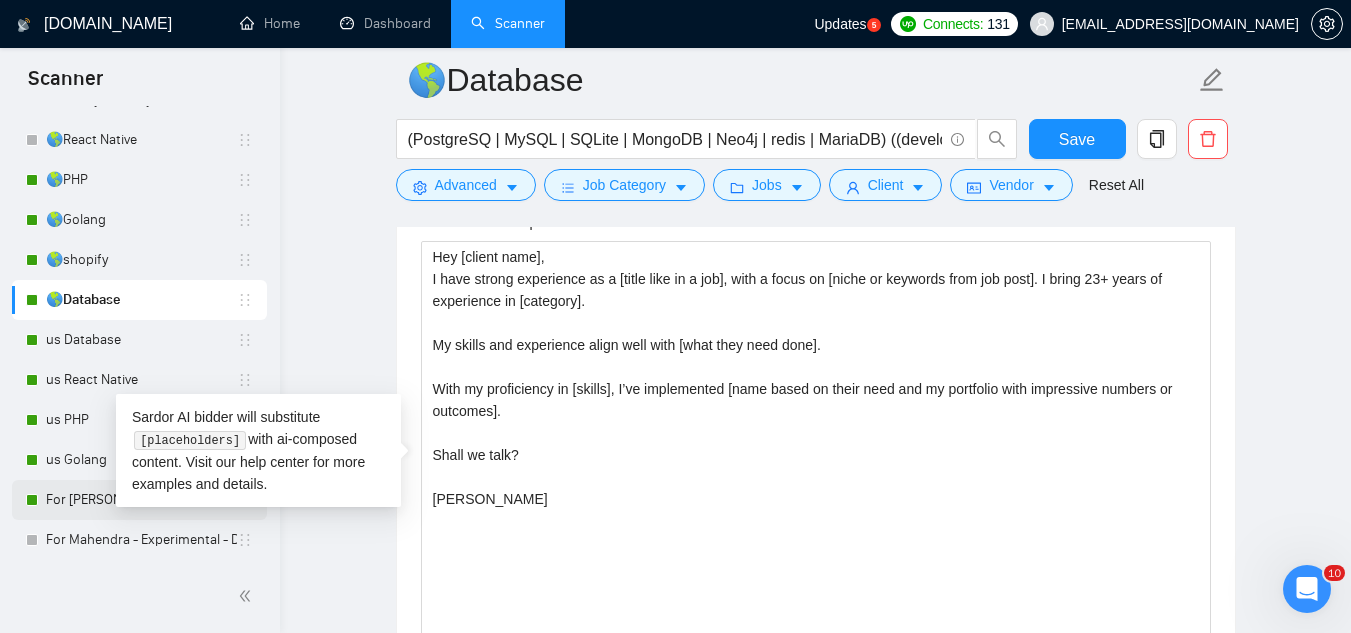 click on "For [PERSON_NAME]" at bounding box center [141, 500] 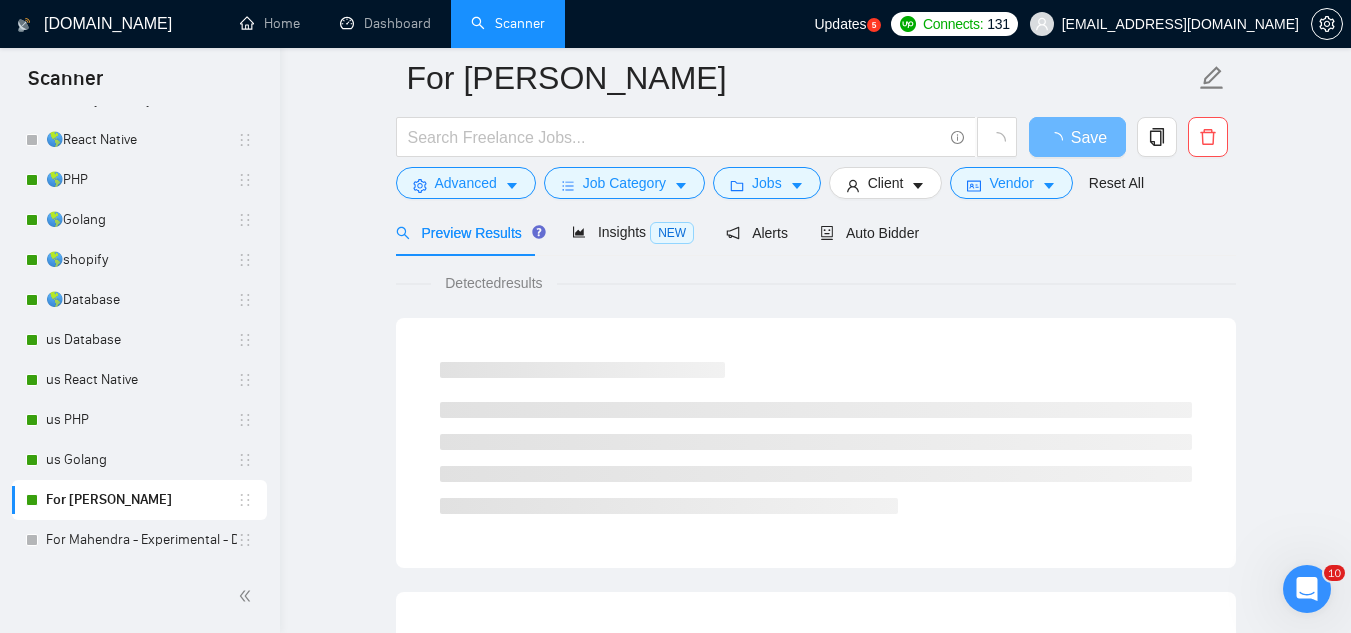 scroll, scrollTop: 0, scrollLeft: 0, axis: both 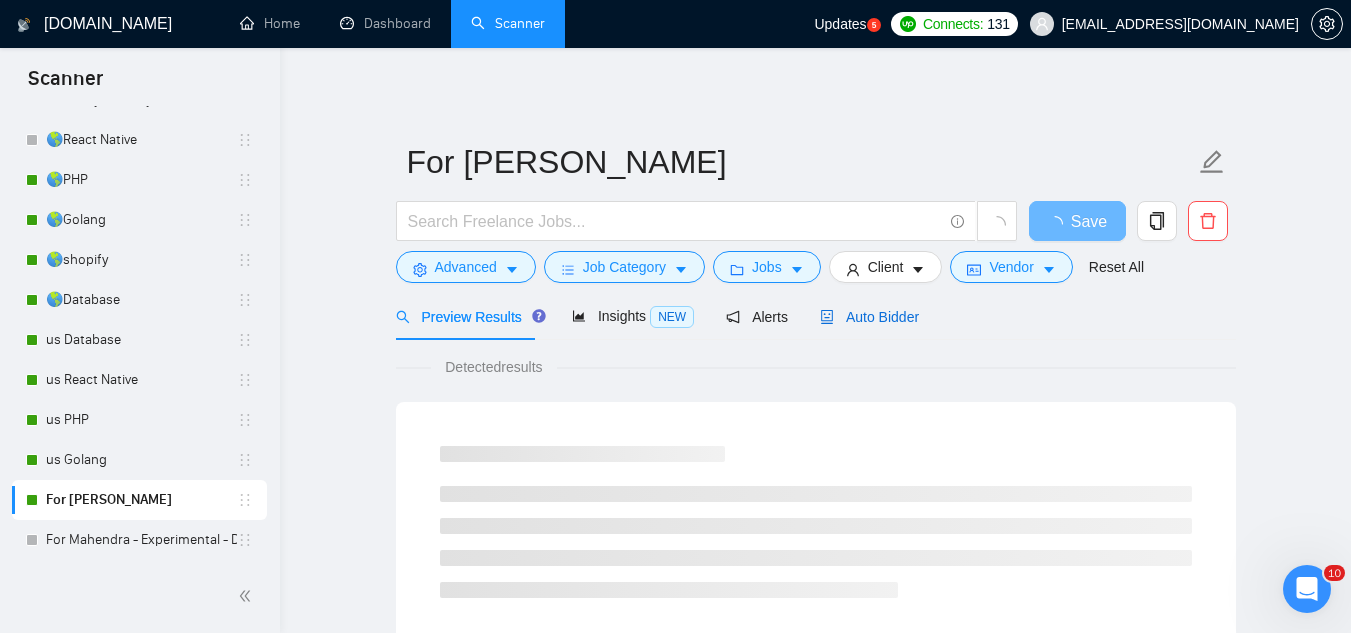 click on "Auto Bidder" at bounding box center [869, 317] 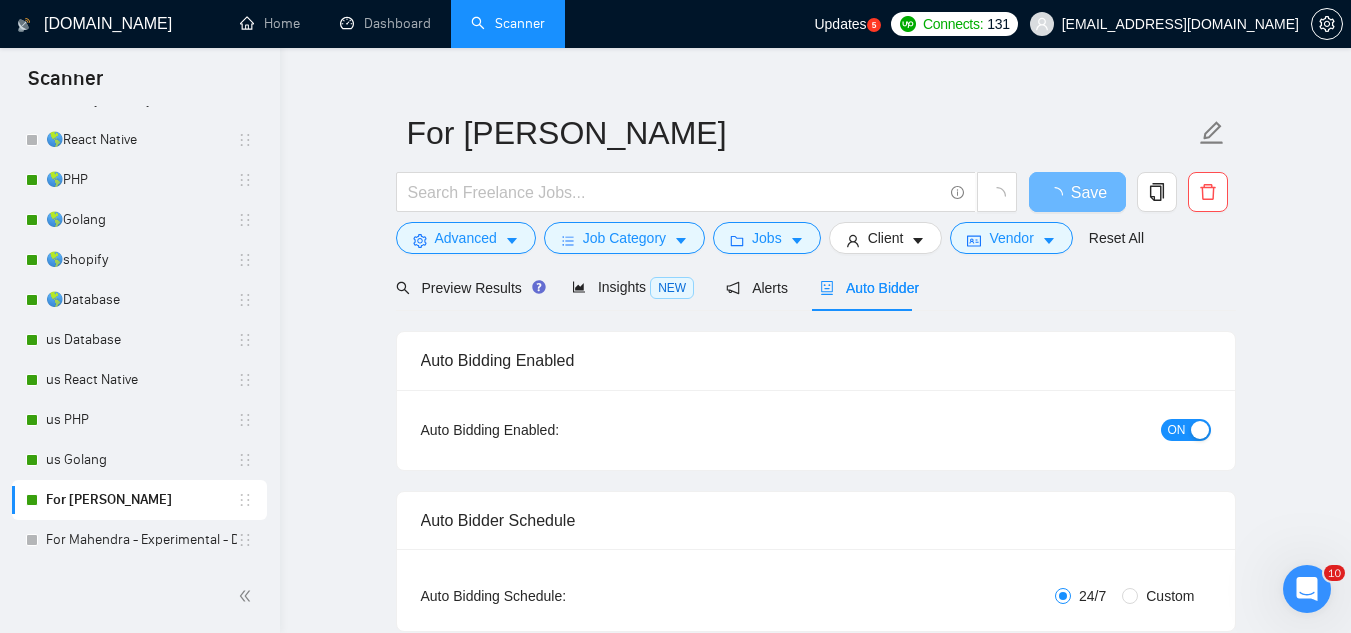 type 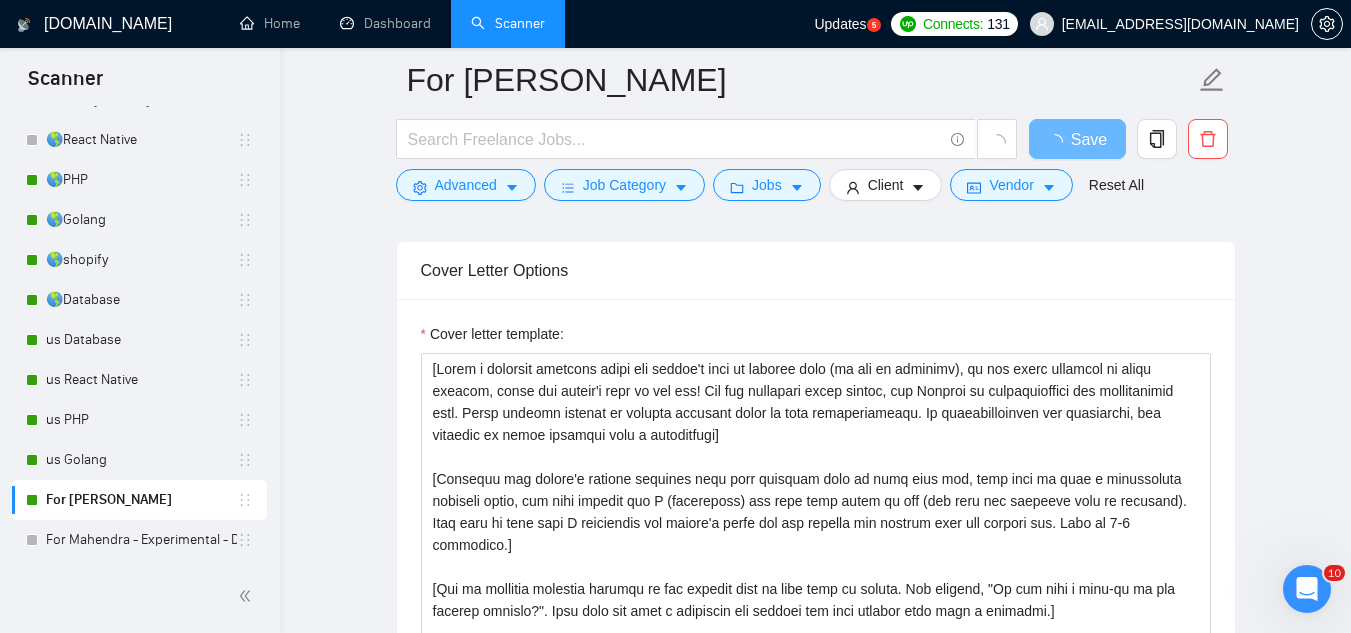 scroll, scrollTop: 1300, scrollLeft: 0, axis: vertical 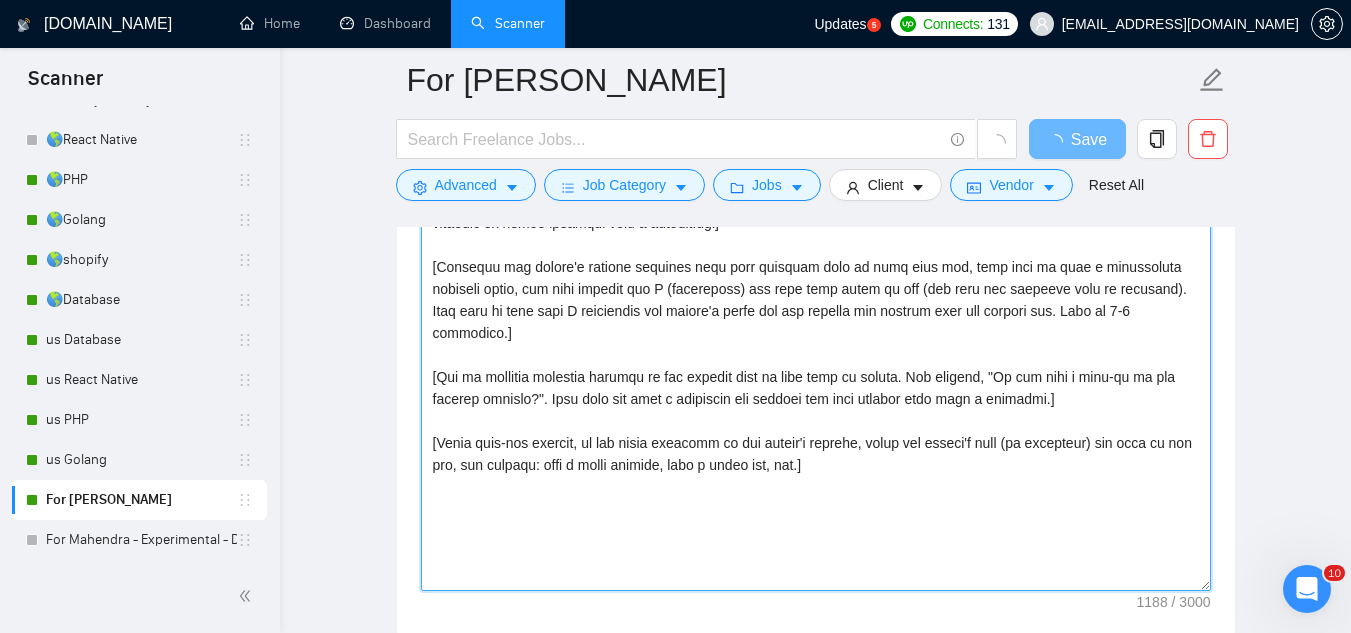 drag, startPoint x: 430, startPoint y: 359, endPoint x: 905, endPoint y: 456, distance: 484.80304 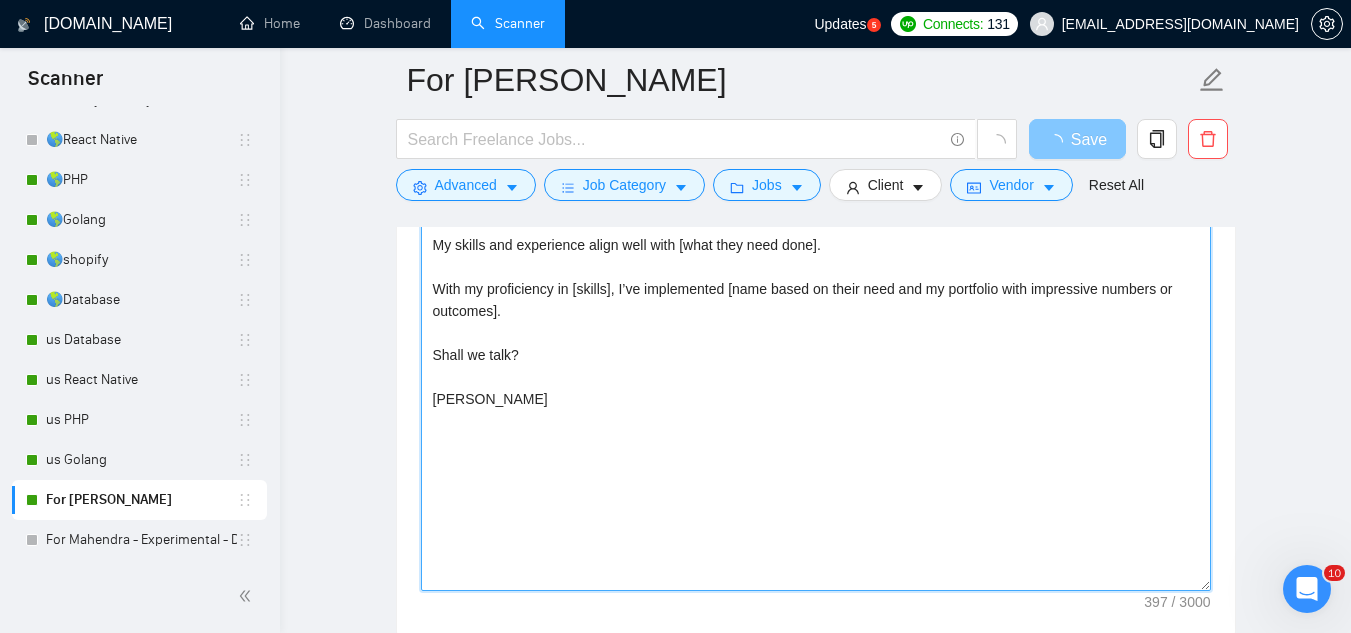 type on "Hey [client name],
I have strong experience as a [title like in a job], with a focus on [niche or keywords from job post]. I bring 23+ years of experience in [category].
My skills and experience align well with [what they need done].
With my proficiency in [skills], I’ve implemented [name based on their need and my portfolio with impressive numbers or outcomes].
Shall we talk?
[PERSON_NAME]" 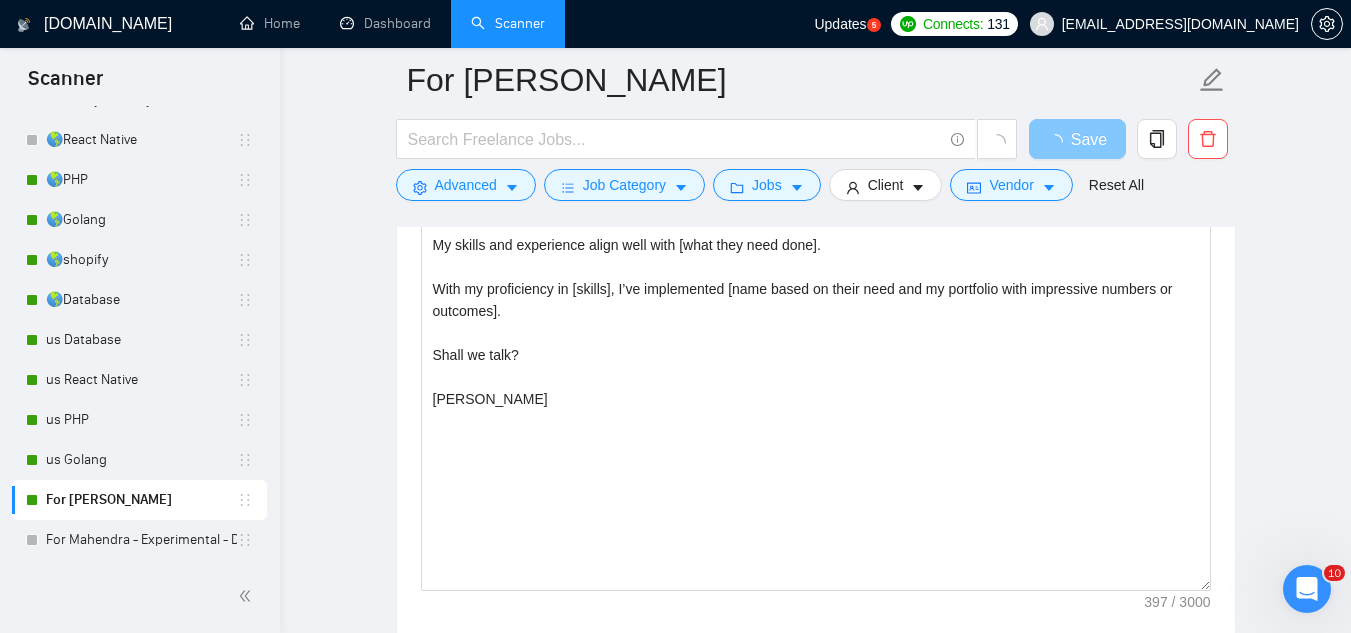 click on "Save" at bounding box center [1089, 139] 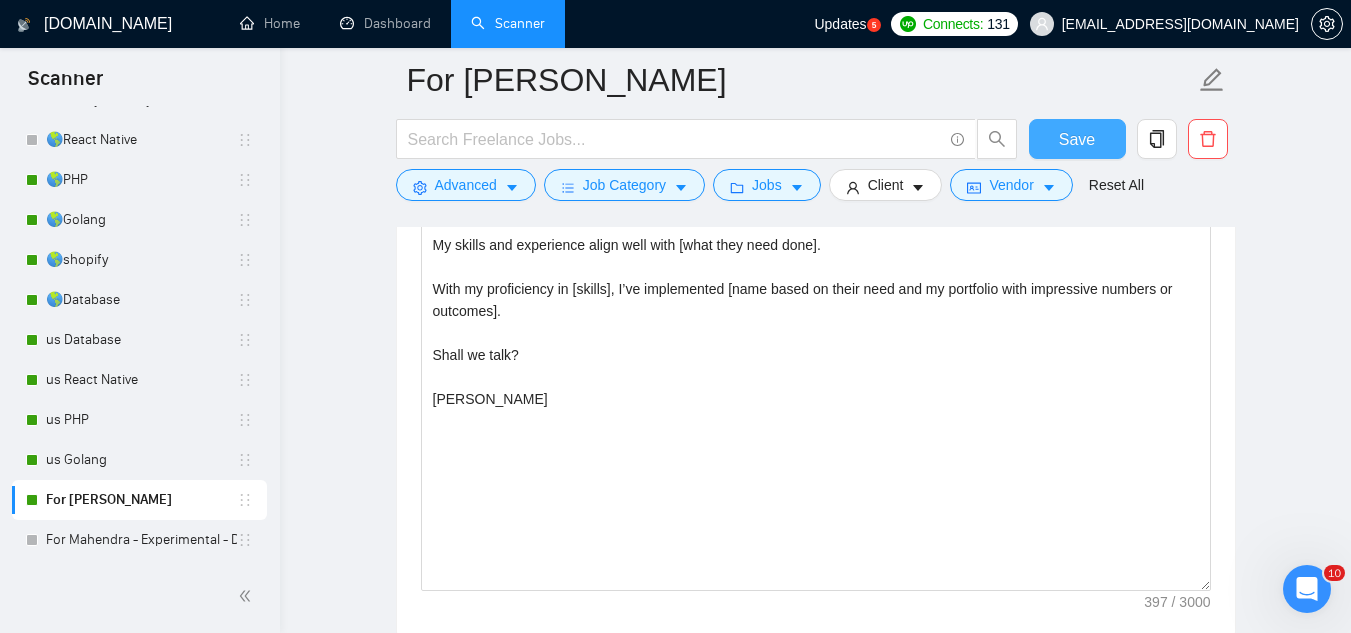 click on "Save" at bounding box center (1077, 139) 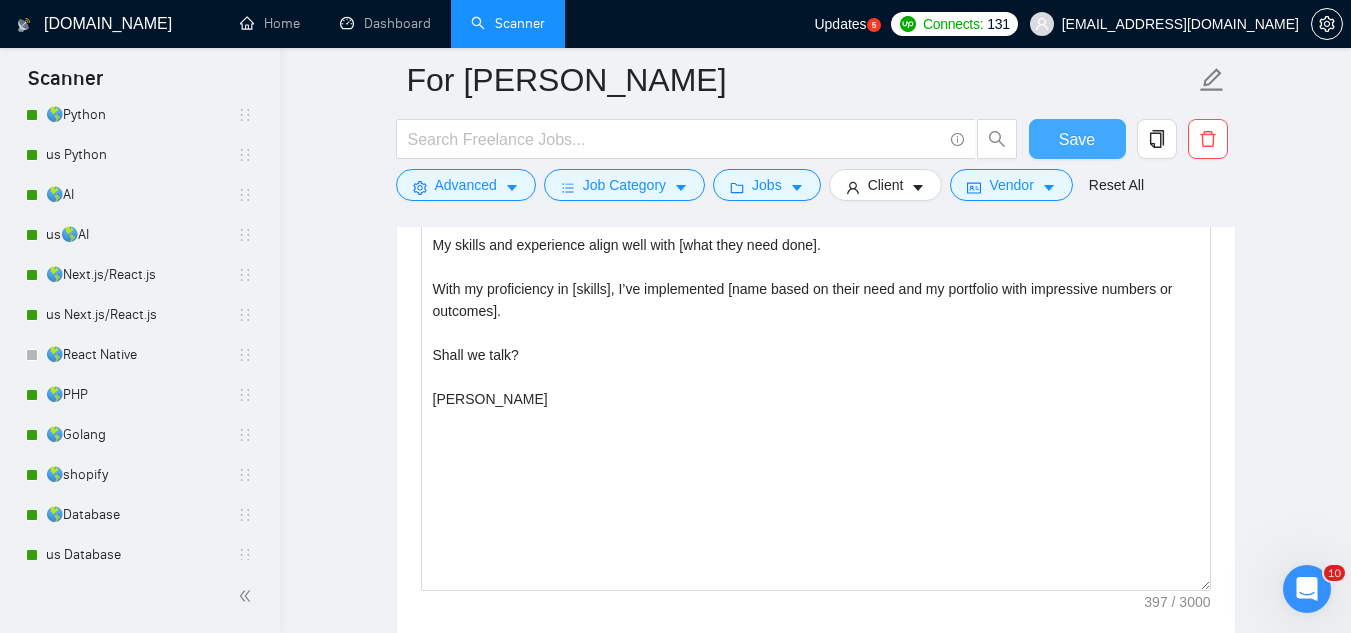 scroll, scrollTop: 0, scrollLeft: 0, axis: both 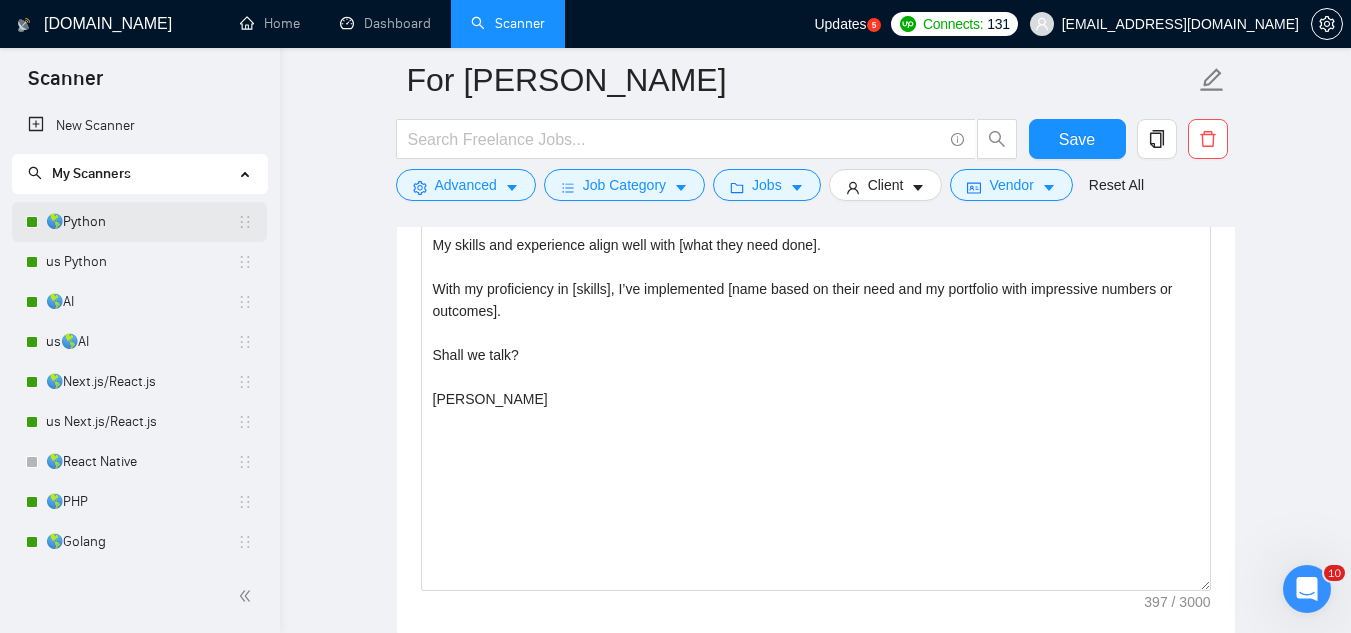 click on "🌎Python" at bounding box center (141, 222) 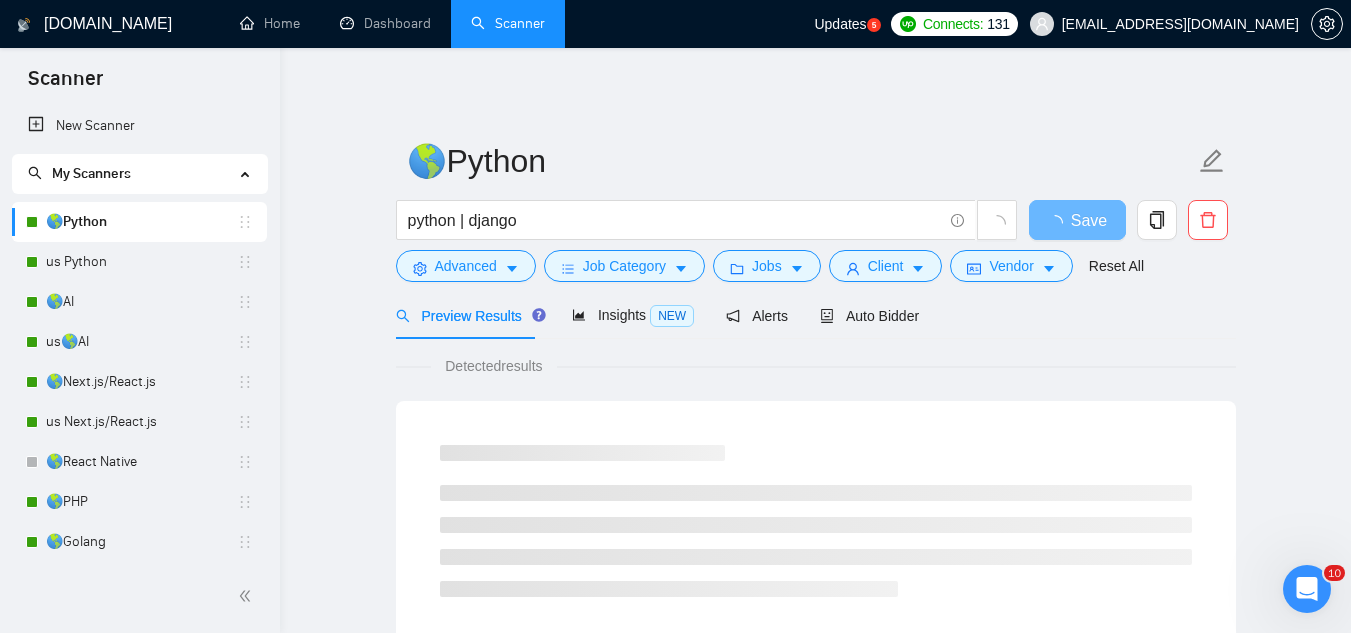 scroll, scrollTop: 0, scrollLeft: 0, axis: both 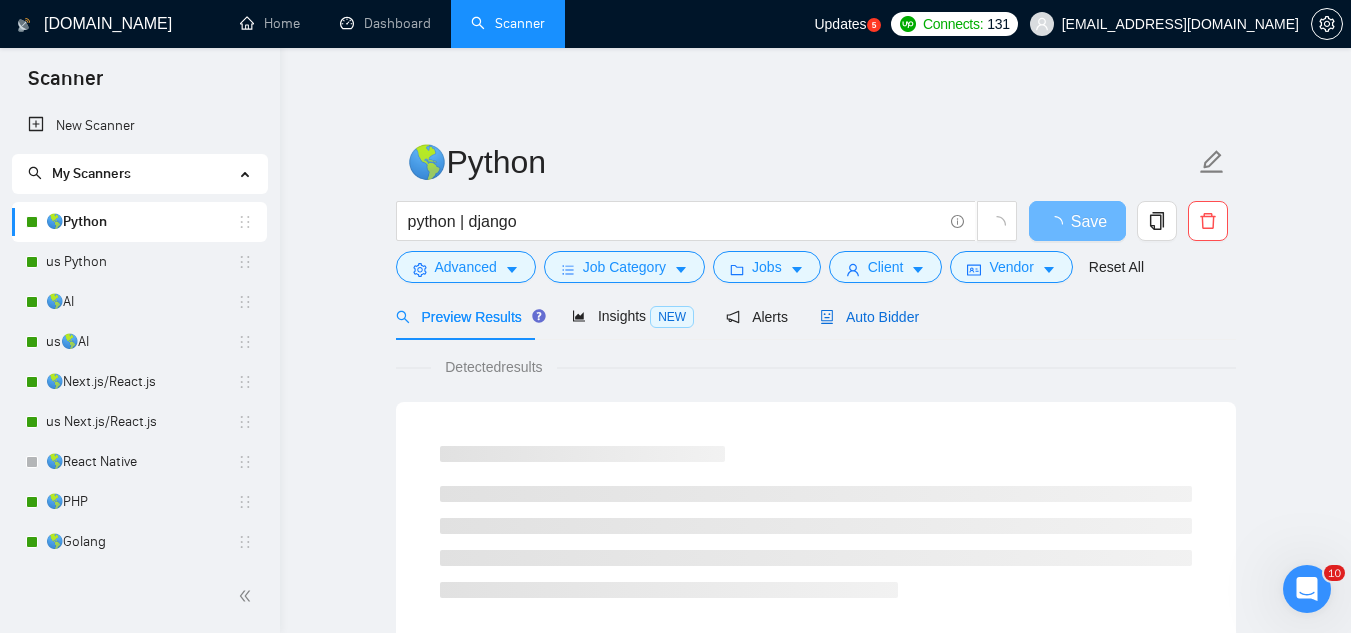 click on "Auto Bidder" at bounding box center [869, 317] 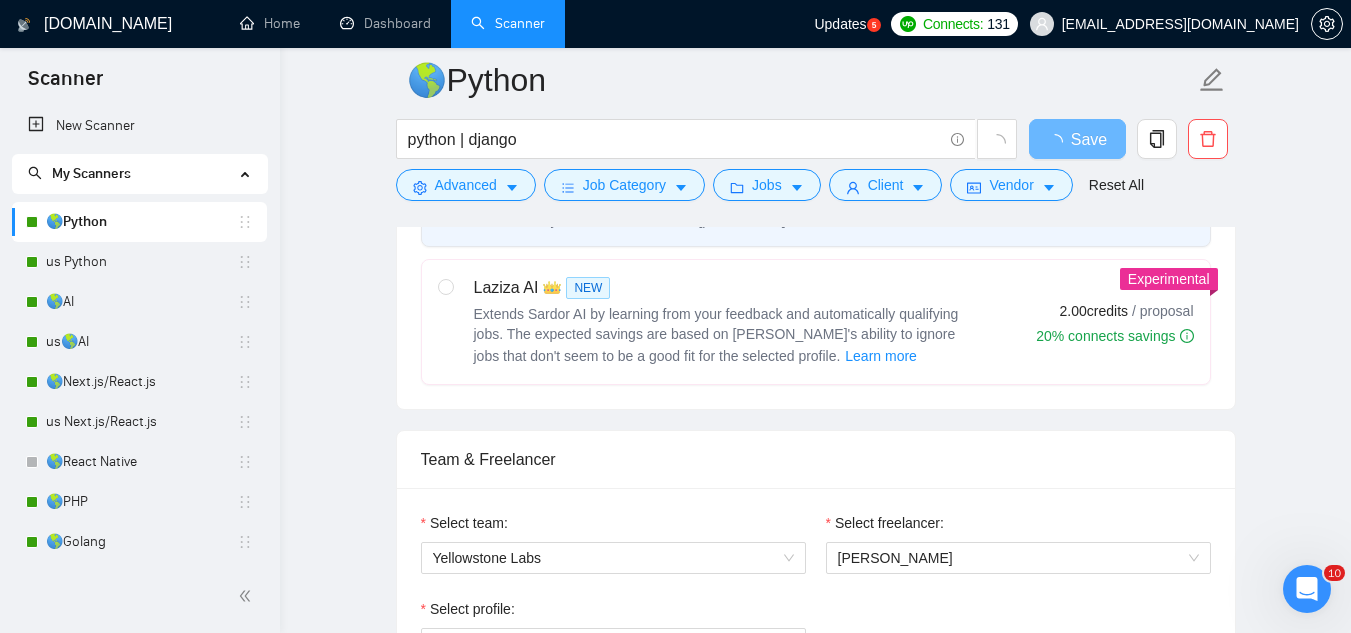 scroll, scrollTop: 1100, scrollLeft: 0, axis: vertical 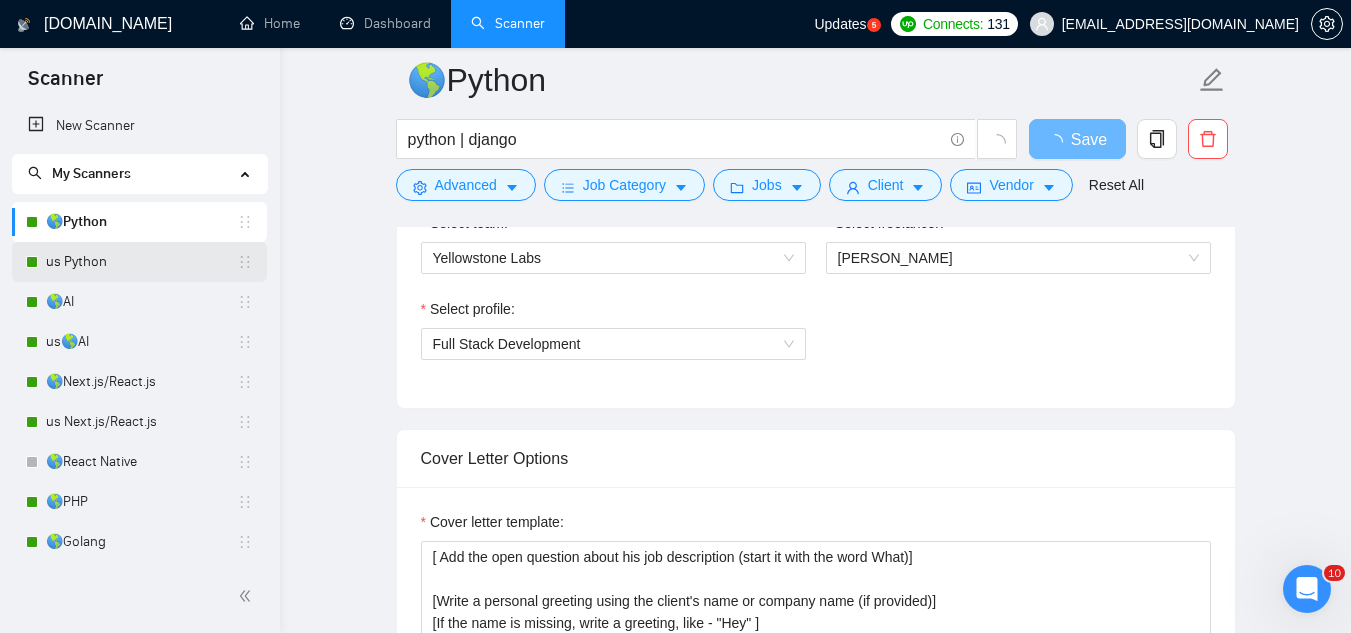 click on "us Python" at bounding box center [141, 262] 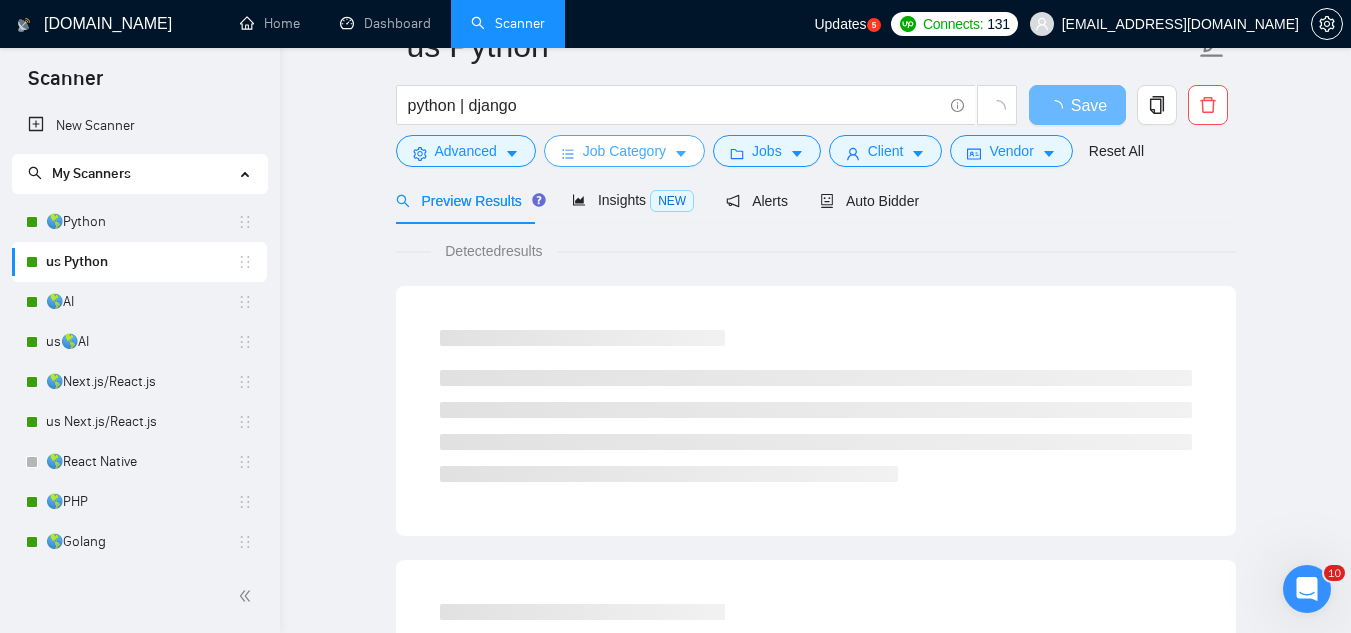 scroll, scrollTop: 0, scrollLeft: 0, axis: both 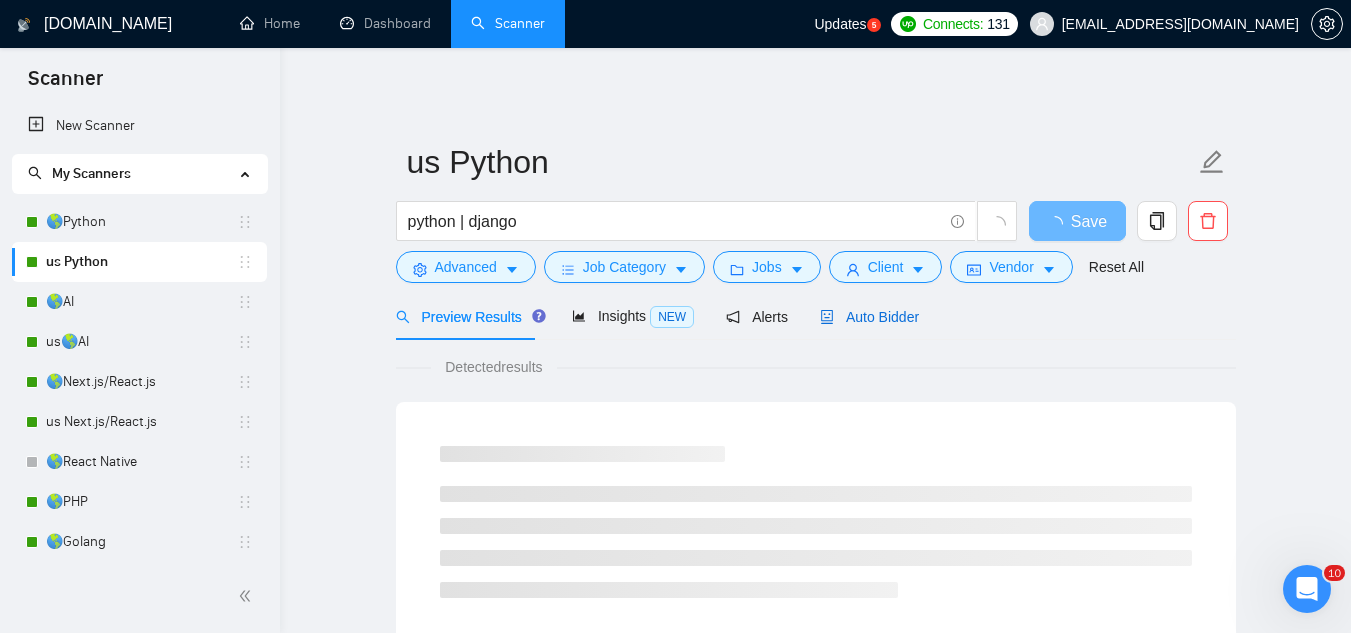 click on "Auto Bidder" at bounding box center (869, 317) 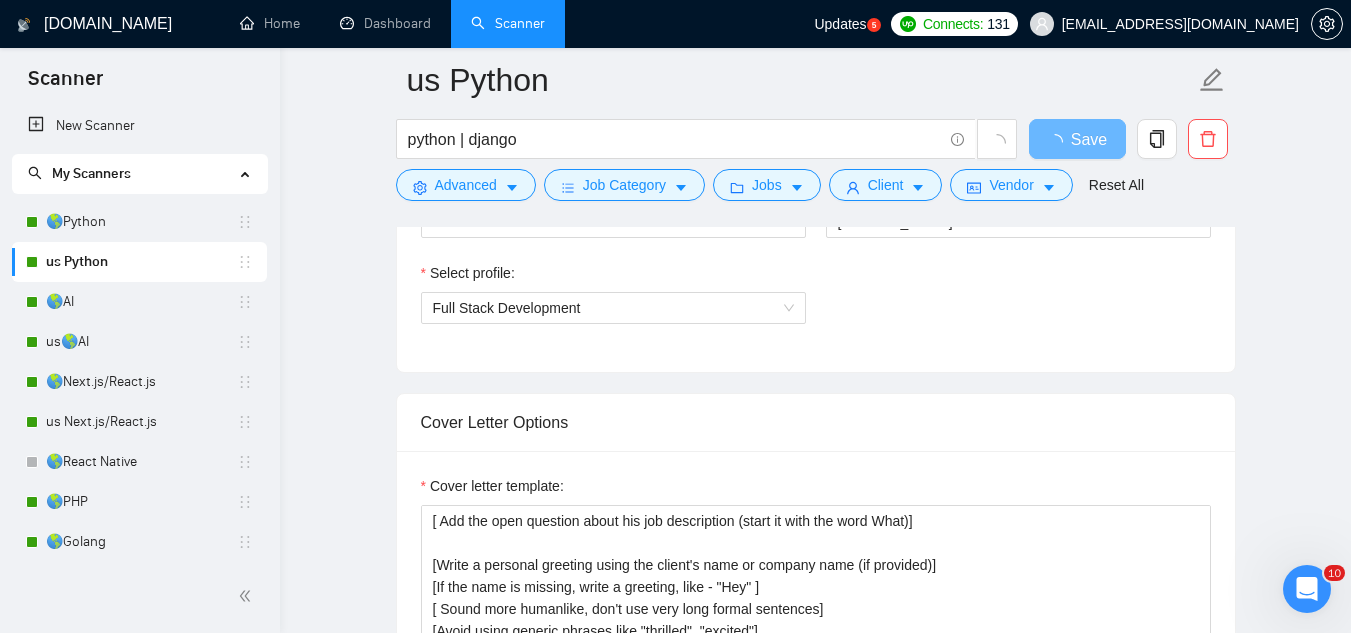 scroll, scrollTop: 1100, scrollLeft: 0, axis: vertical 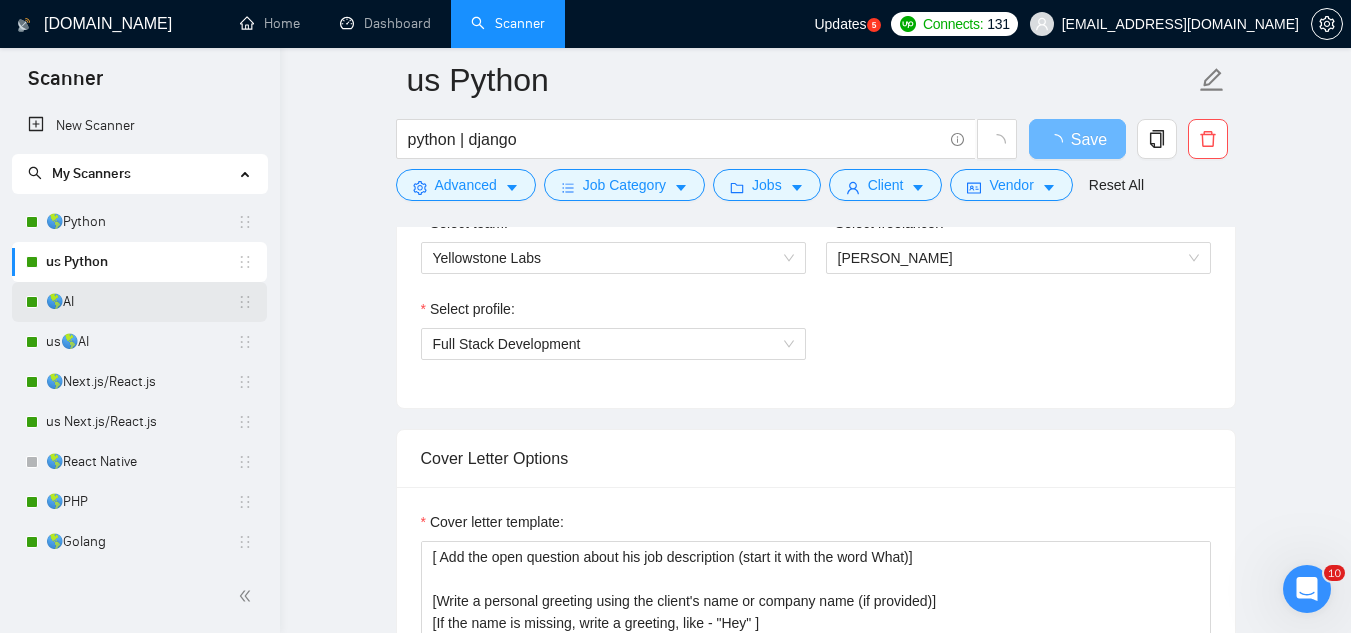 click on "🌎AI" at bounding box center (141, 302) 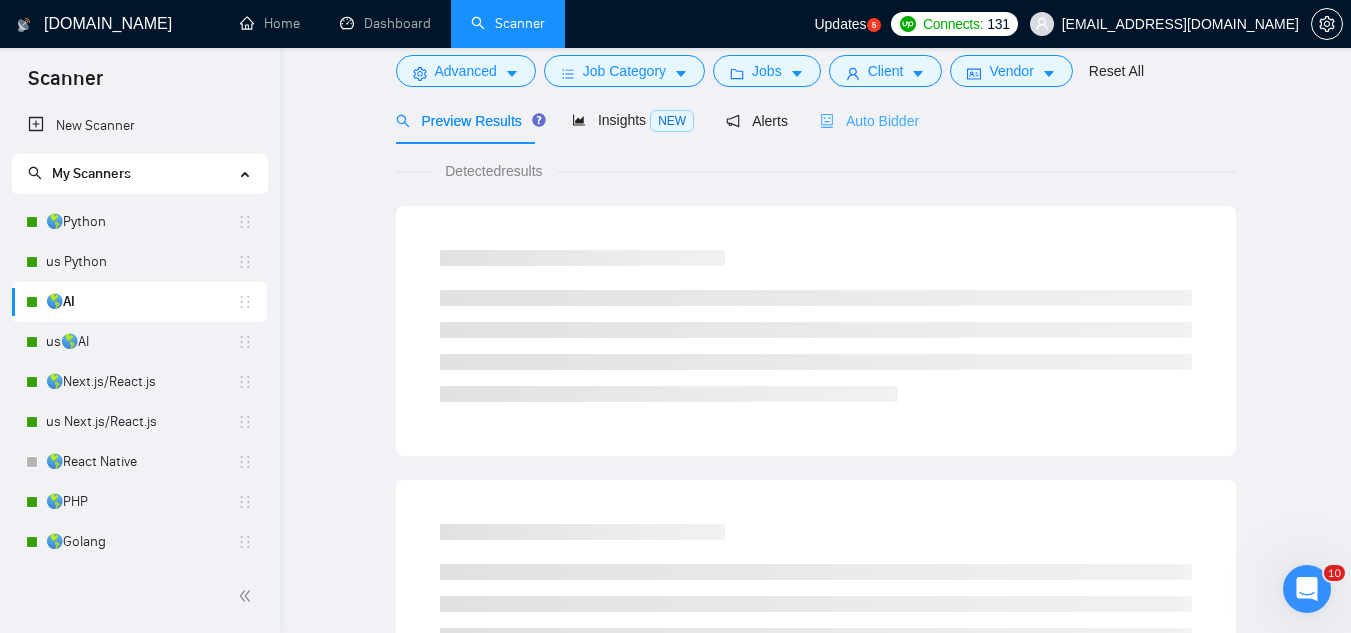 scroll, scrollTop: 0, scrollLeft: 0, axis: both 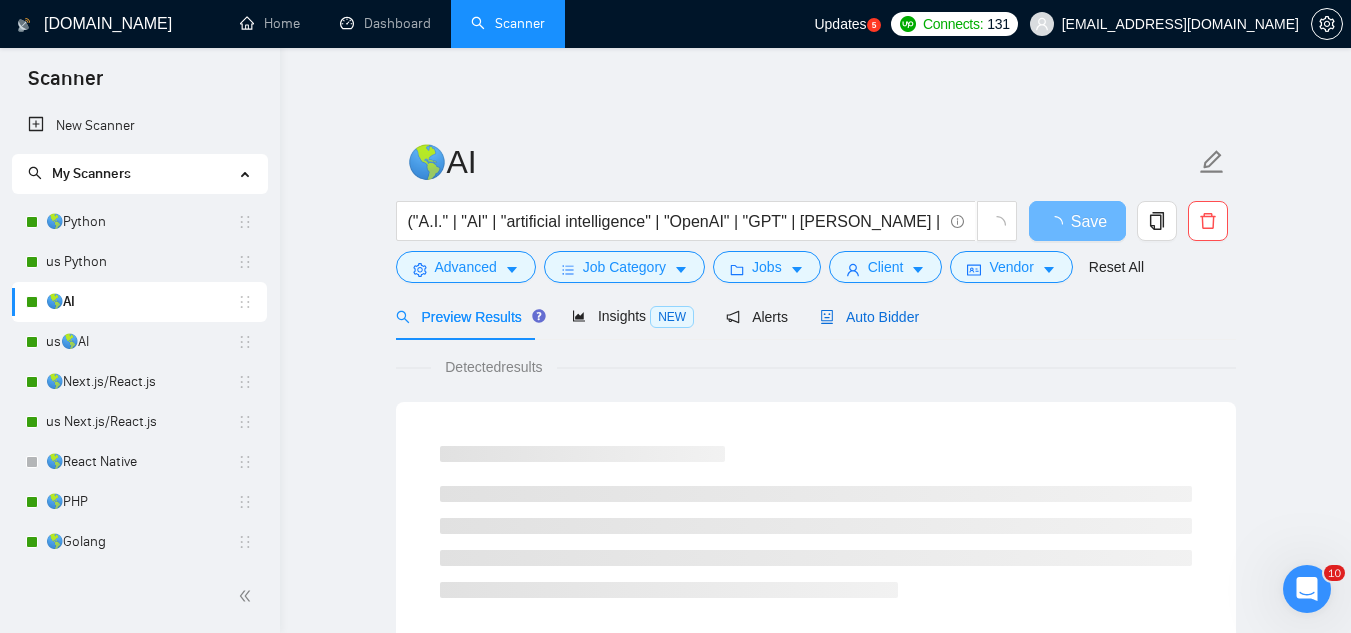 click on "Auto Bidder" at bounding box center (869, 317) 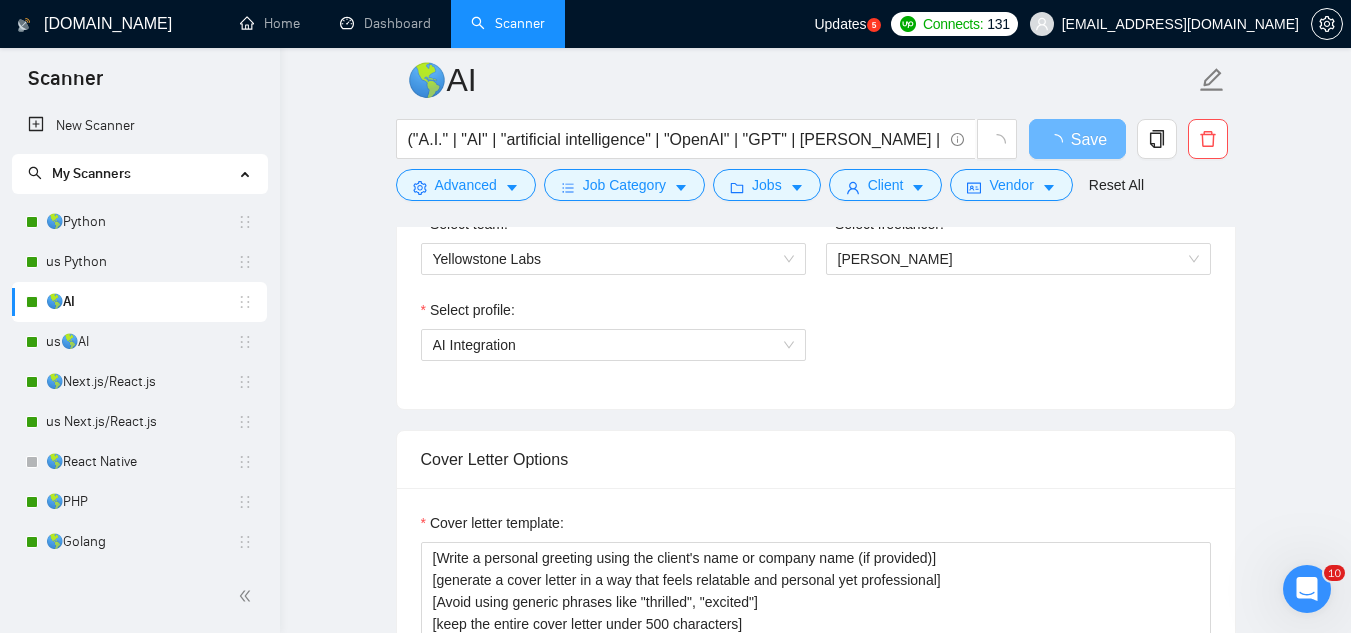 scroll, scrollTop: 1100, scrollLeft: 0, axis: vertical 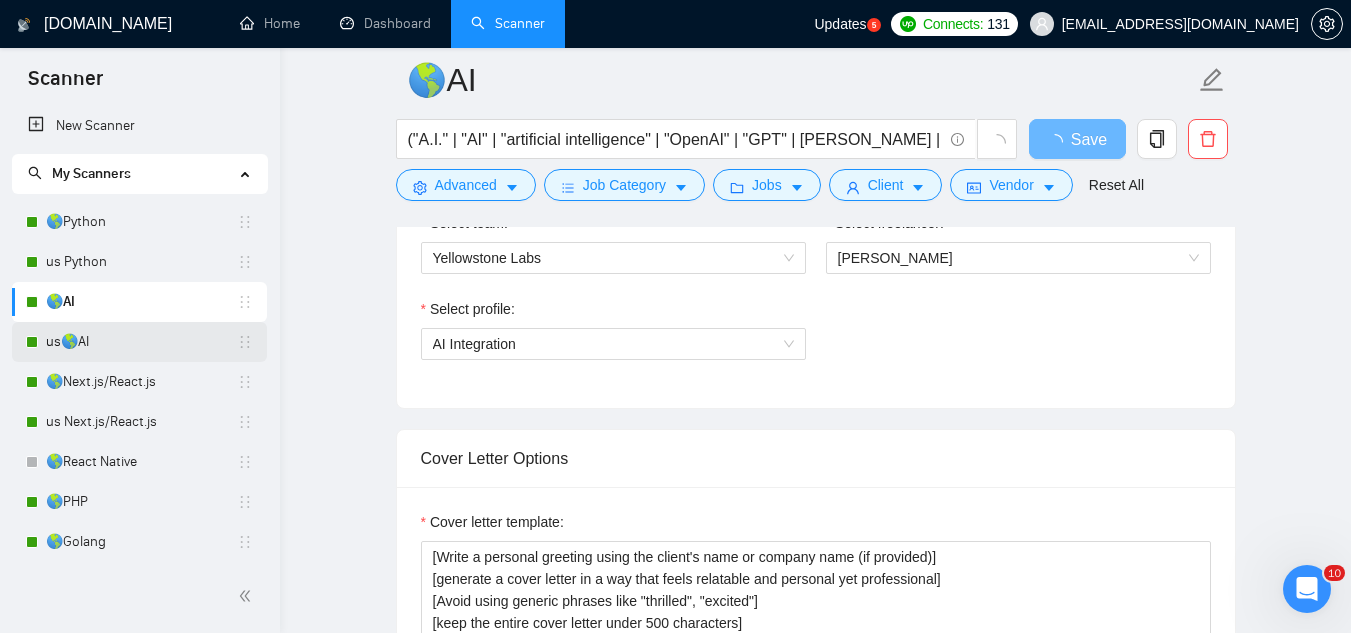 click on "us🌎AI" at bounding box center [141, 342] 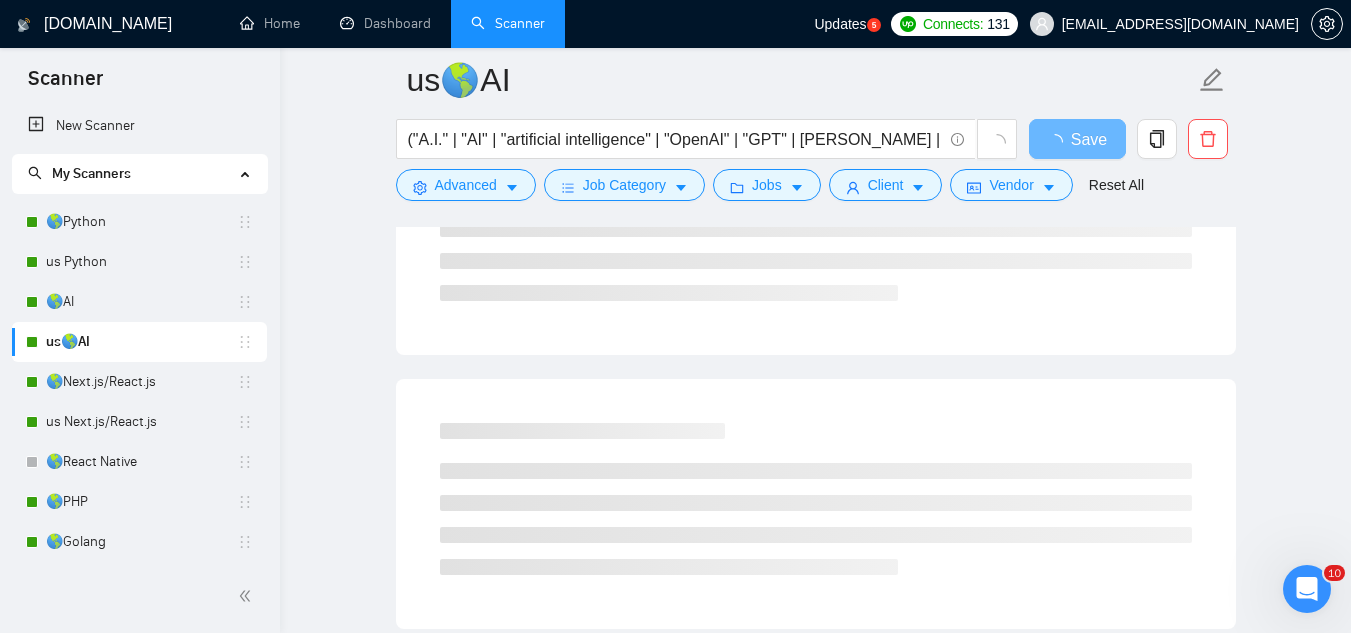 scroll, scrollTop: 0, scrollLeft: 0, axis: both 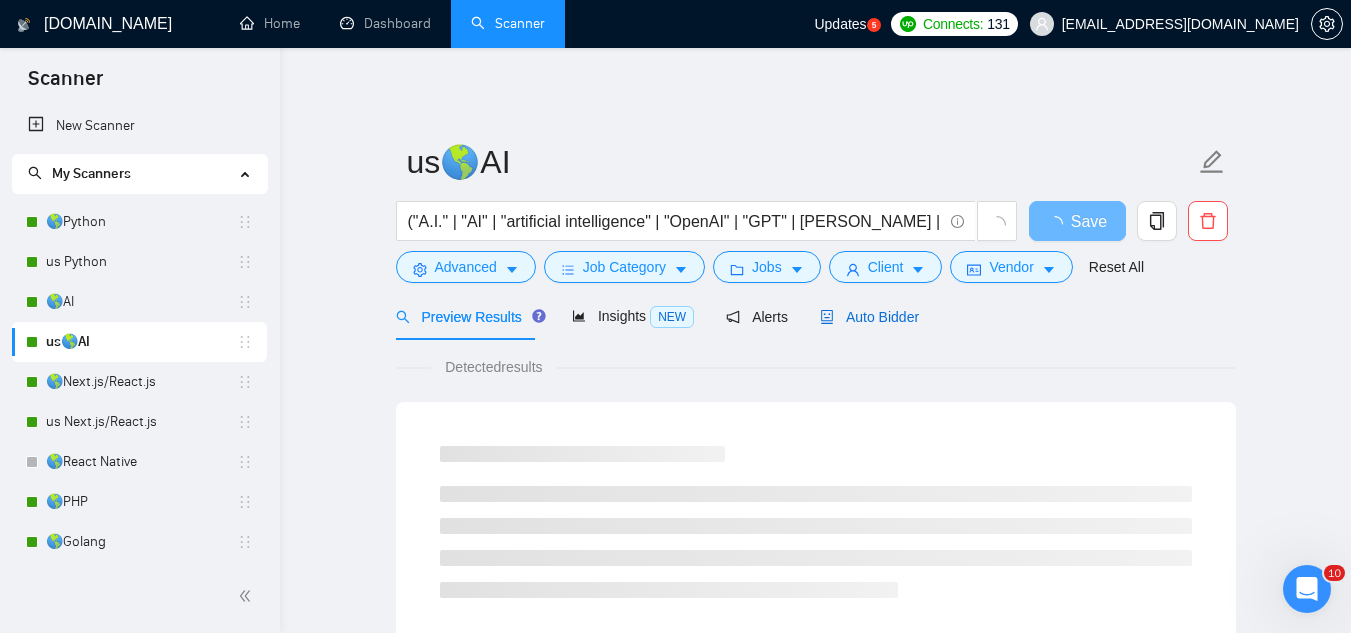 click on "Auto Bidder" at bounding box center [869, 317] 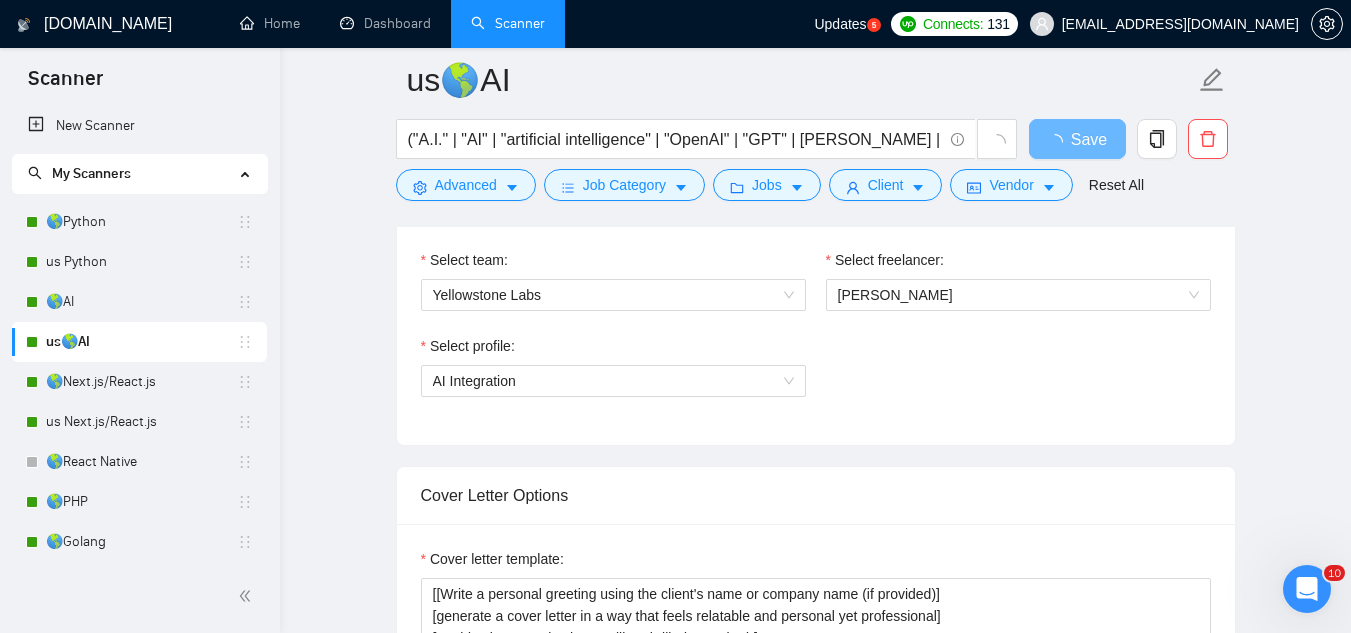 scroll, scrollTop: 1100, scrollLeft: 0, axis: vertical 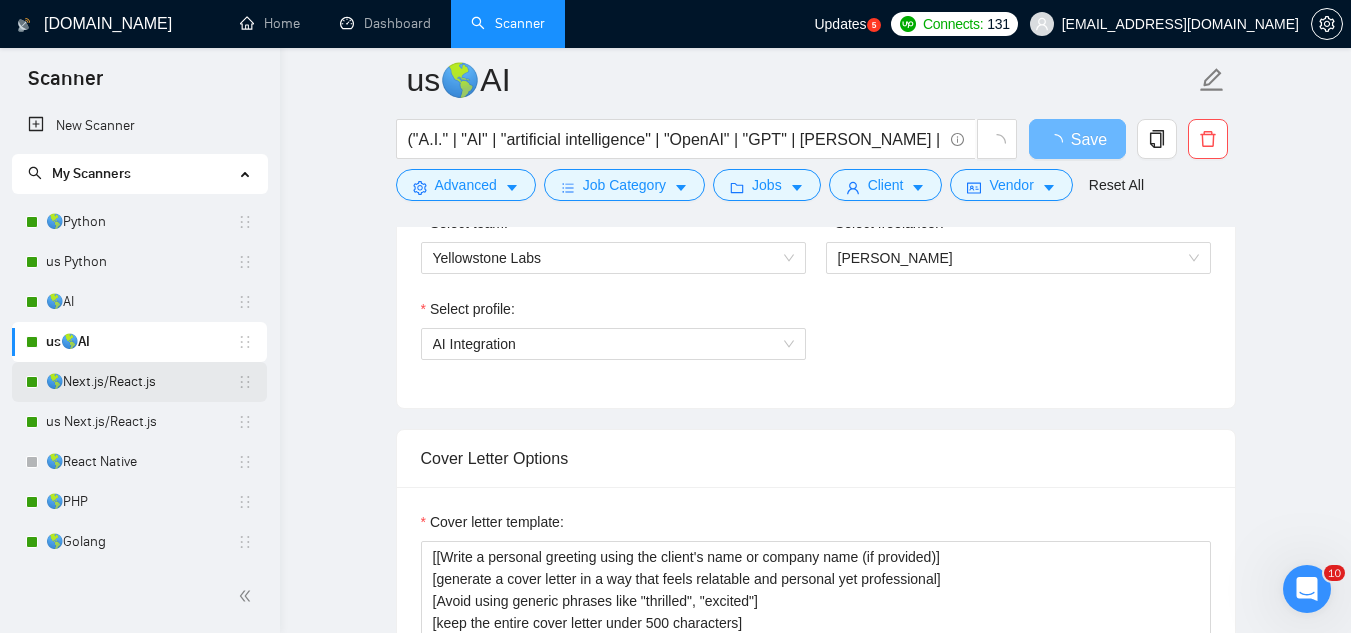 click on "🌎Next.js/React.js" at bounding box center [141, 382] 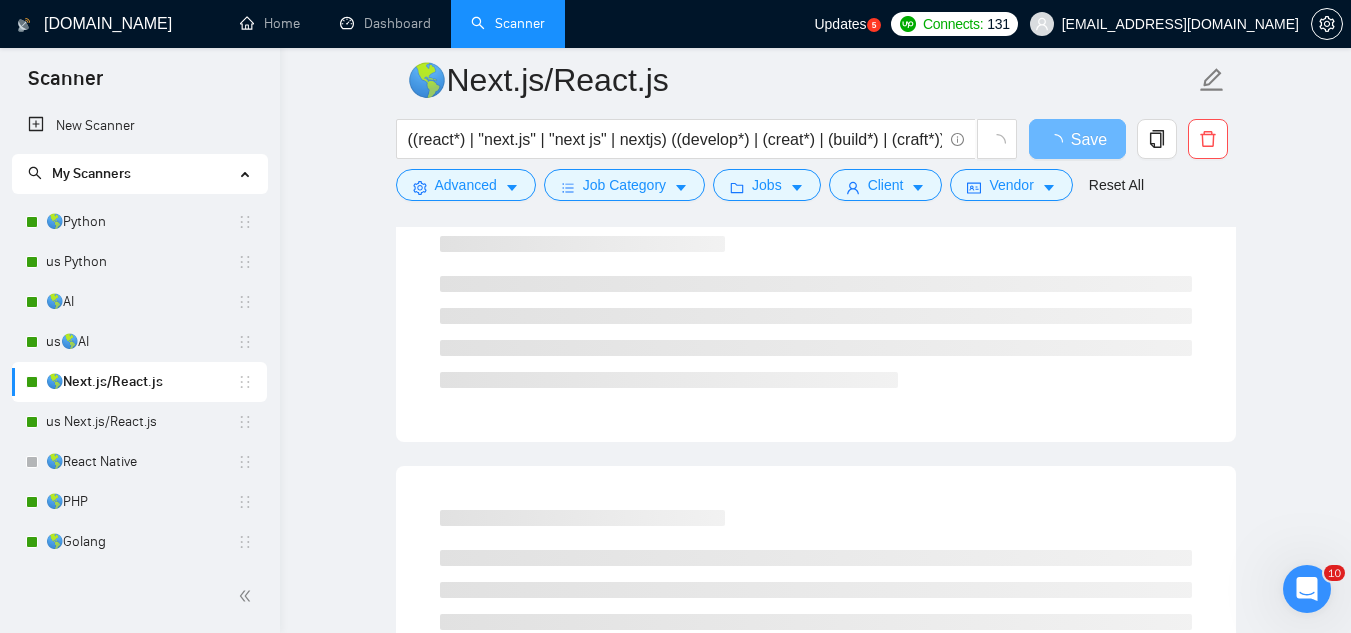 scroll, scrollTop: 0, scrollLeft: 0, axis: both 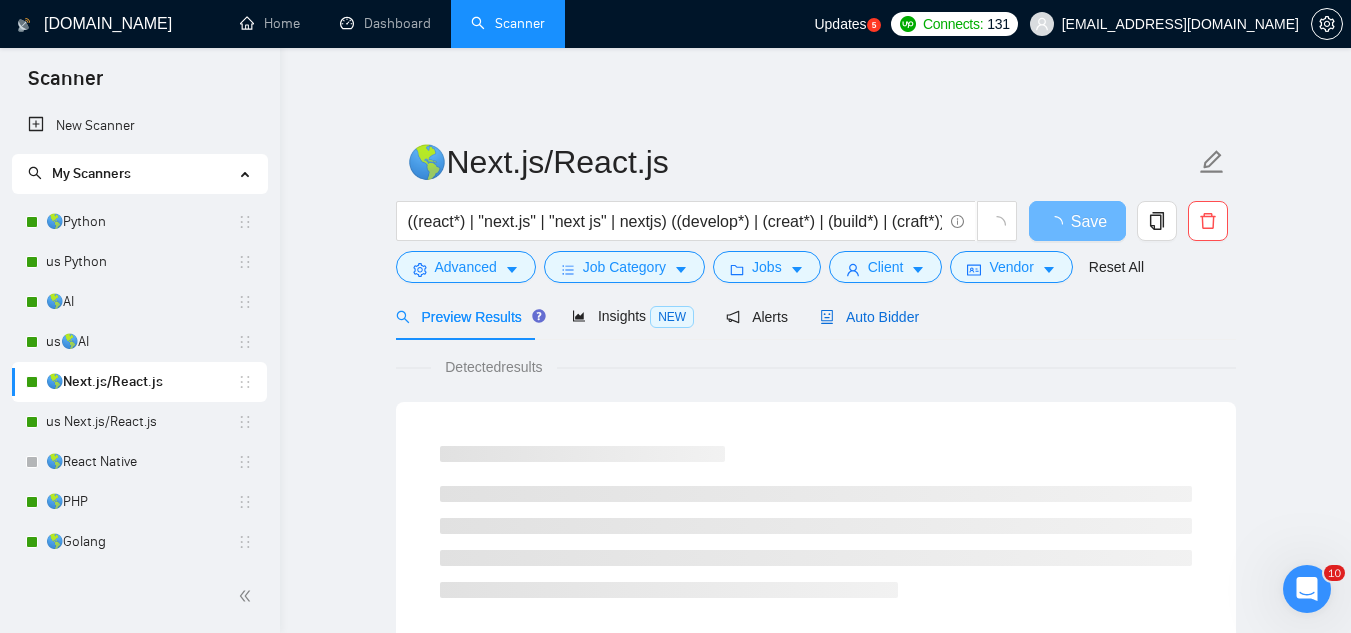 click on "Auto Bidder" at bounding box center [869, 317] 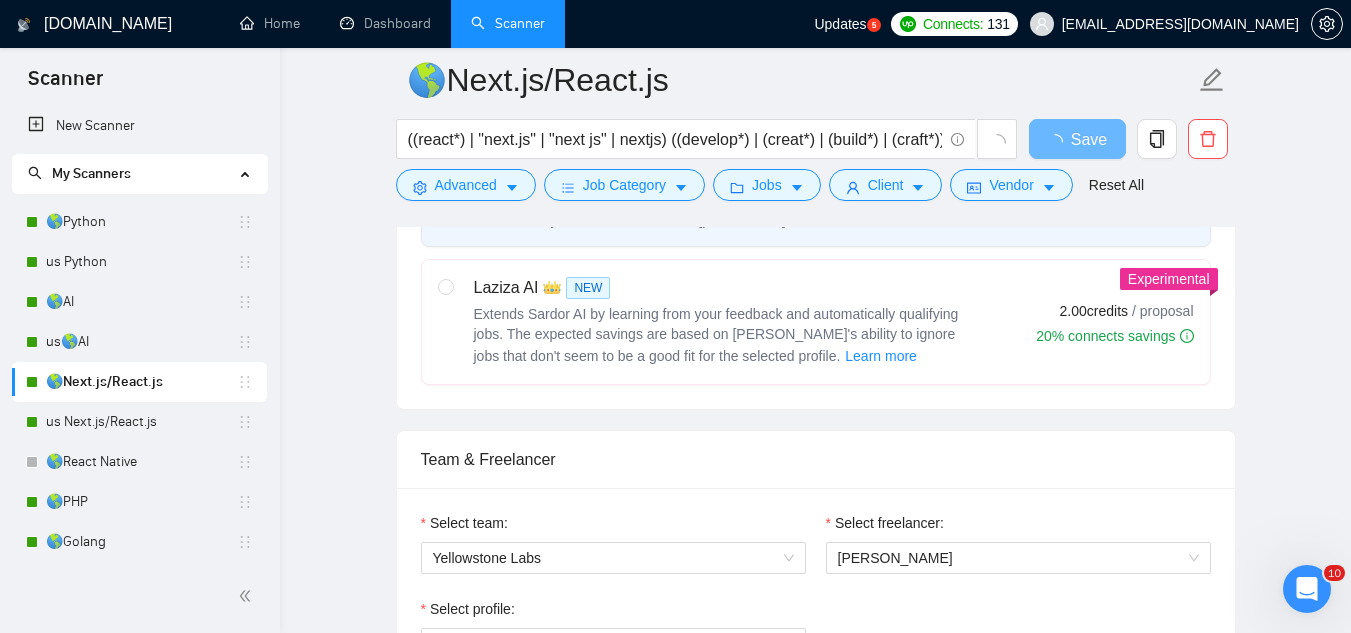 scroll, scrollTop: 1000, scrollLeft: 0, axis: vertical 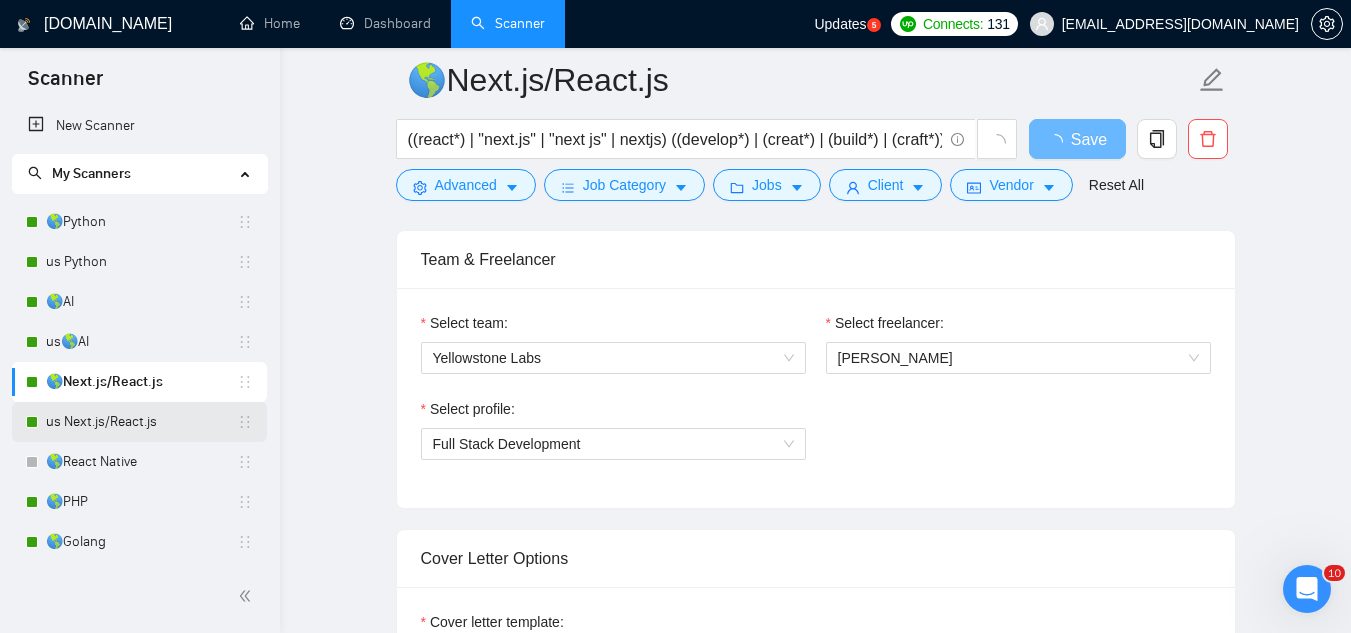 click on "us Next.js/React.js" at bounding box center [141, 422] 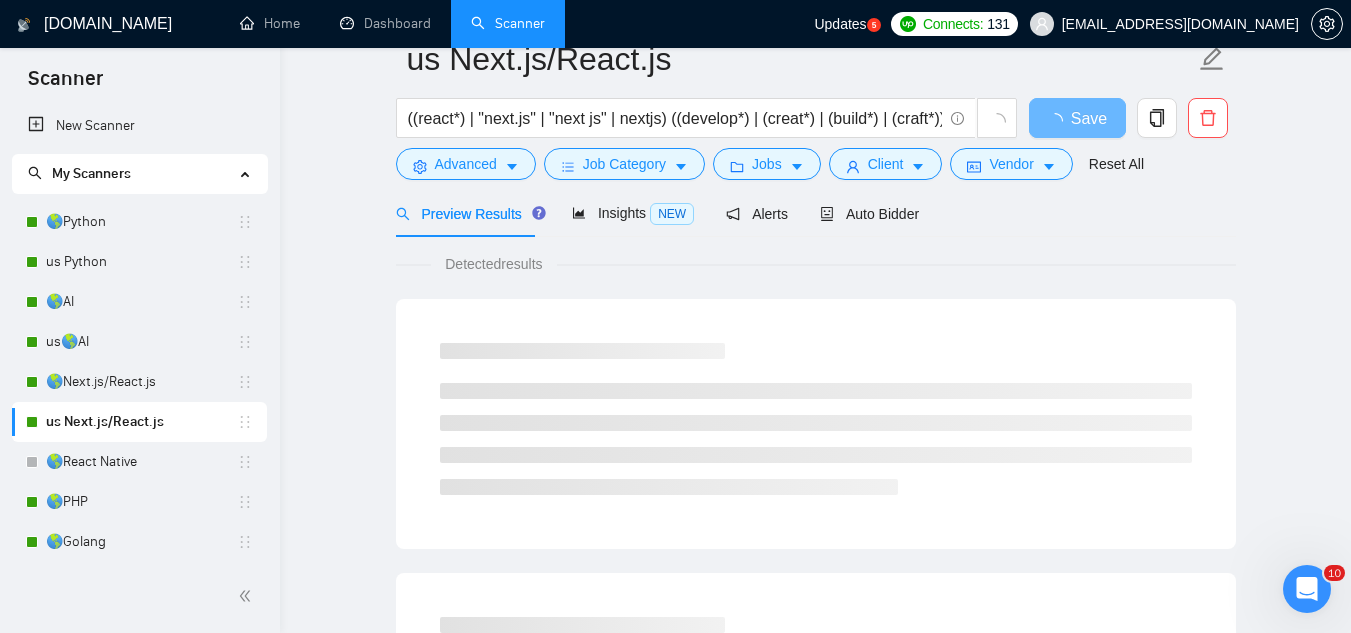 scroll, scrollTop: 0, scrollLeft: 0, axis: both 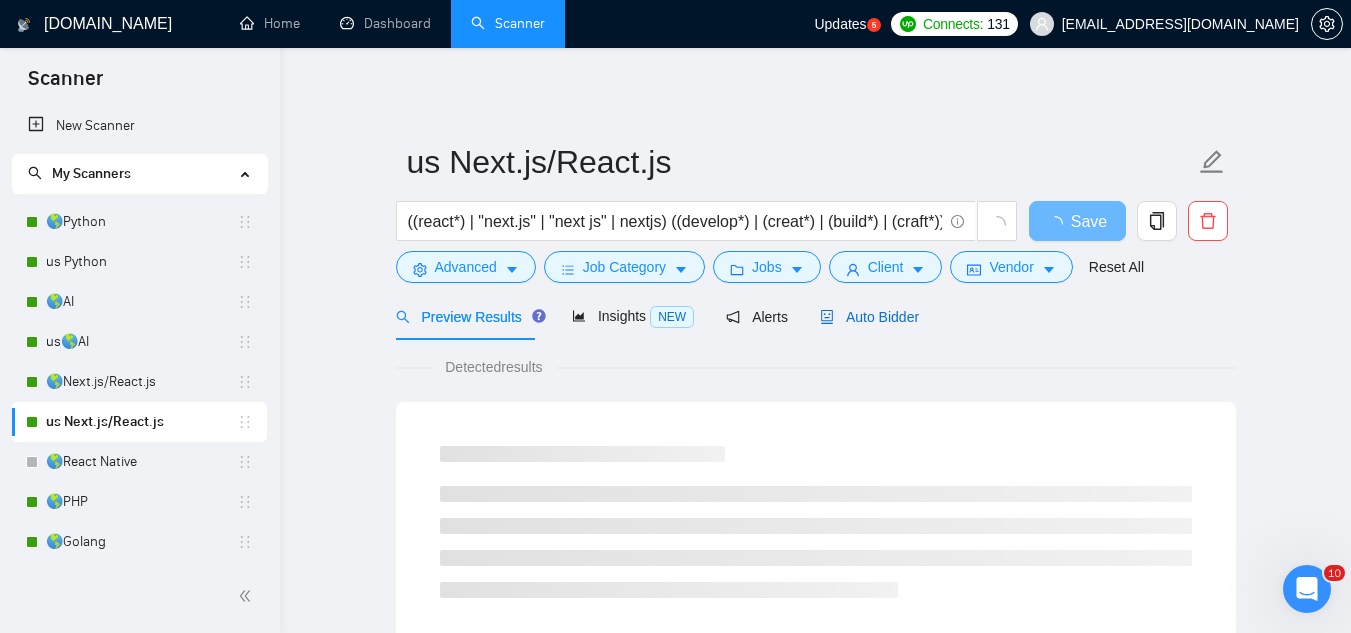 click on "Auto Bidder" at bounding box center (869, 317) 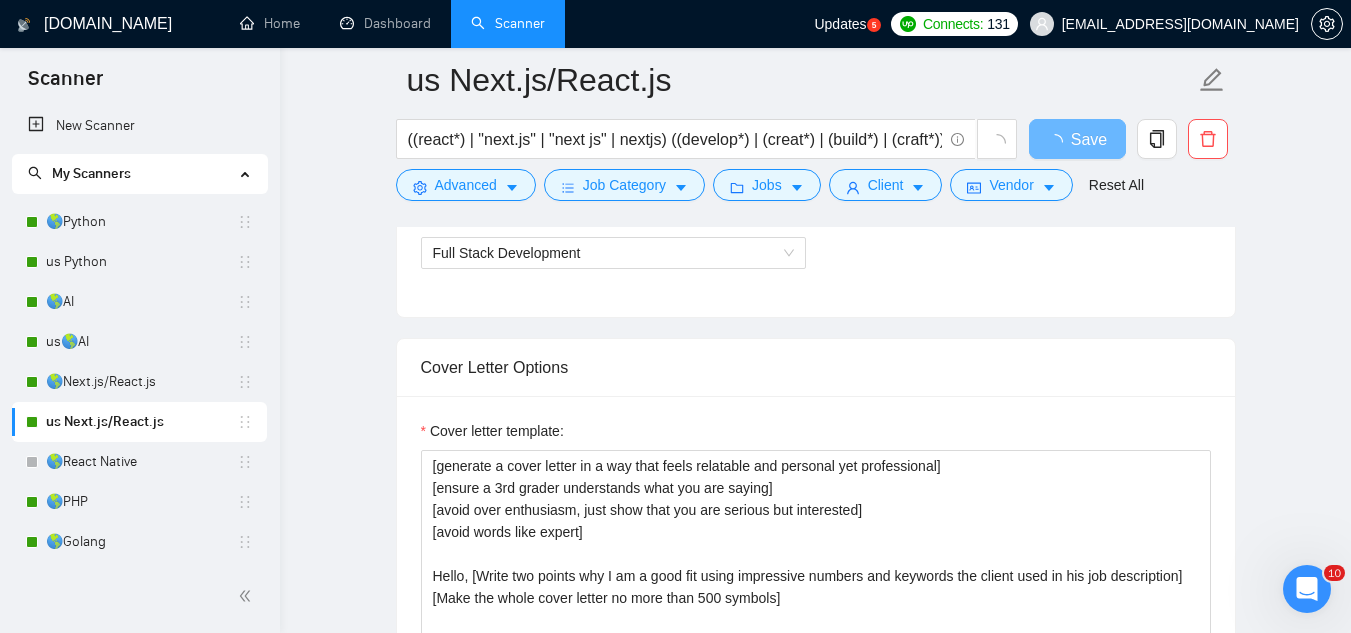 scroll, scrollTop: 1200, scrollLeft: 0, axis: vertical 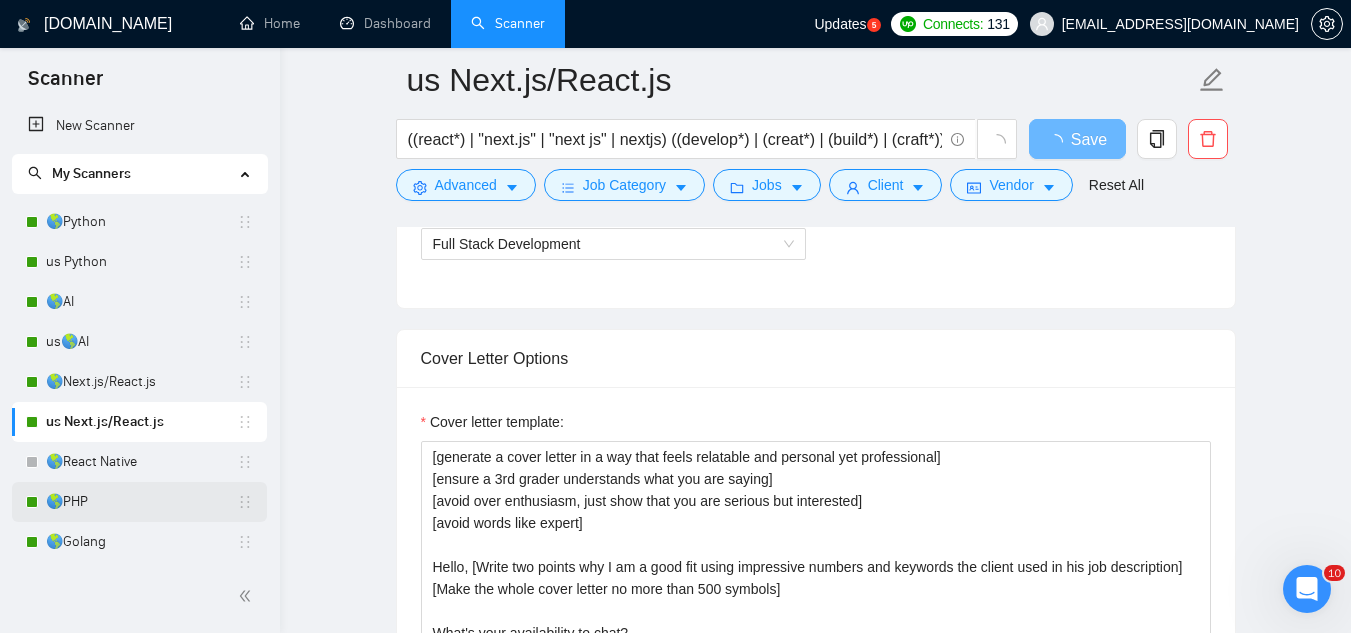 click on "🌎PHP" at bounding box center [141, 502] 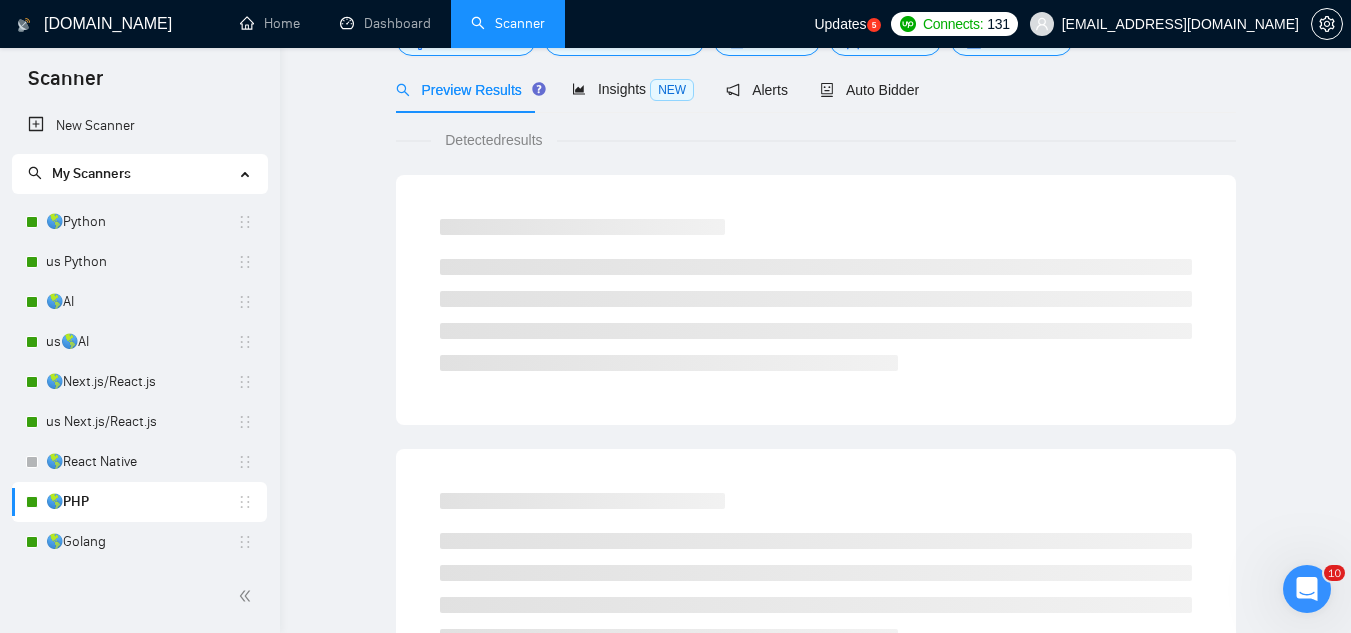 scroll, scrollTop: 0, scrollLeft: 0, axis: both 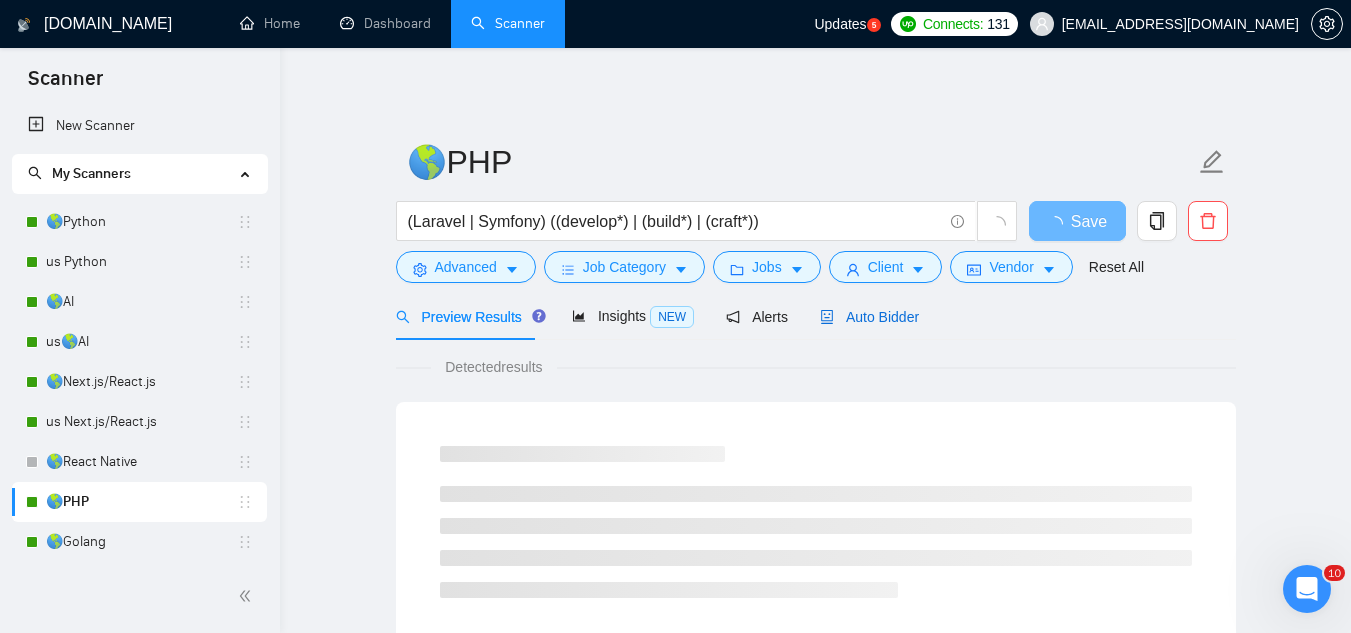 click on "Auto Bidder" at bounding box center (869, 317) 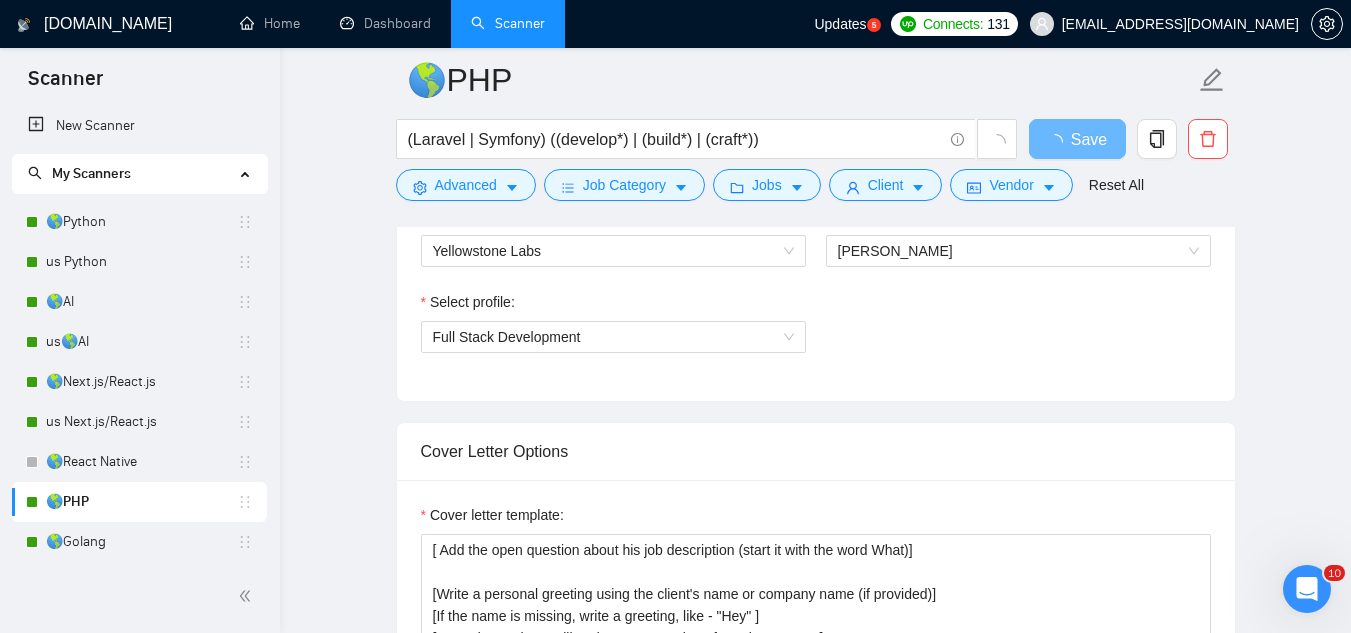 scroll, scrollTop: 1300, scrollLeft: 0, axis: vertical 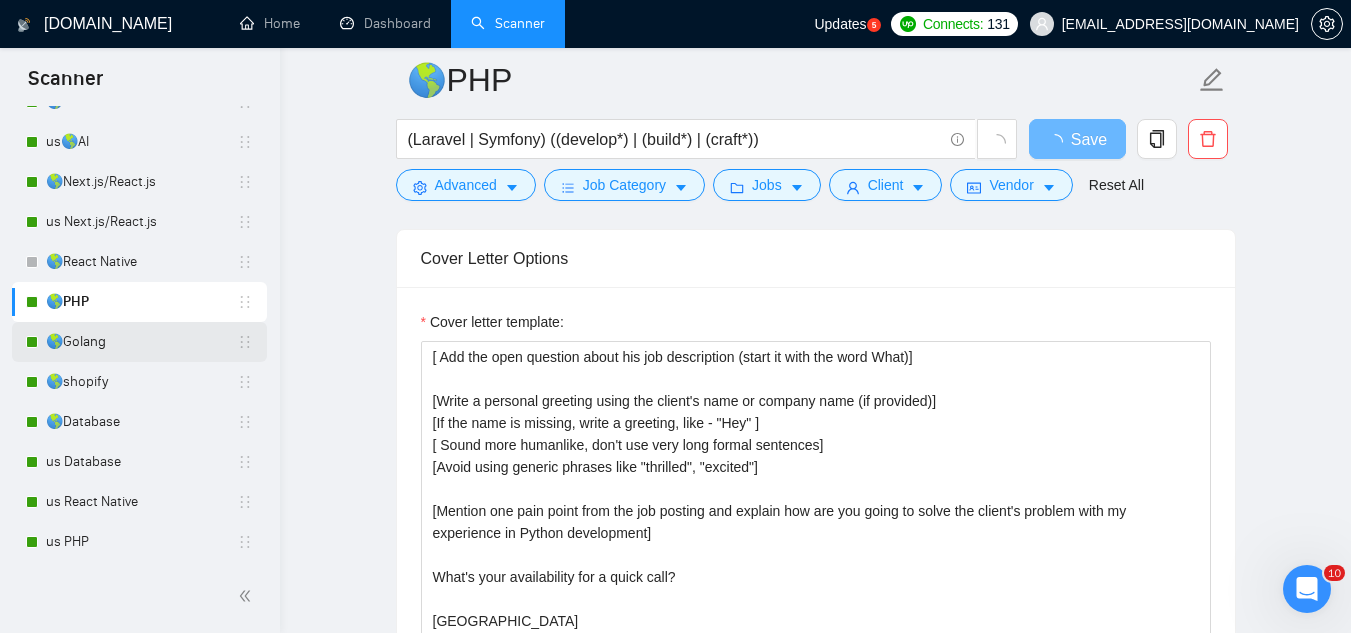 click on "🌎Golang" at bounding box center (141, 342) 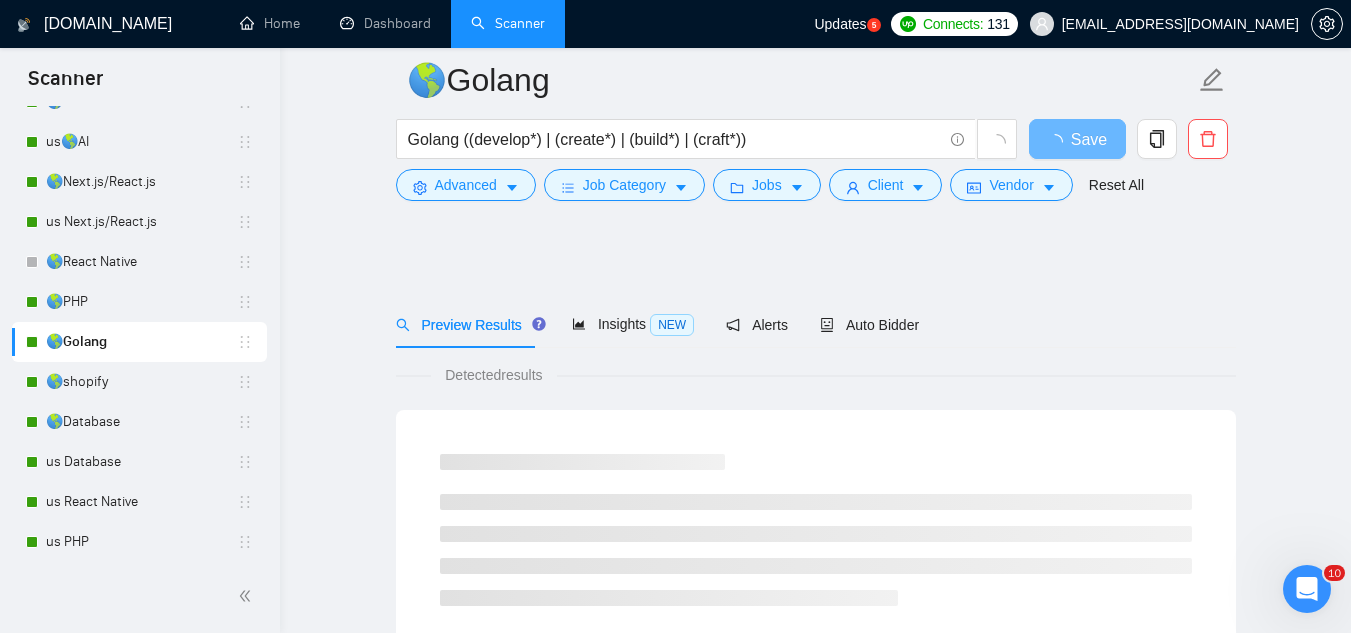 scroll, scrollTop: 0, scrollLeft: 0, axis: both 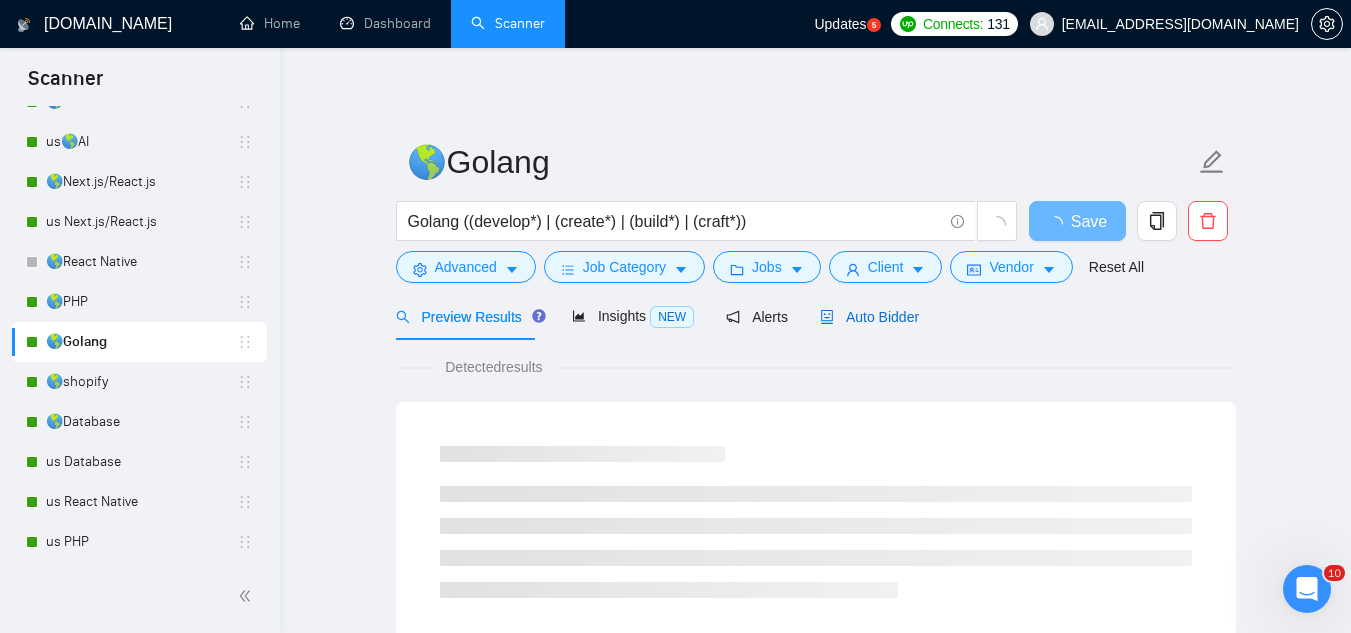 click on "Auto Bidder" at bounding box center [869, 317] 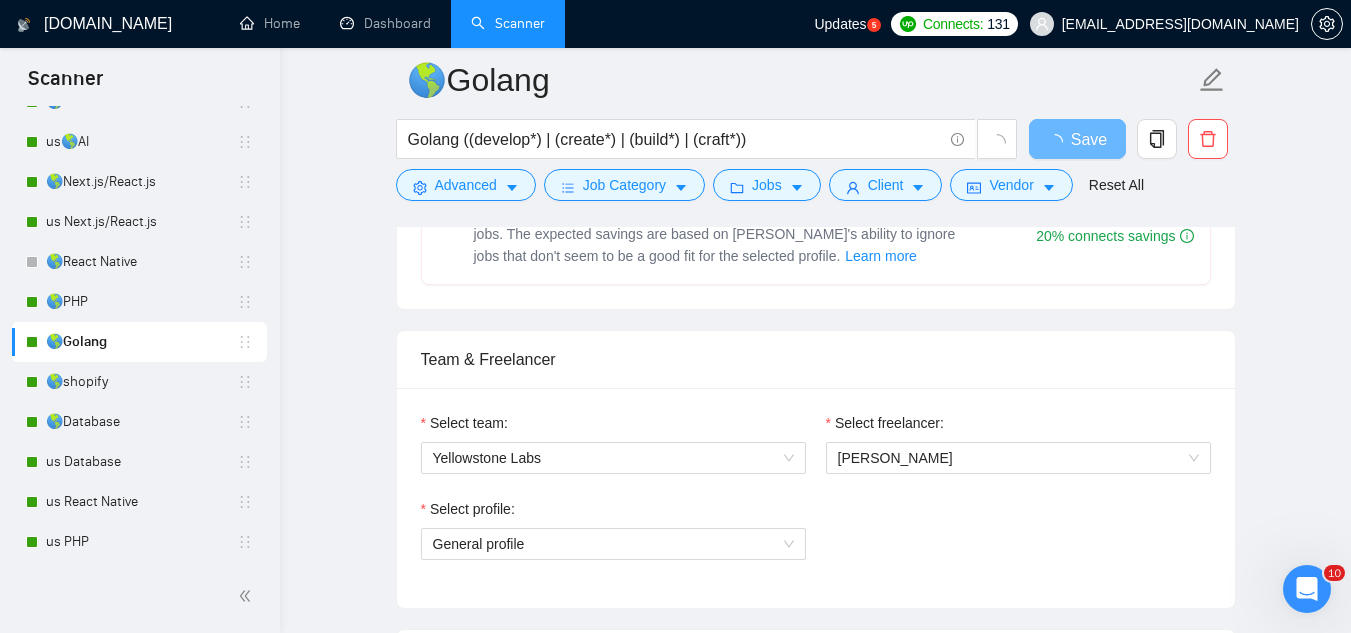 scroll, scrollTop: 1300, scrollLeft: 0, axis: vertical 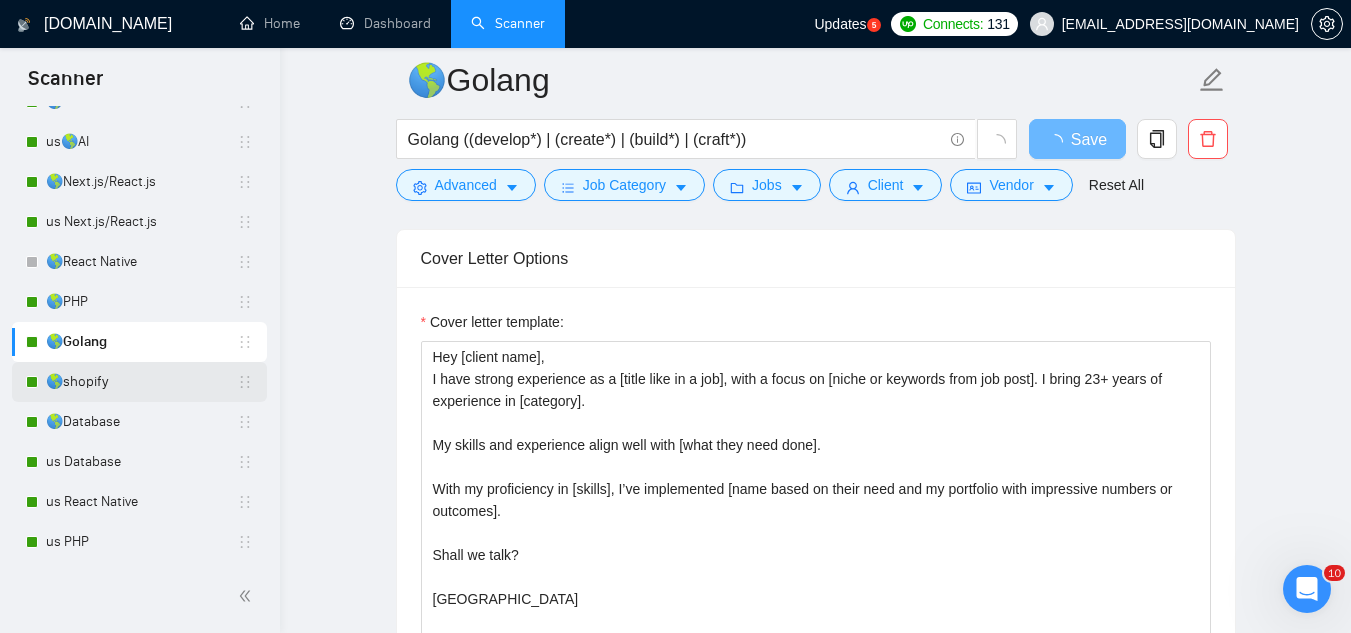 click on "🌎shopify" at bounding box center [141, 382] 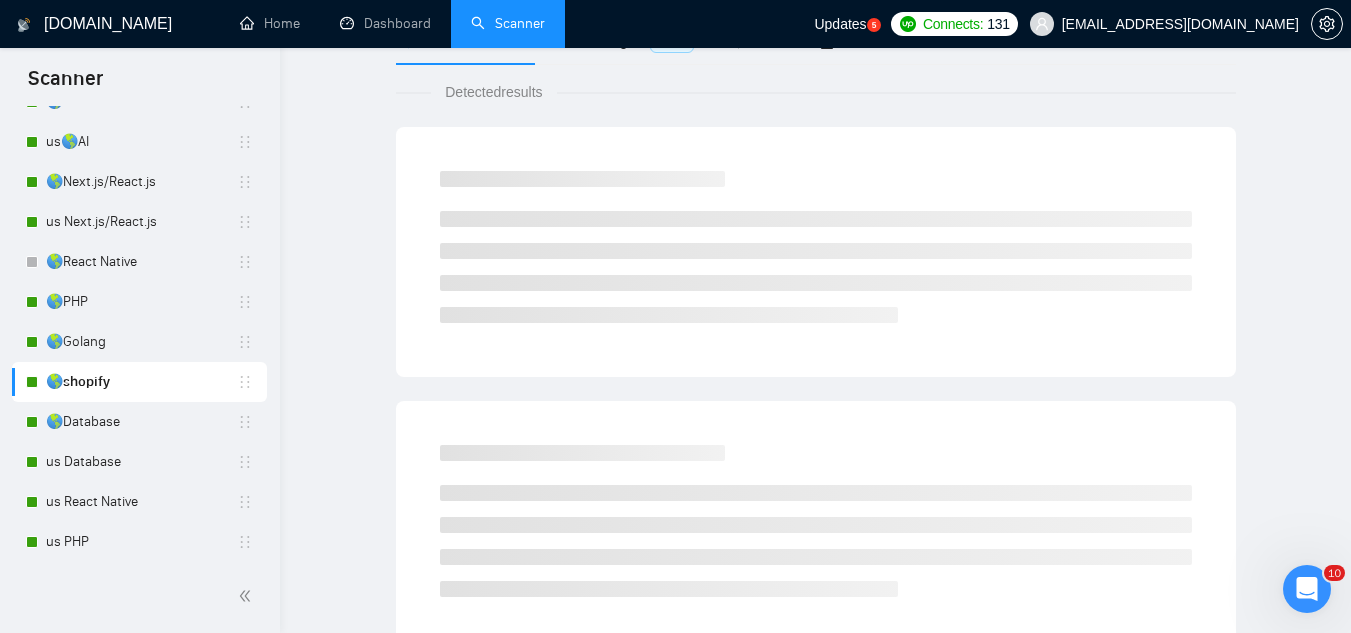 scroll, scrollTop: 0, scrollLeft: 0, axis: both 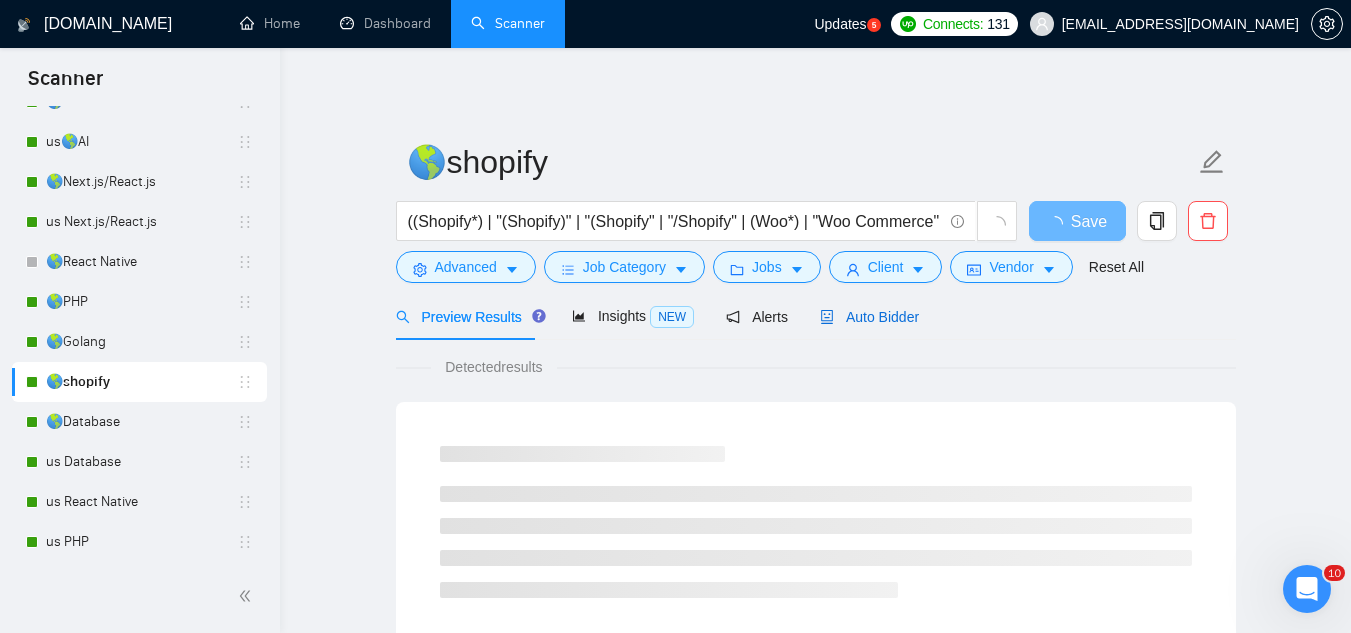 click on "Auto Bidder" at bounding box center [869, 317] 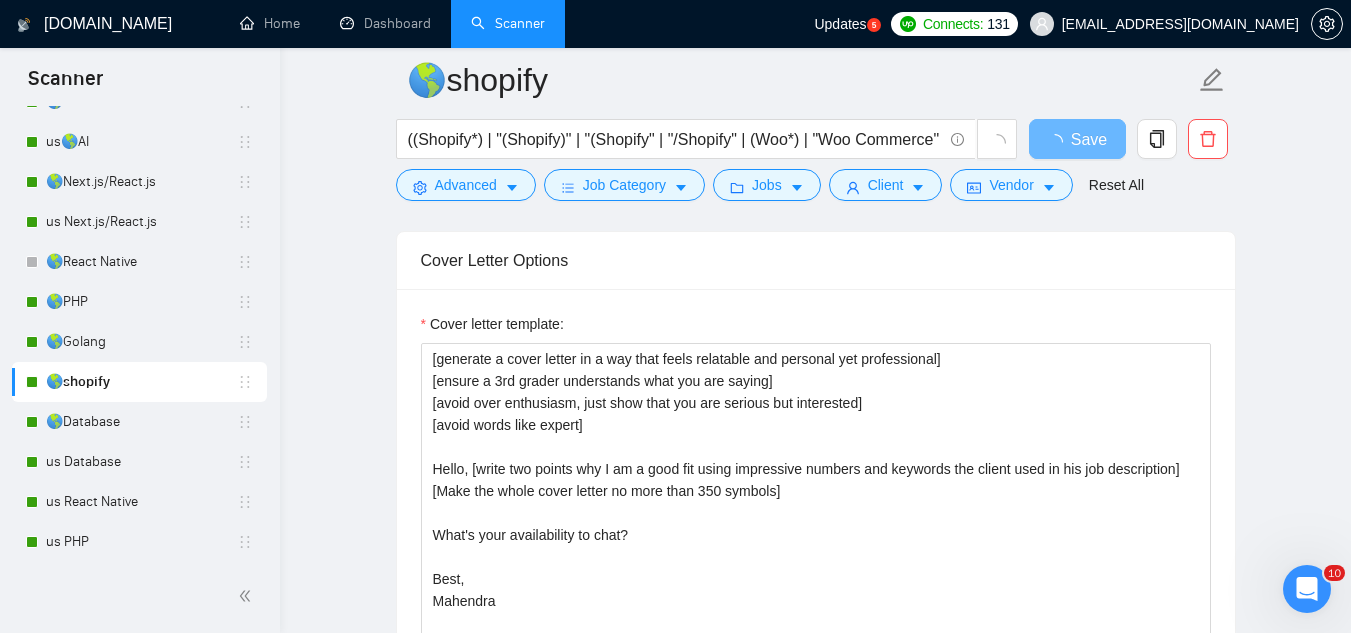 scroll, scrollTop: 1300, scrollLeft: 0, axis: vertical 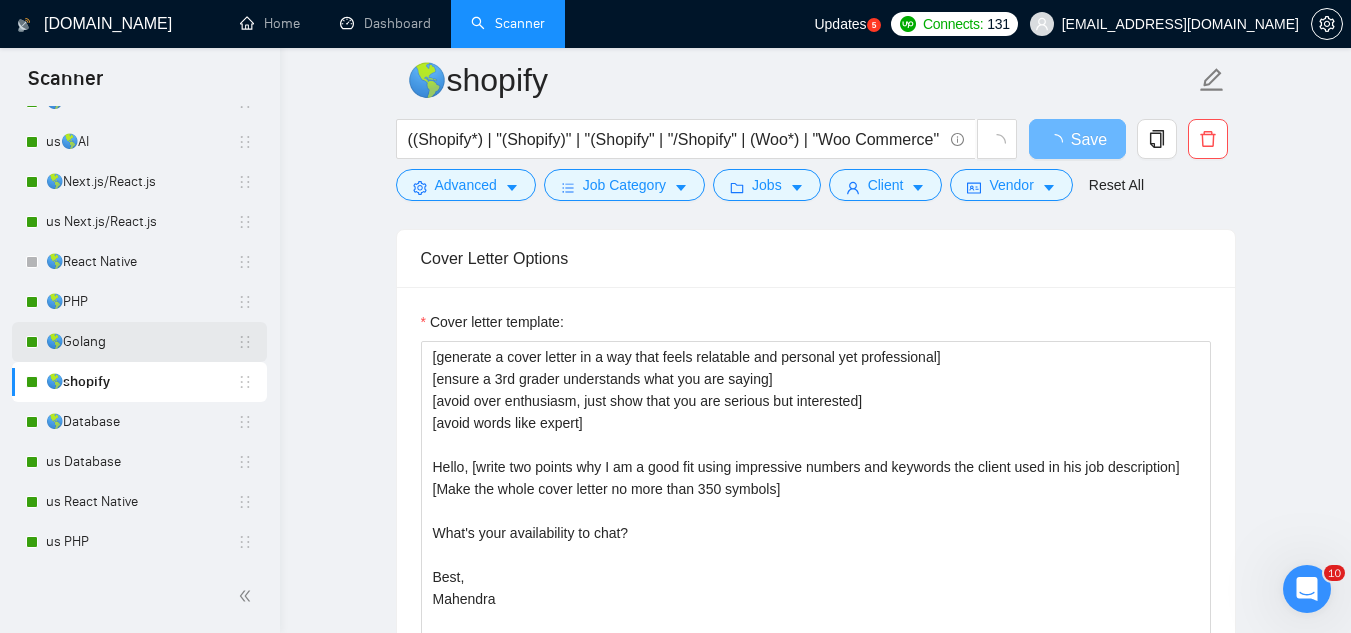click on "🌎Golang" at bounding box center [141, 342] 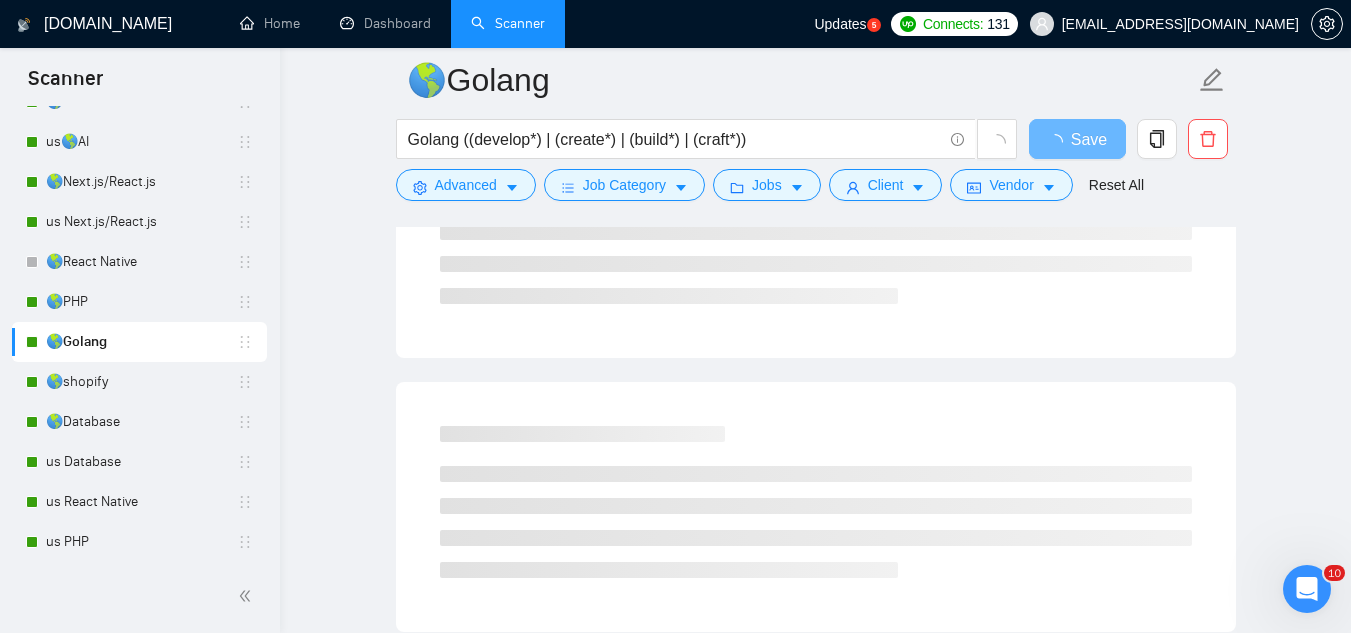 scroll 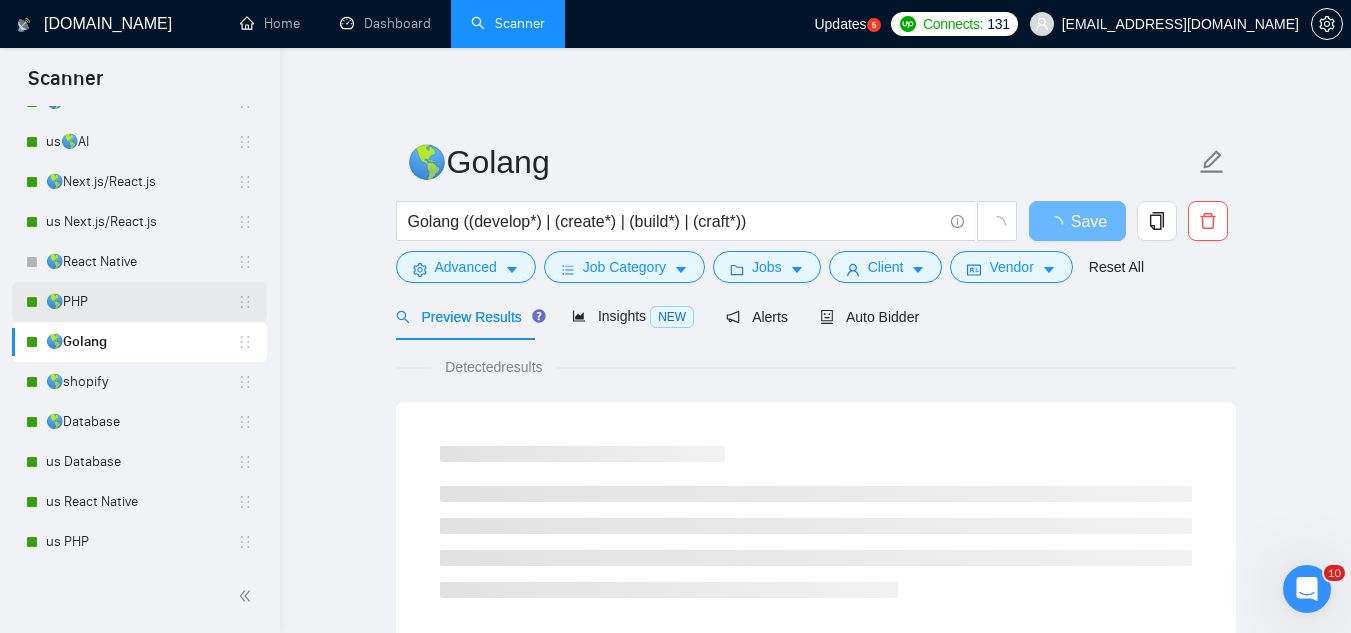 click on "🌎PHP" at bounding box center [141, 302] 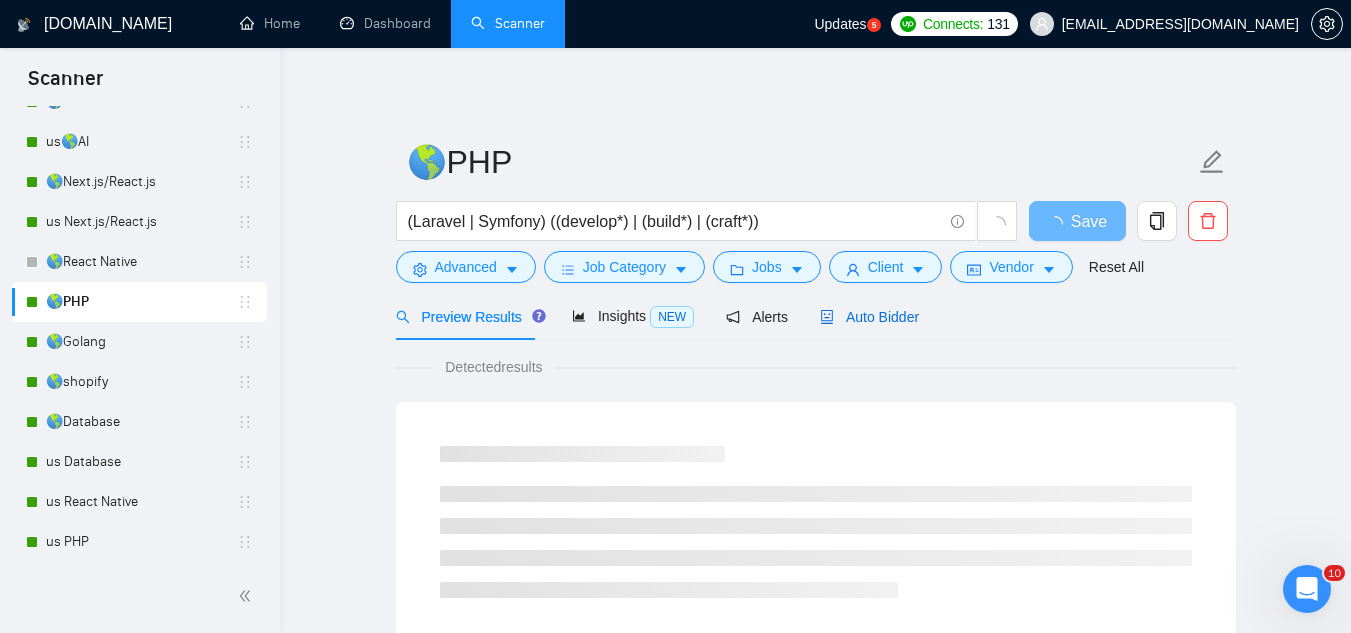 click on "Auto Bidder" at bounding box center (869, 317) 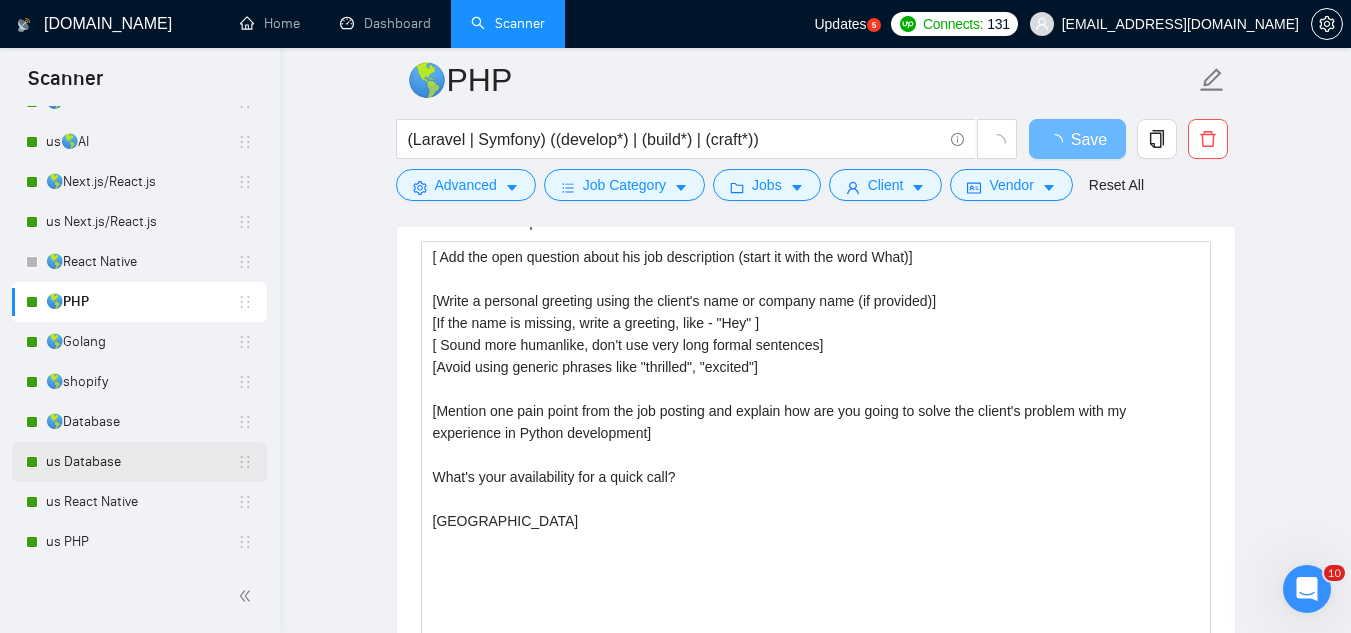 click on "us Database" at bounding box center [141, 462] 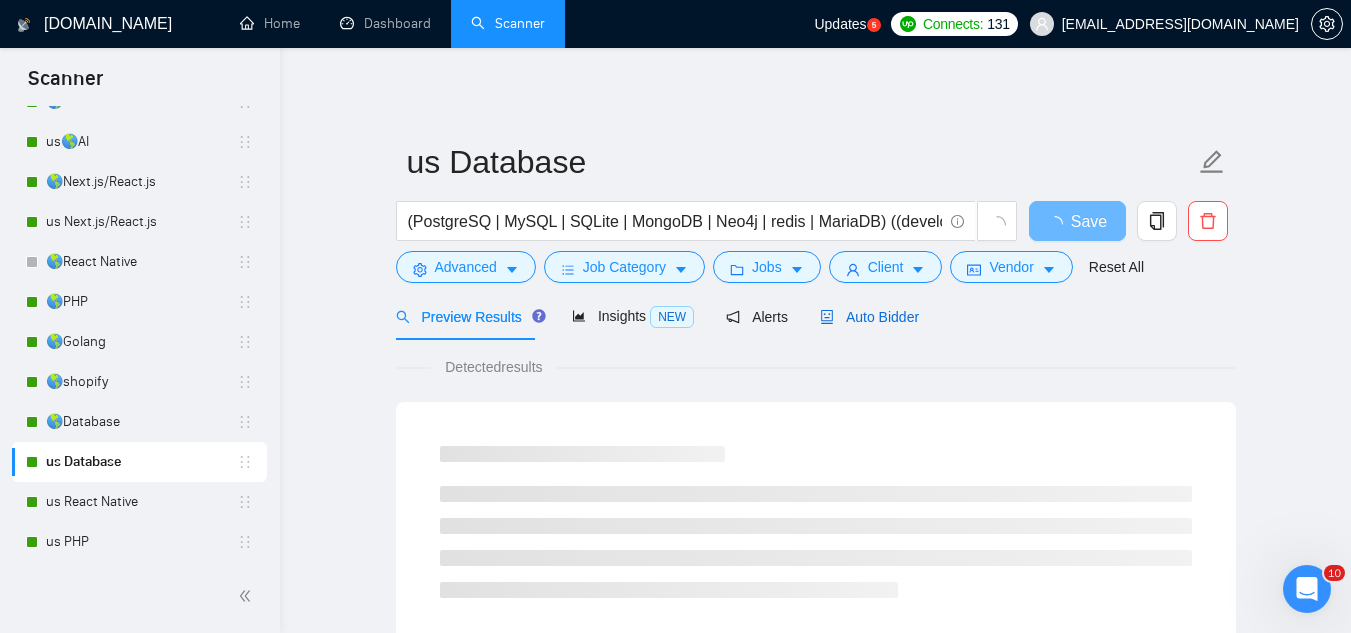 click on "Auto Bidder" at bounding box center [869, 317] 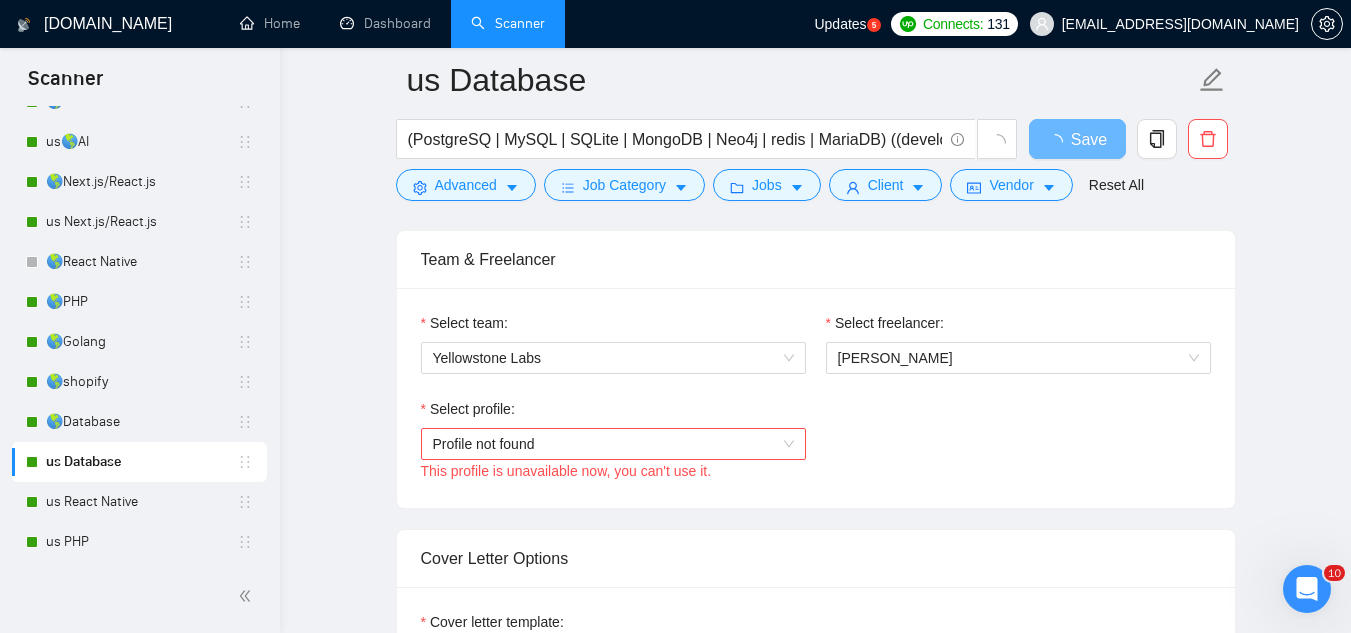 click on "Profile not found" at bounding box center (613, 444) 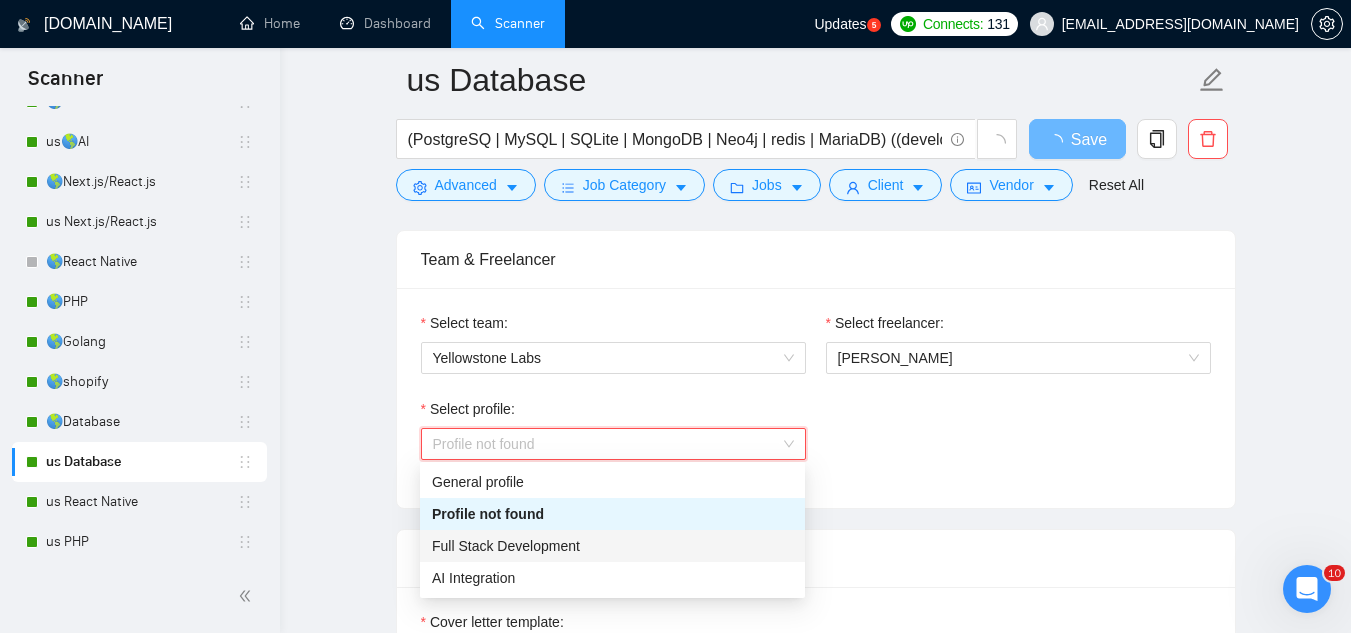 click on "Full Stack Development" at bounding box center [612, 546] 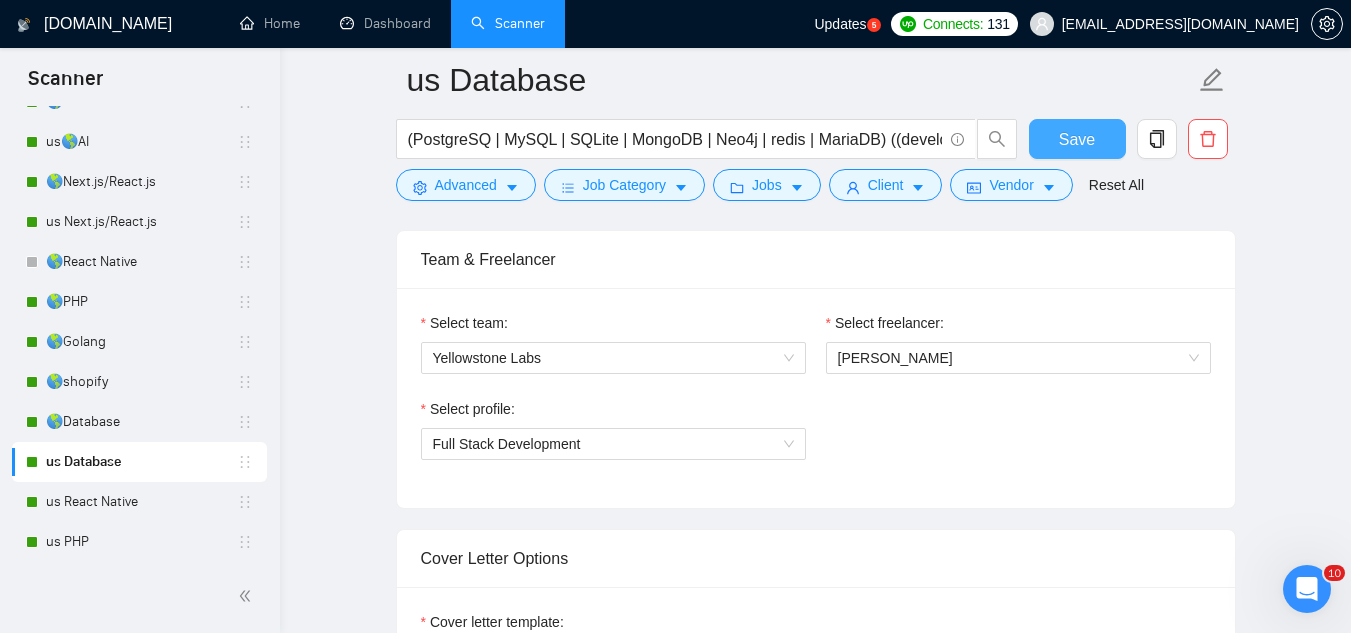 click on "Save" at bounding box center [1077, 139] 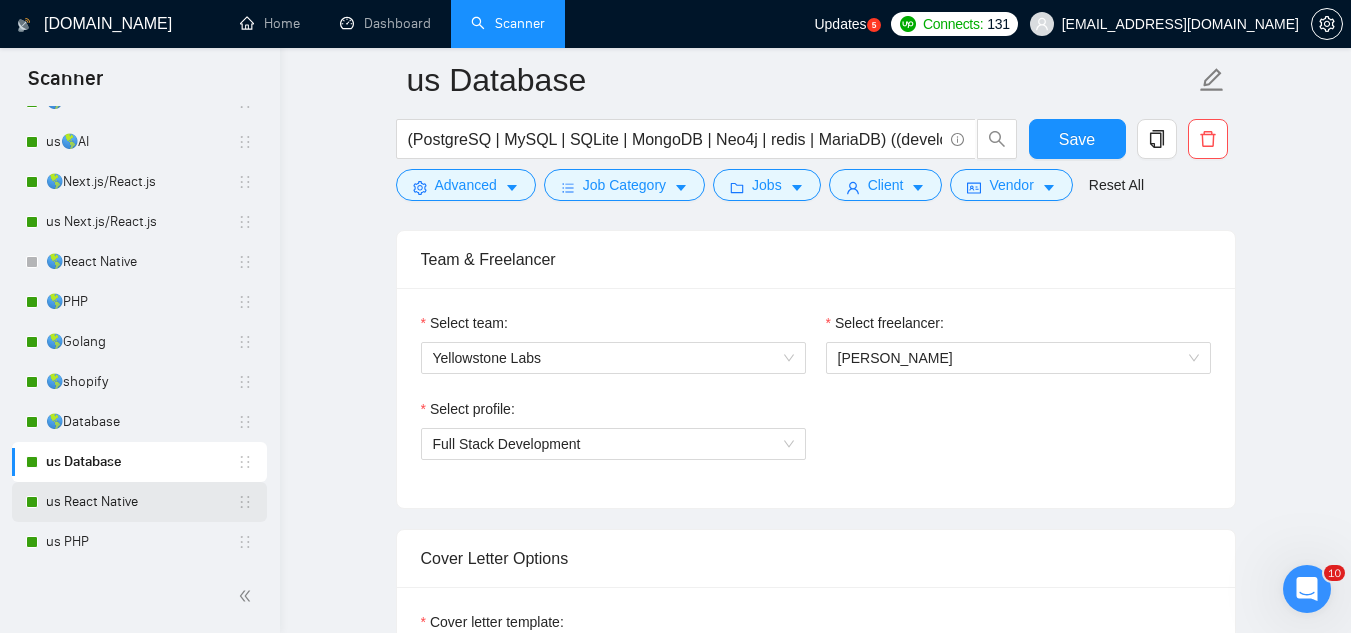 click on "us React Native" at bounding box center (141, 502) 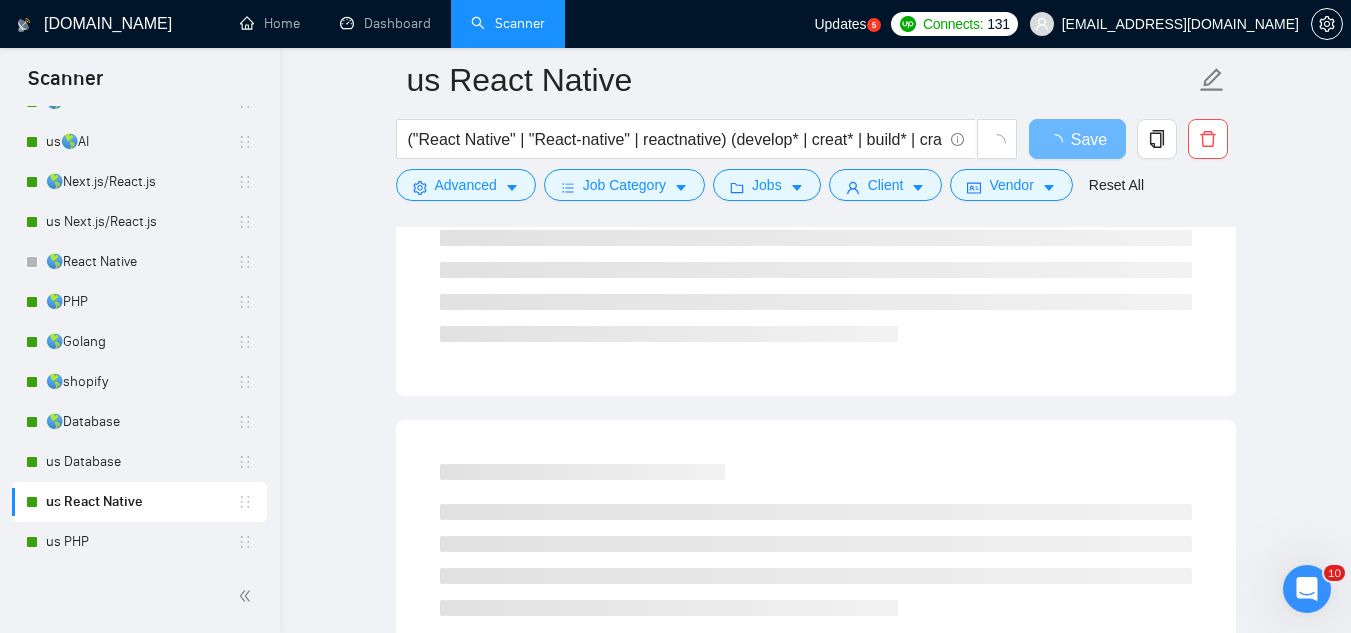 scroll, scrollTop: 0, scrollLeft: 0, axis: both 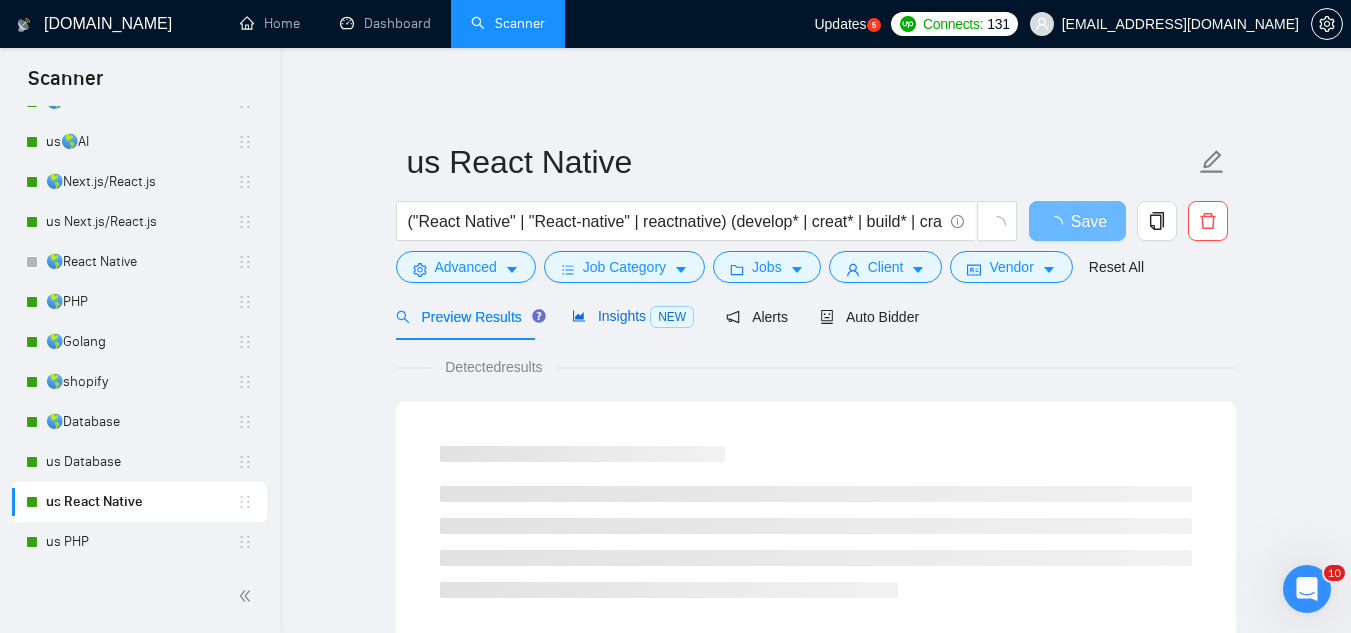 click on "Insights NEW" at bounding box center [633, 316] 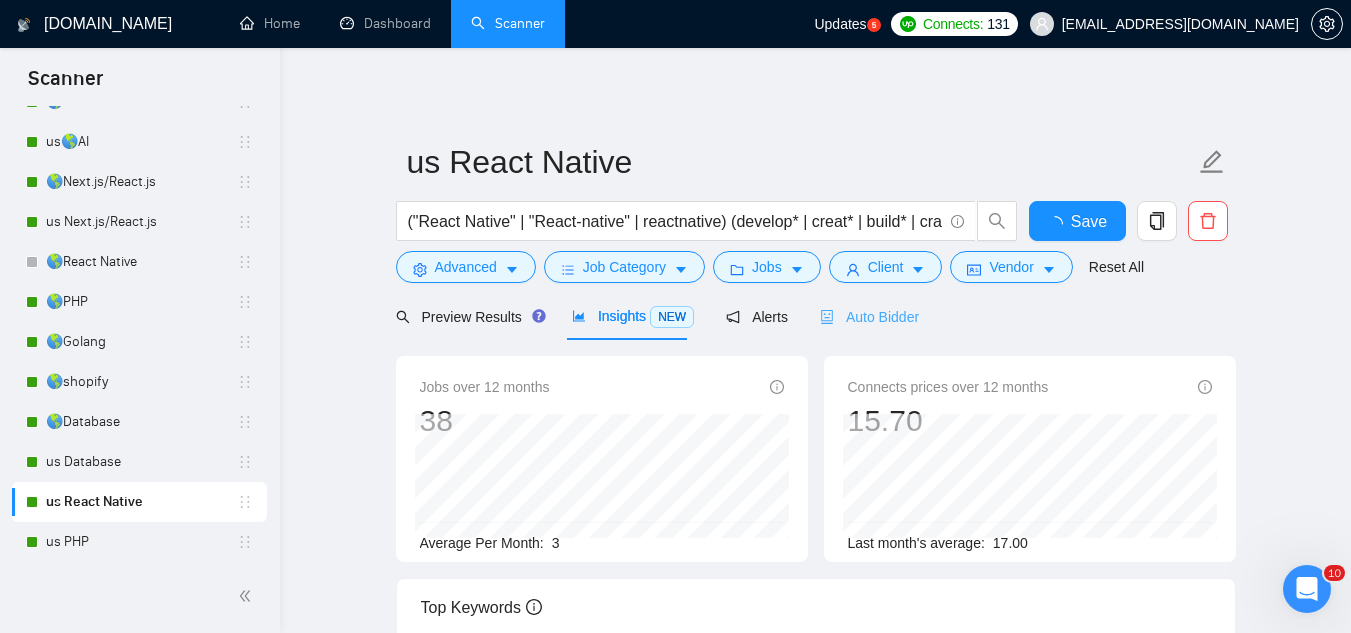 click on "Auto Bidder" at bounding box center [869, 316] 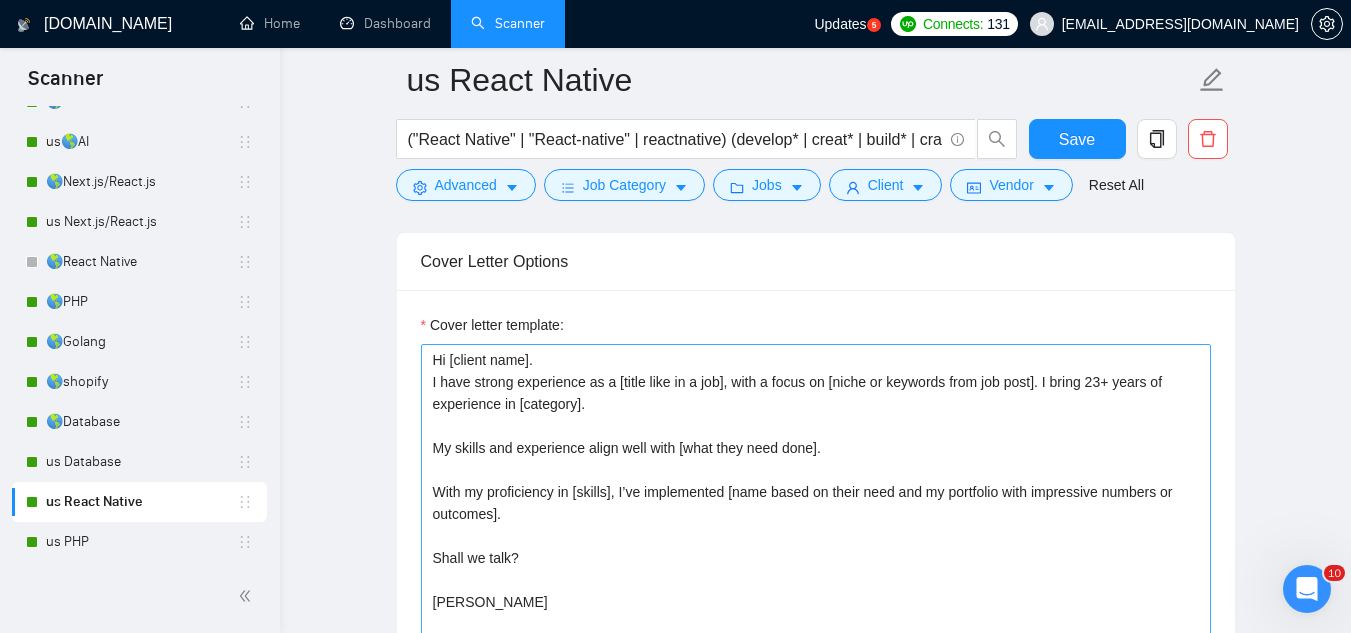 scroll, scrollTop: 1300, scrollLeft: 0, axis: vertical 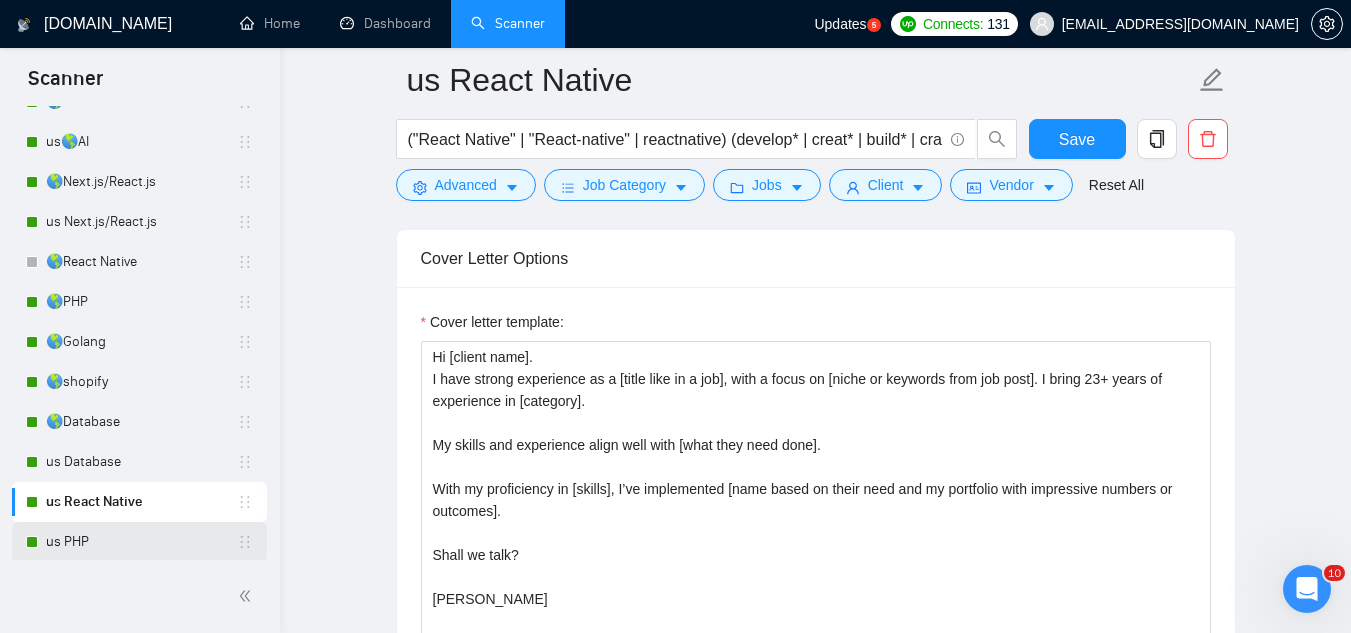 click on "us PHP" at bounding box center (141, 542) 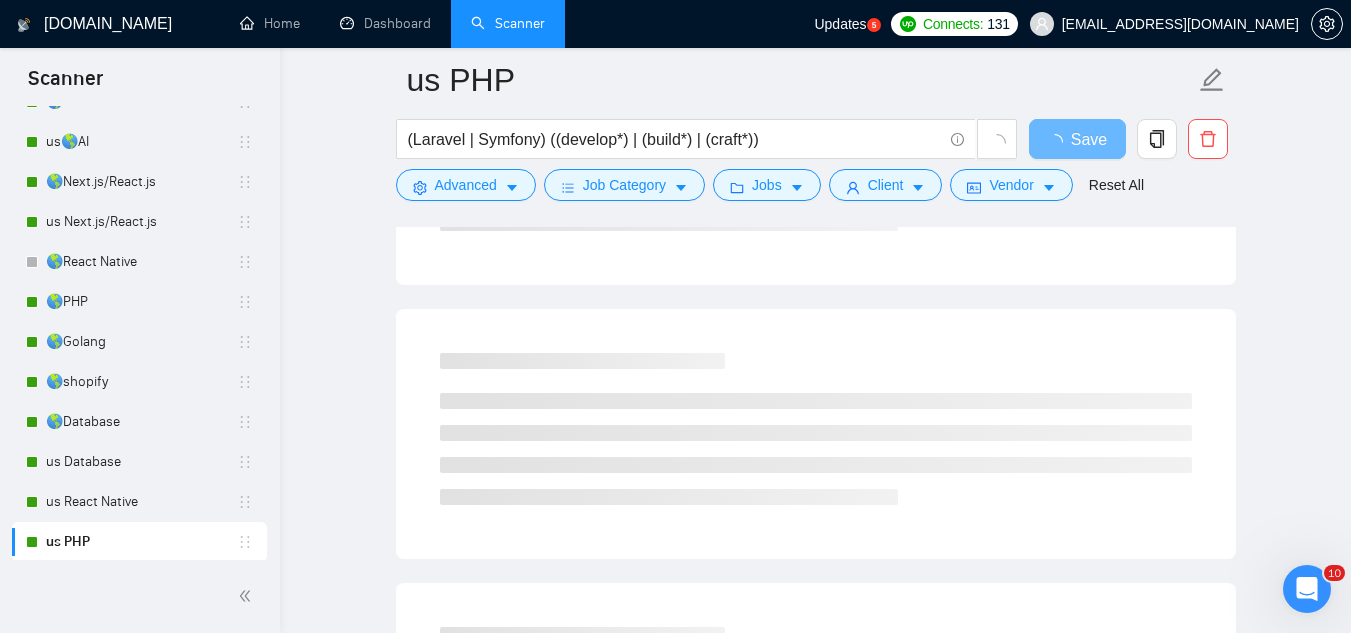 scroll, scrollTop: 0, scrollLeft: 0, axis: both 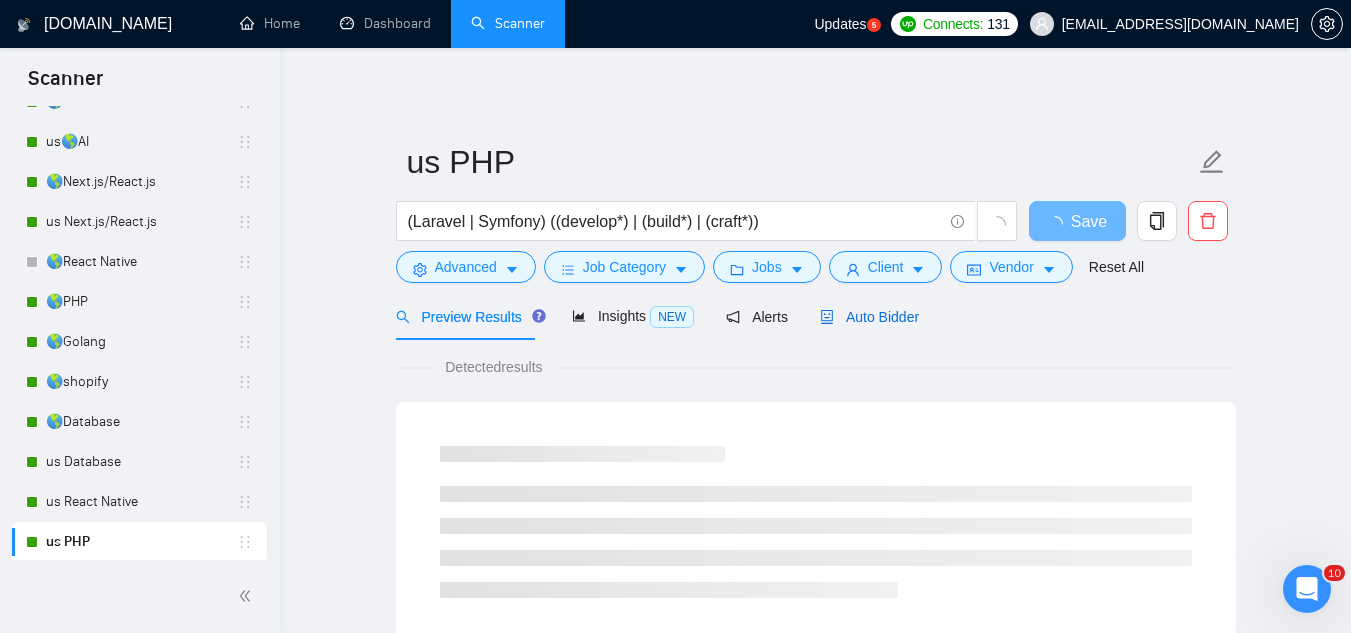 click on "Auto Bidder" at bounding box center (869, 317) 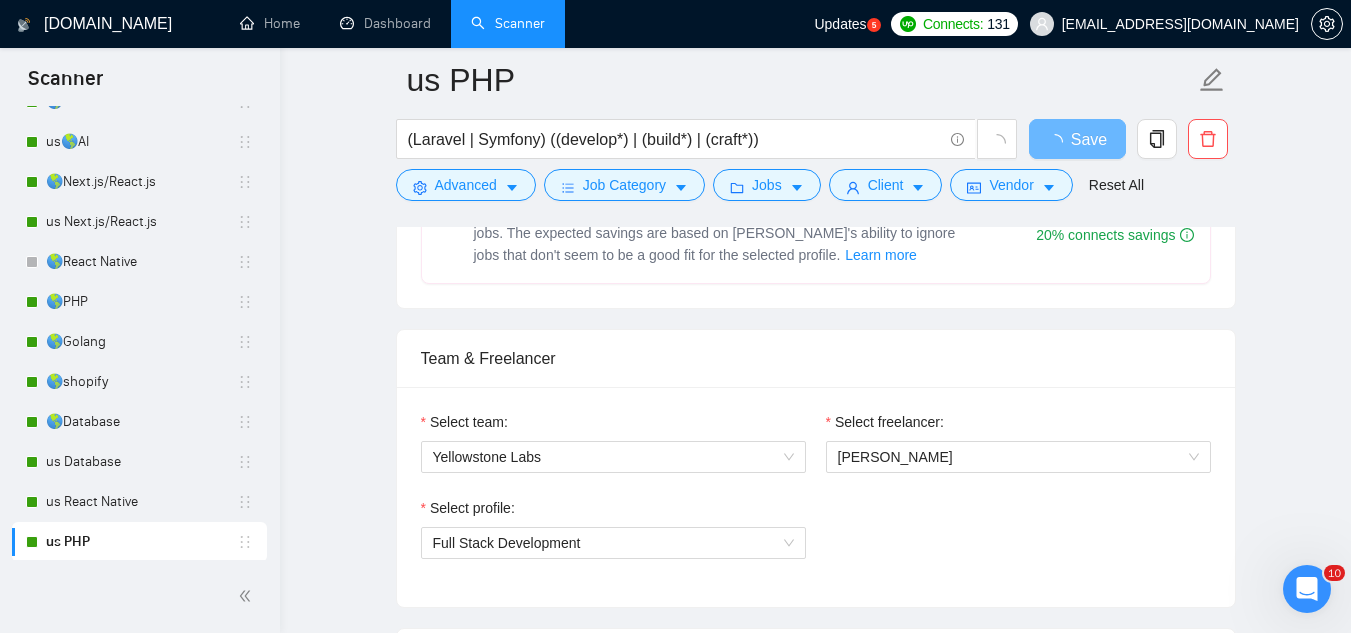scroll, scrollTop: 1100, scrollLeft: 0, axis: vertical 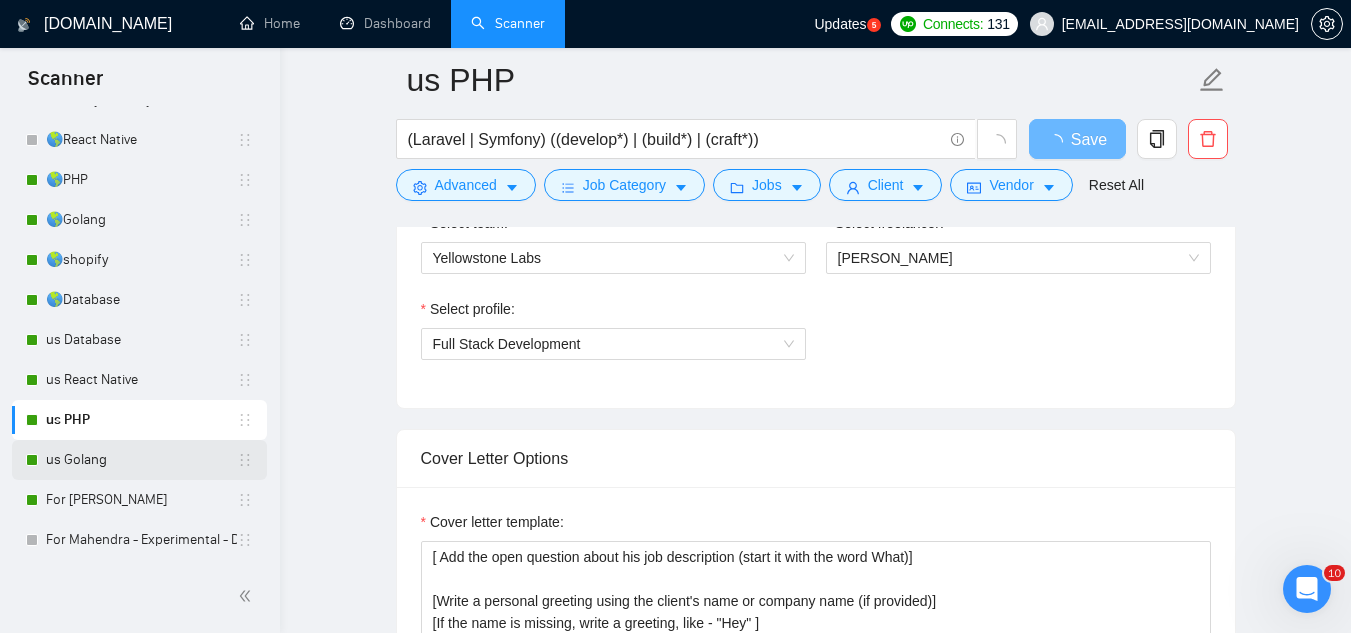 click on "us Golang" at bounding box center (141, 460) 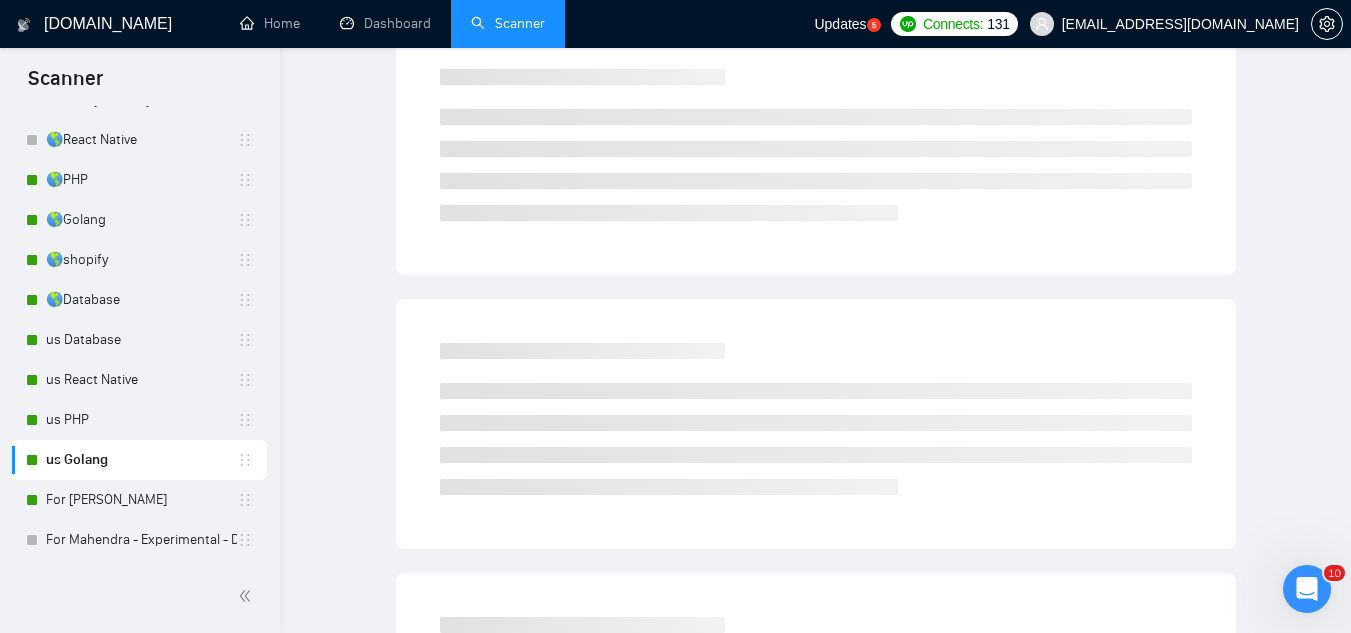 scroll, scrollTop: 0, scrollLeft: 0, axis: both 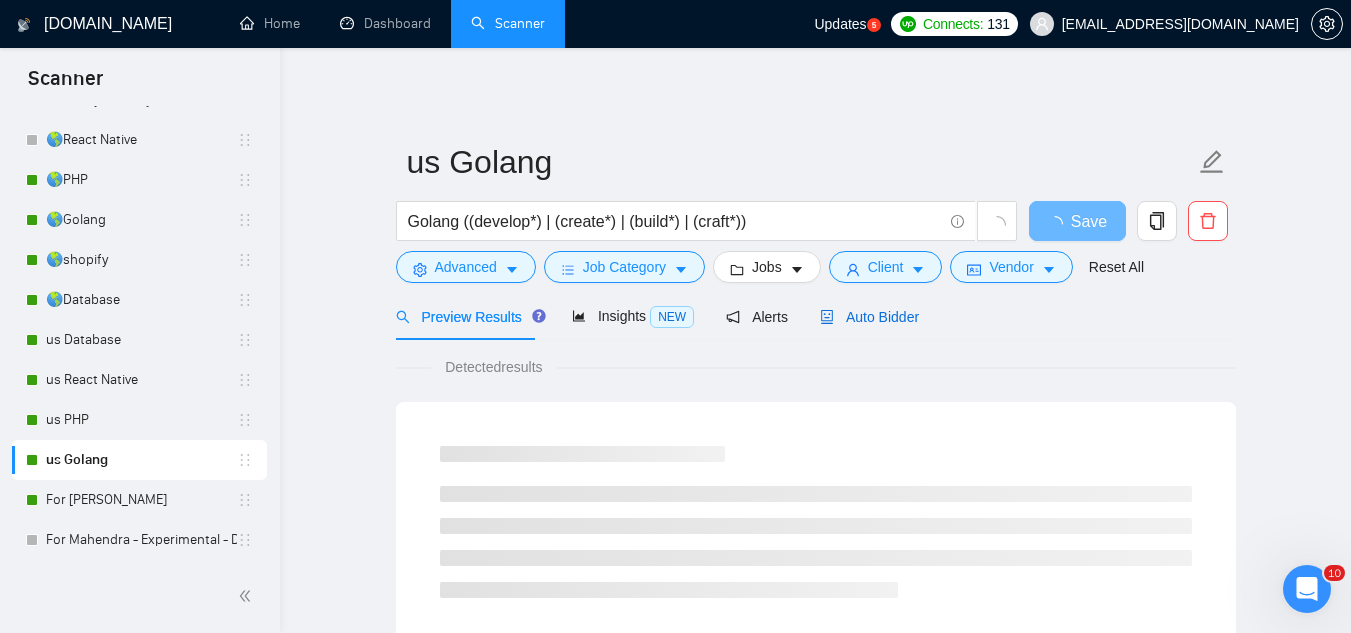 click on "Auto Bidder" at bounding box center [869, 317] 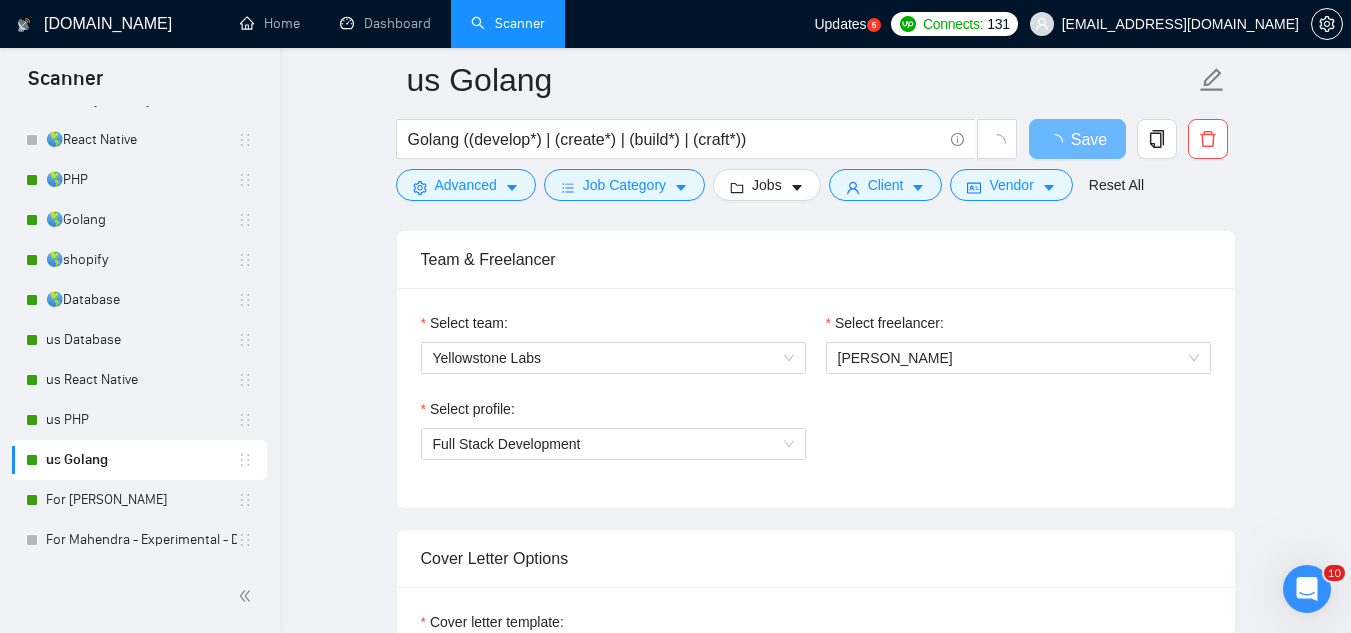 scroll, scrollTop: 1100, scrollLeft: 0, axis: vertical 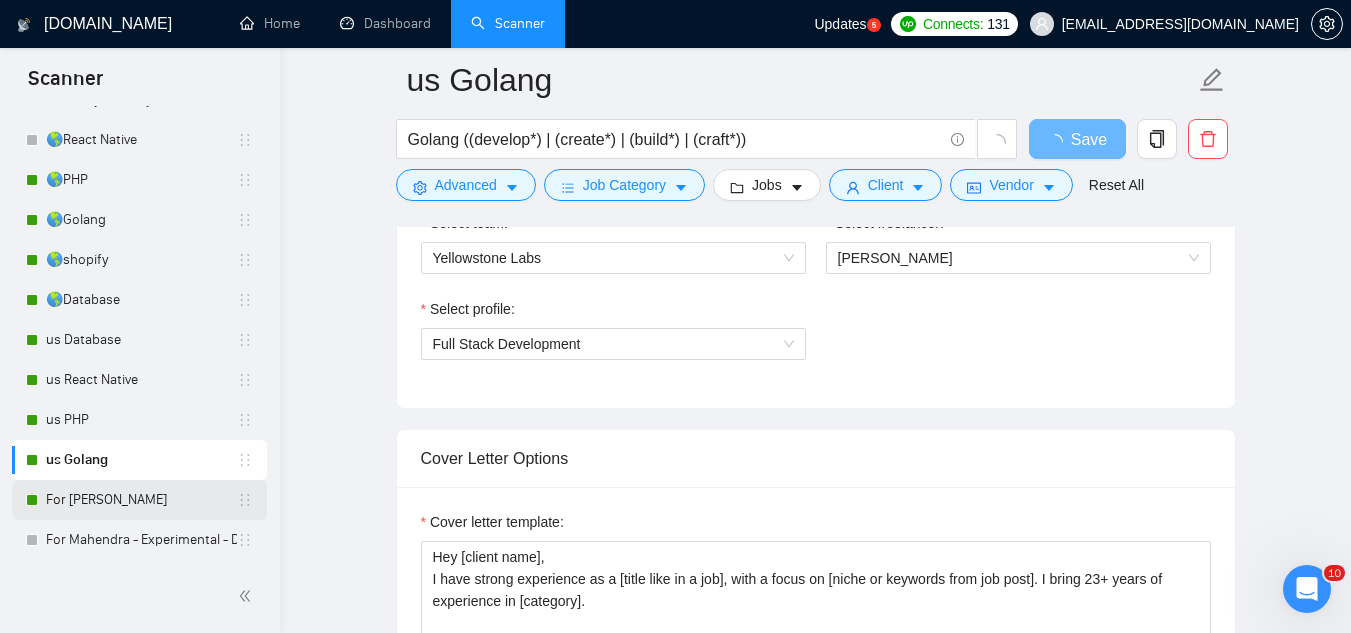 click on "For [PERSON_NAME]" at bounding box center (141, 500) 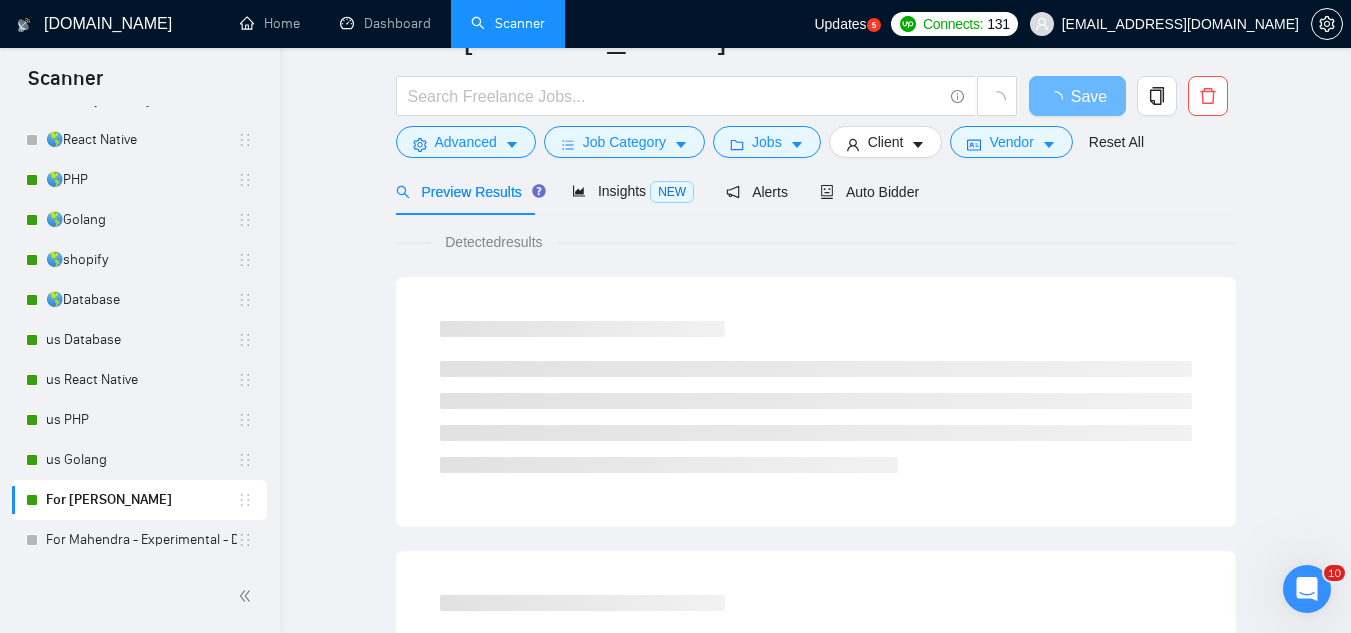 scroll, scrollTop: 0, scrollLeft: 0, axis: both 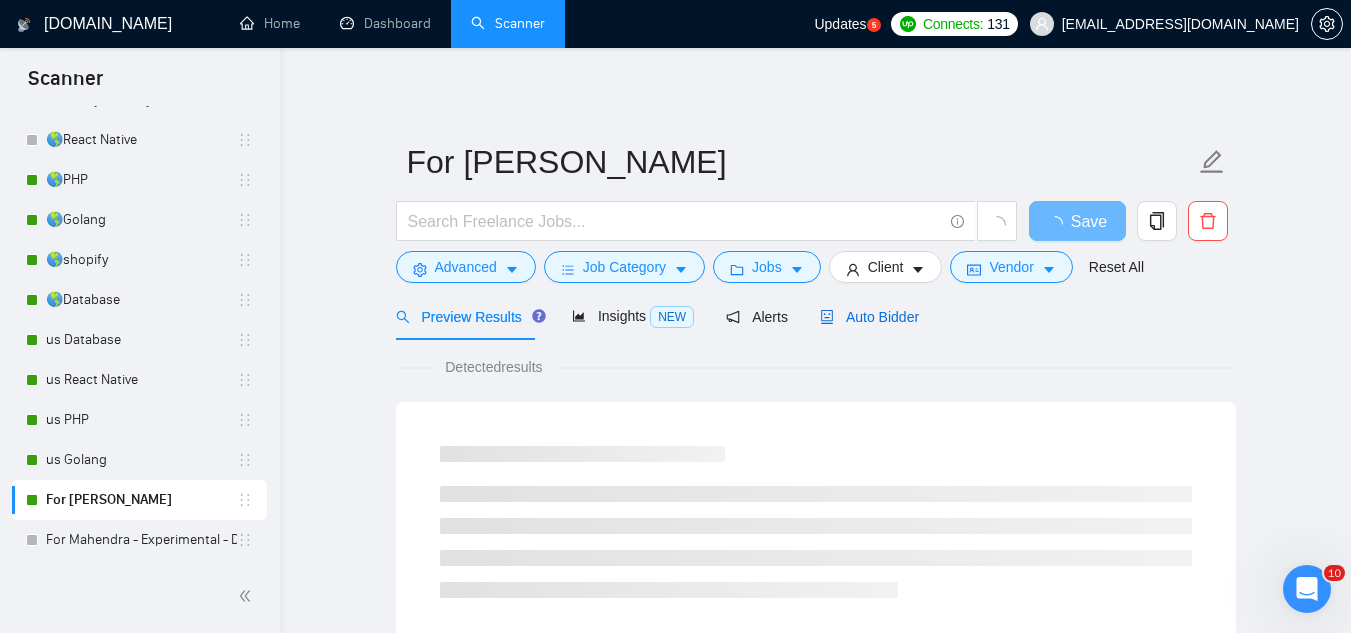 click on "Auto Bidder" at bounding box center [869, 317] 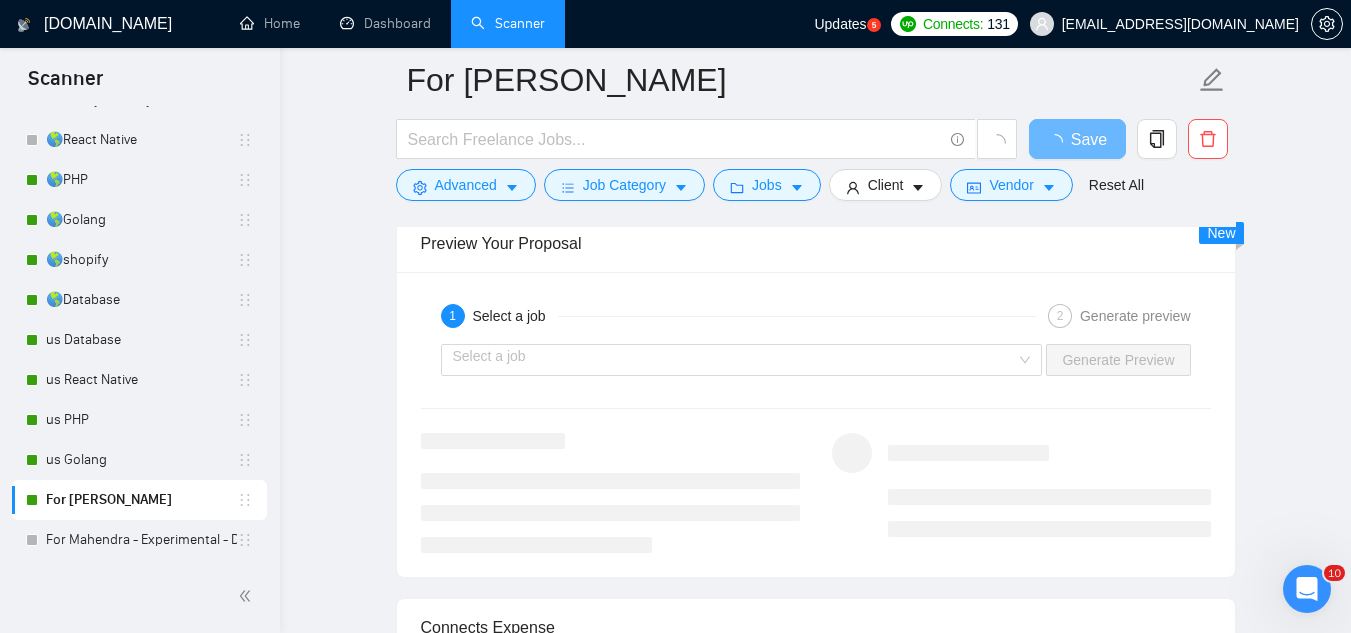 scroll, scrollTop: 2900, scrollLeft: 0, axis: vertical 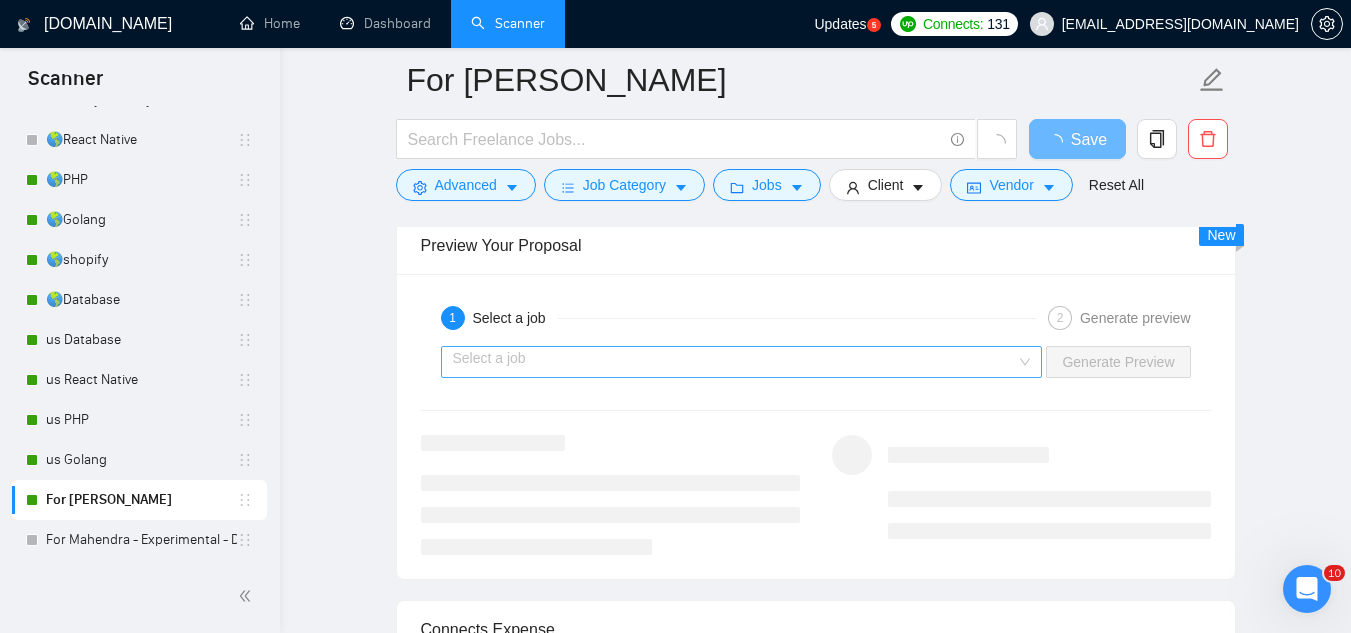 click at bounding box center [735, 362] 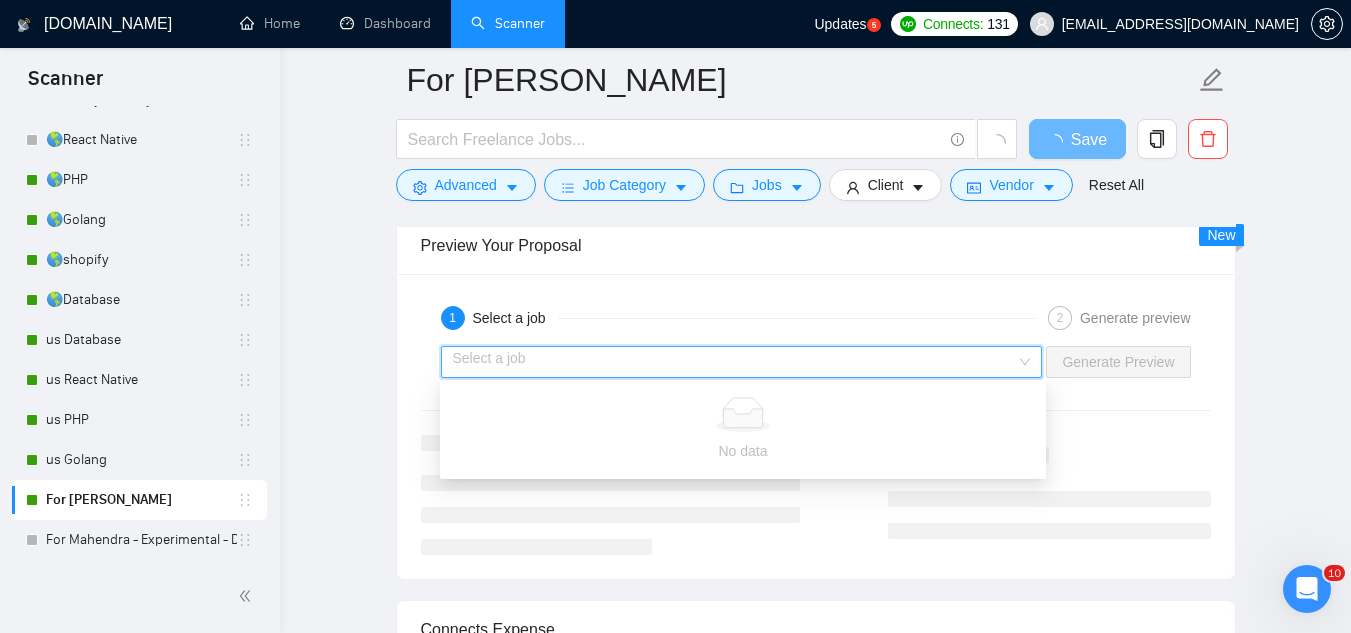 click at bounding box center (735, 362) 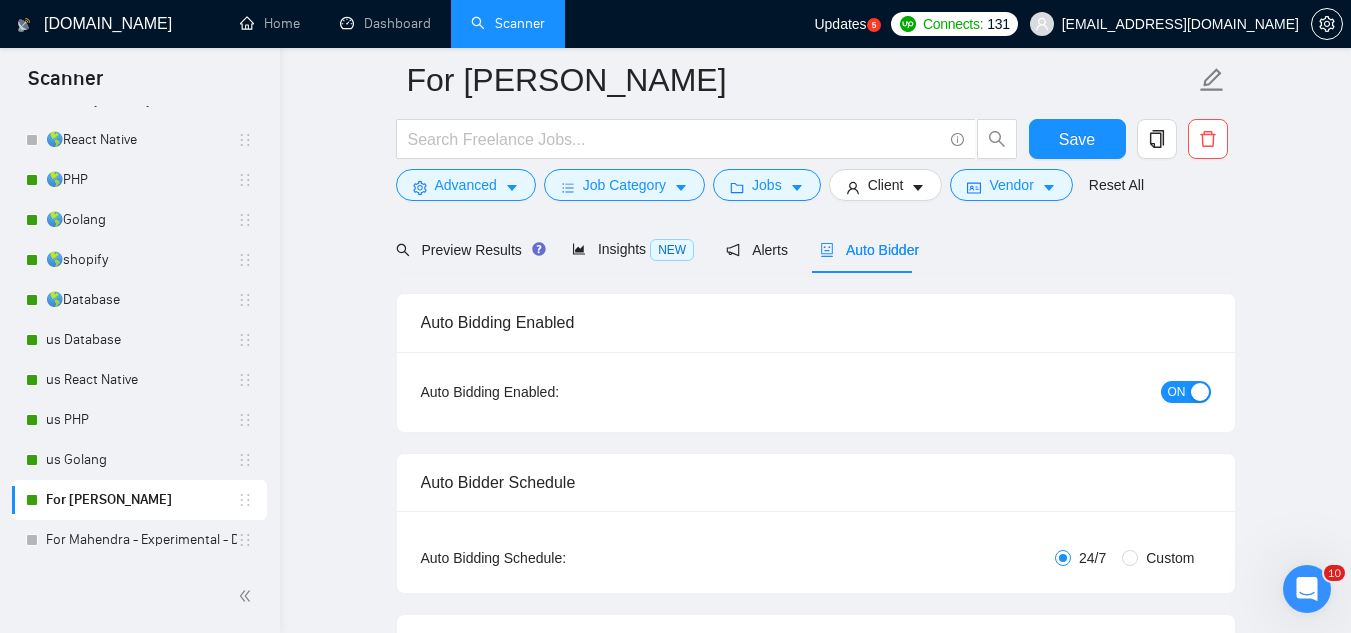 scroll, scrollTop: 0, scrollLeft: 0, axis: both 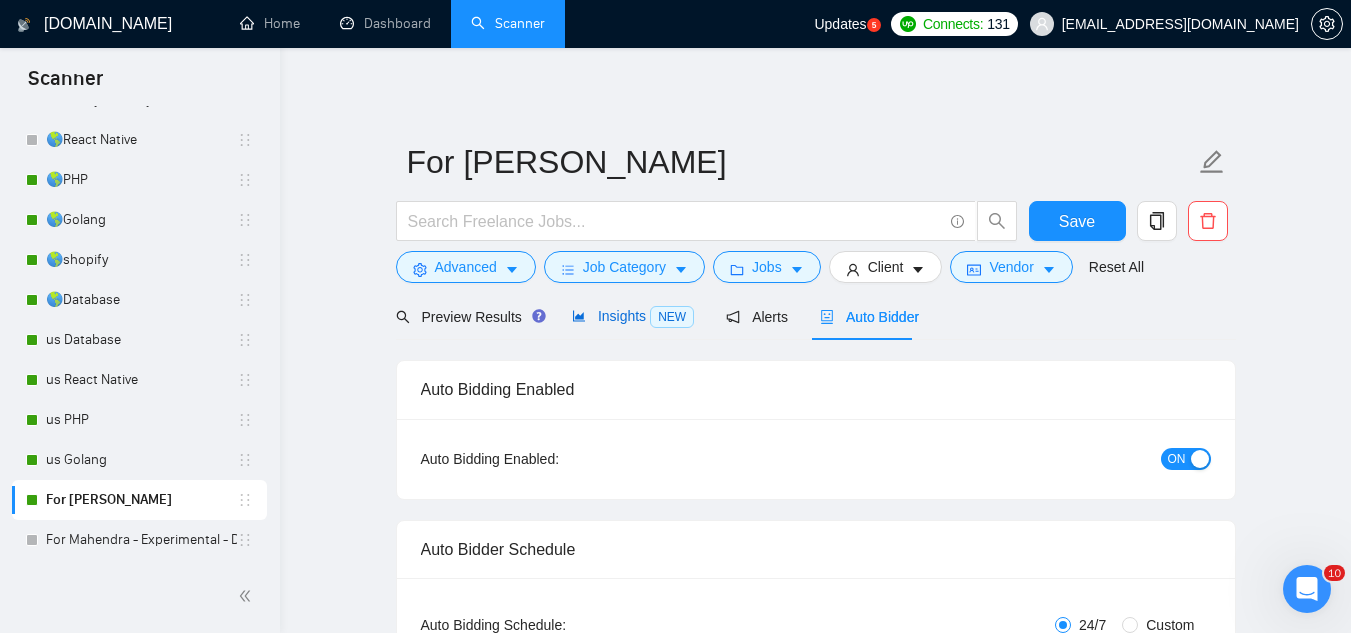 click on "Insights NEW" at bounding box center [633, 316] 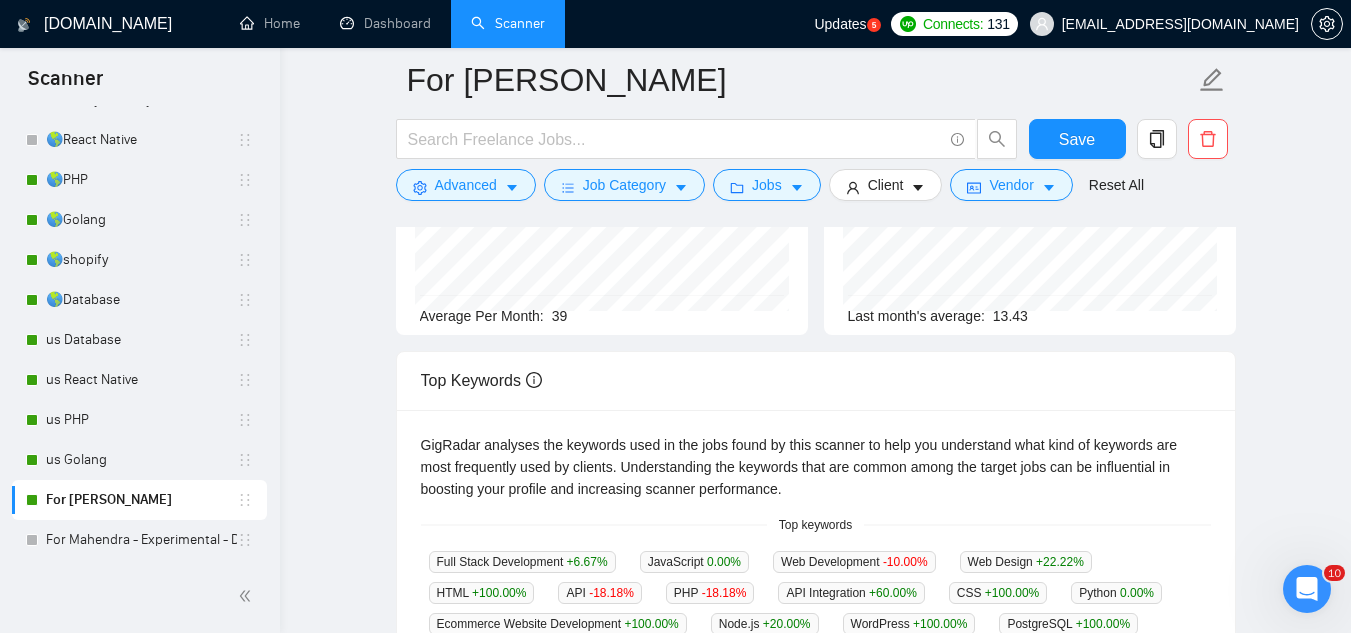 scroll, scrollTop: 0, scrollLeft: 0, axis: both 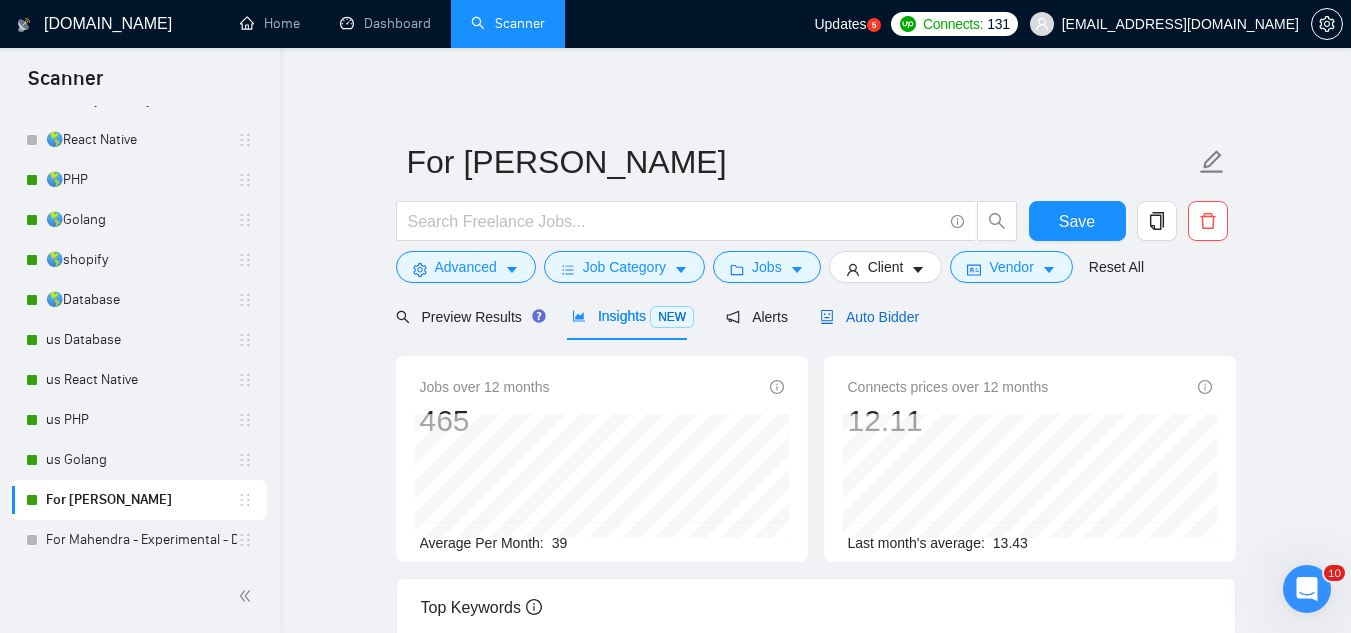 click on "Auto Bidder" at bounding box center [869, 317] 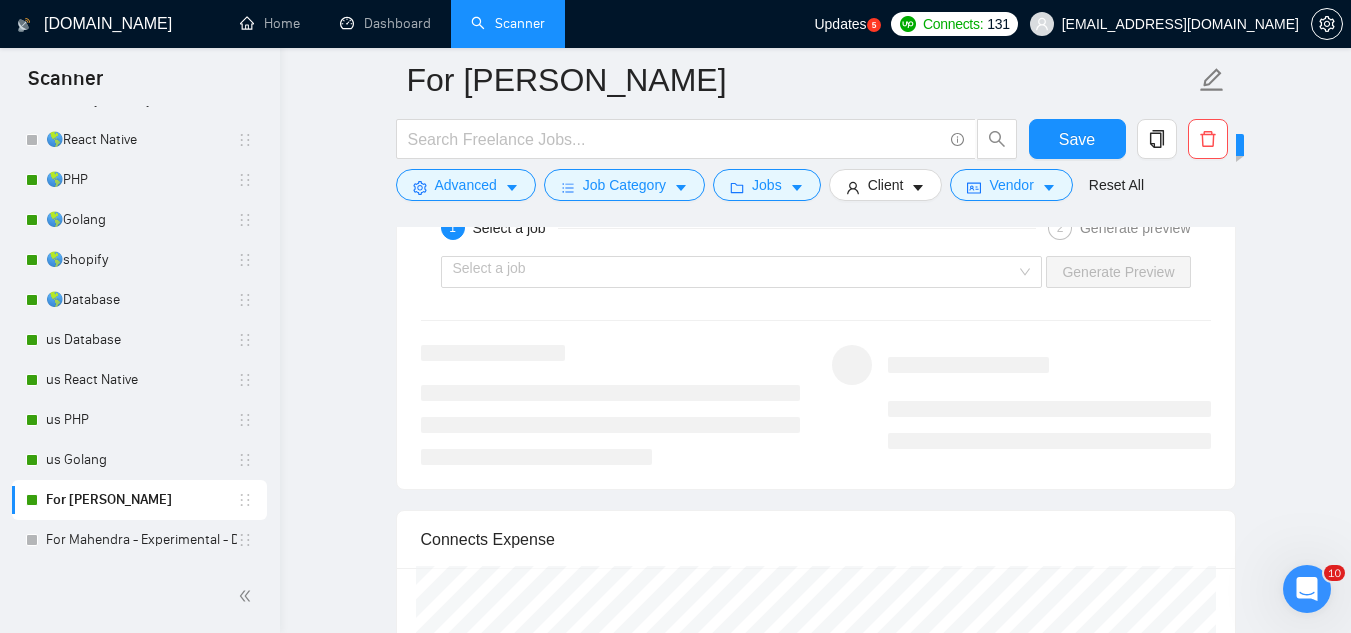 scroll, scrollTop: 3000, scrollLeft: 0, axis: vertical 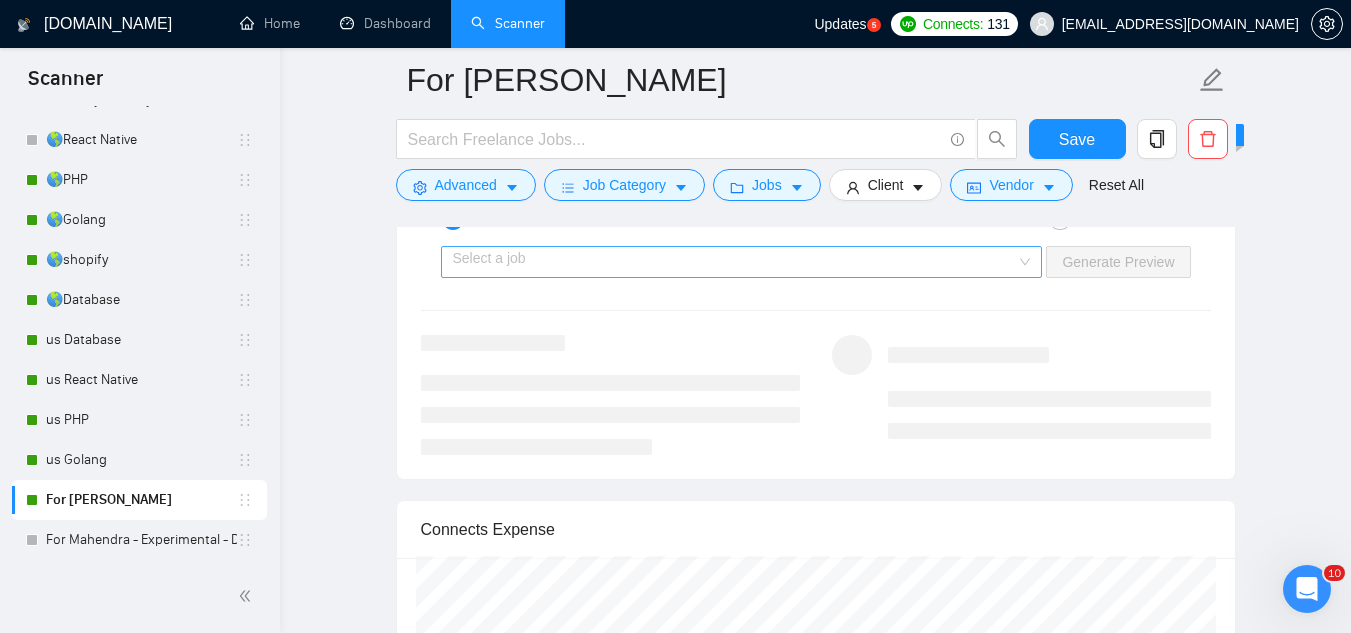 click at bounding box center [735, 262] 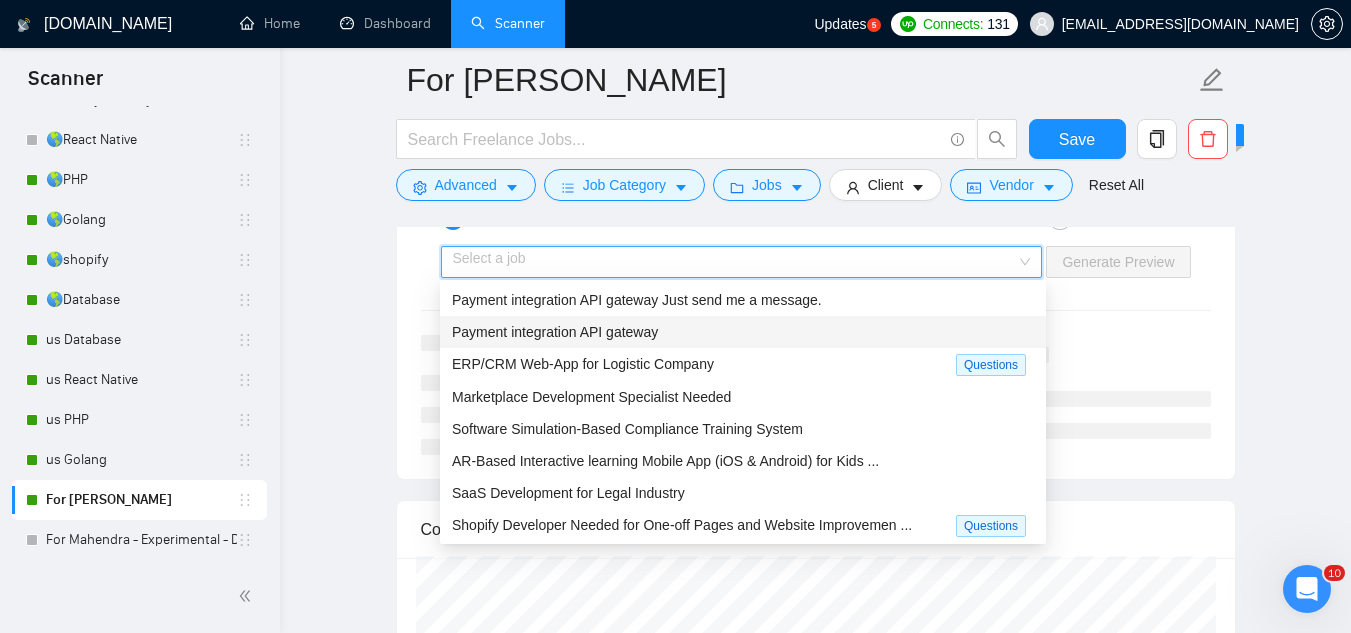 click on "Payment integration API gateway" at bounding box center [743, 332] 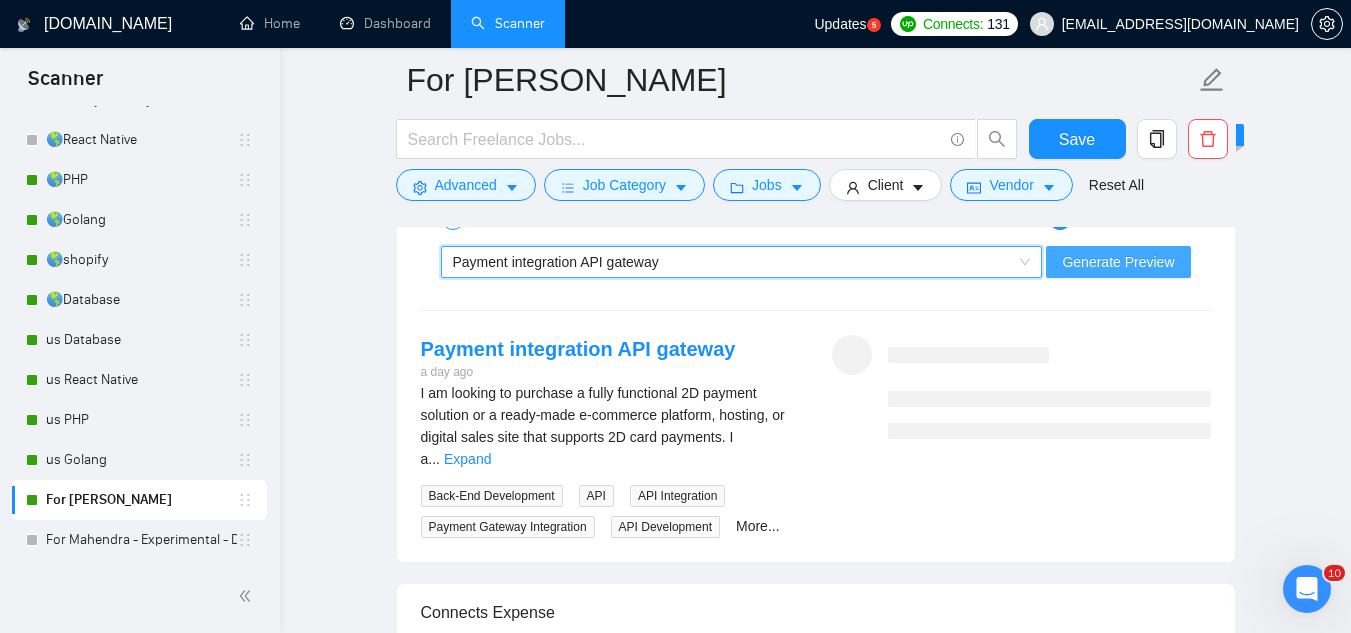 click on "Generate Preview" at bounding box center [1118, 262] 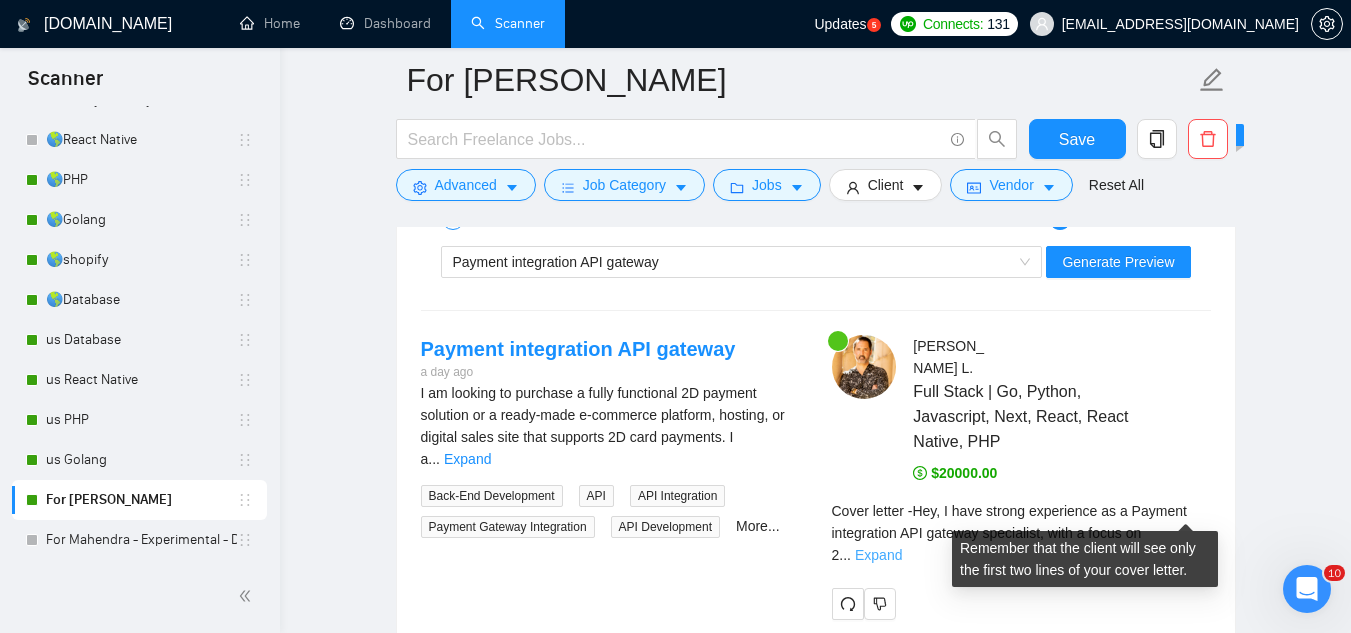 click on "Expand" at bounding box center [878, 555] 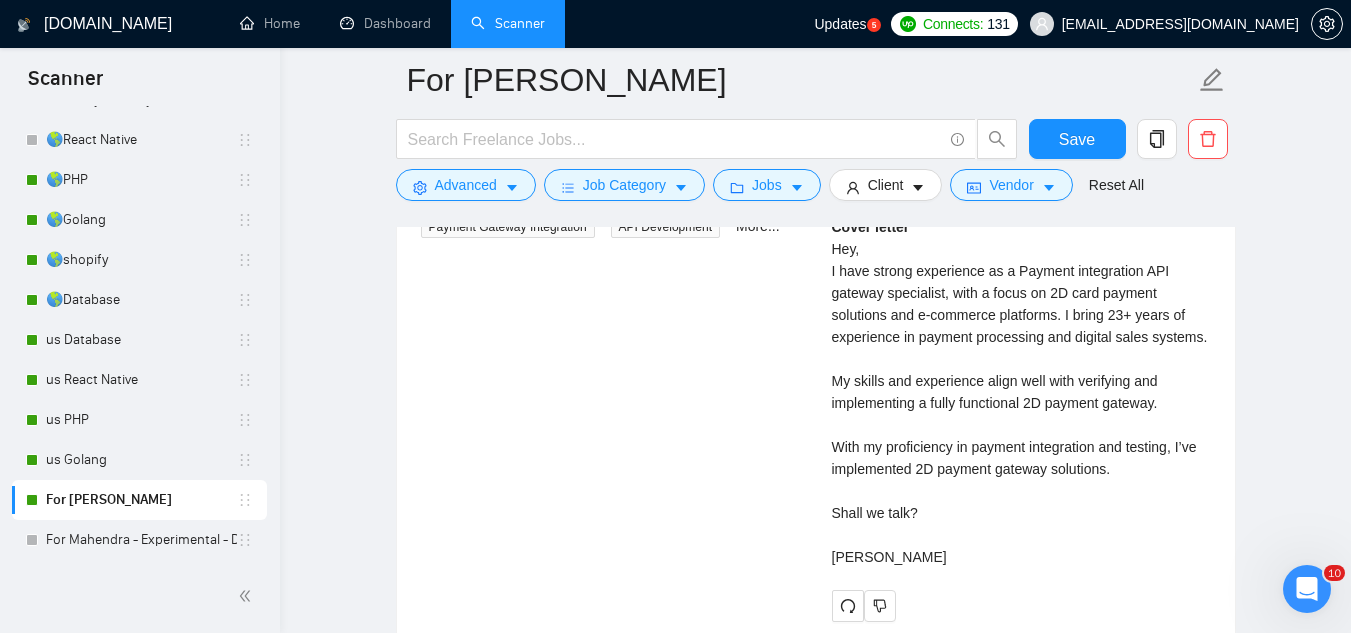 scroll, scrollTop: 3100, scrollLeft: 0, axis: vertical 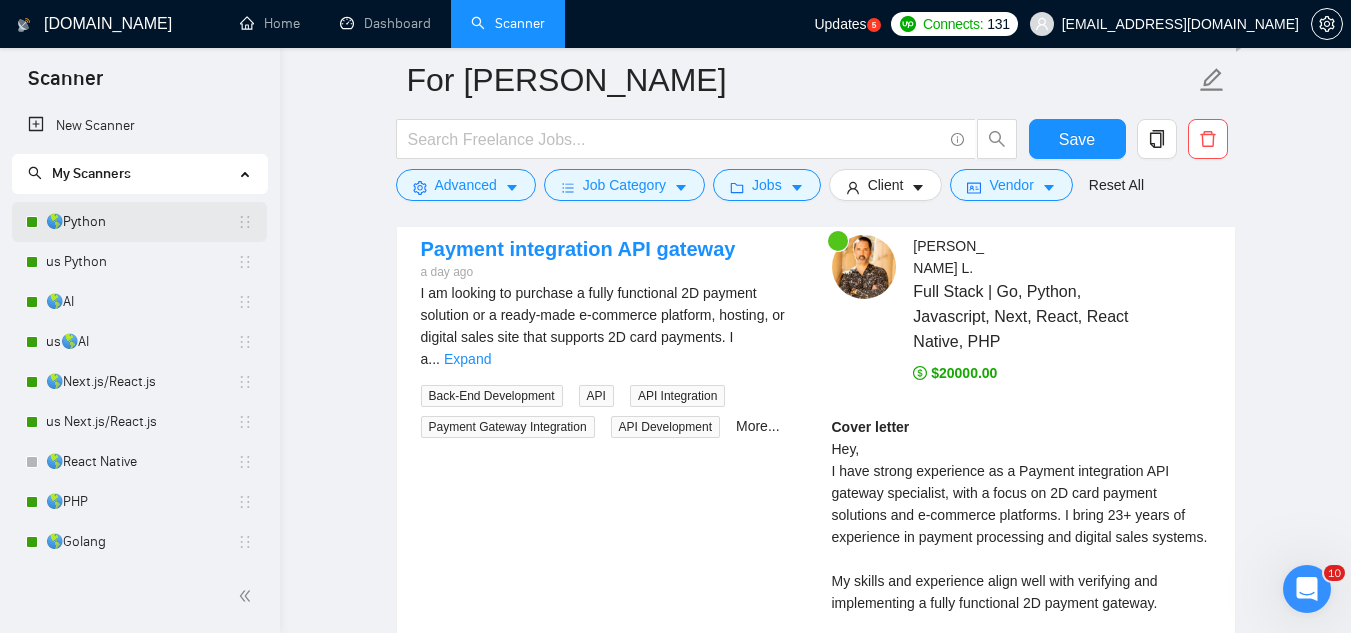 click on "🌎Python" at bounding box center [141, 222] 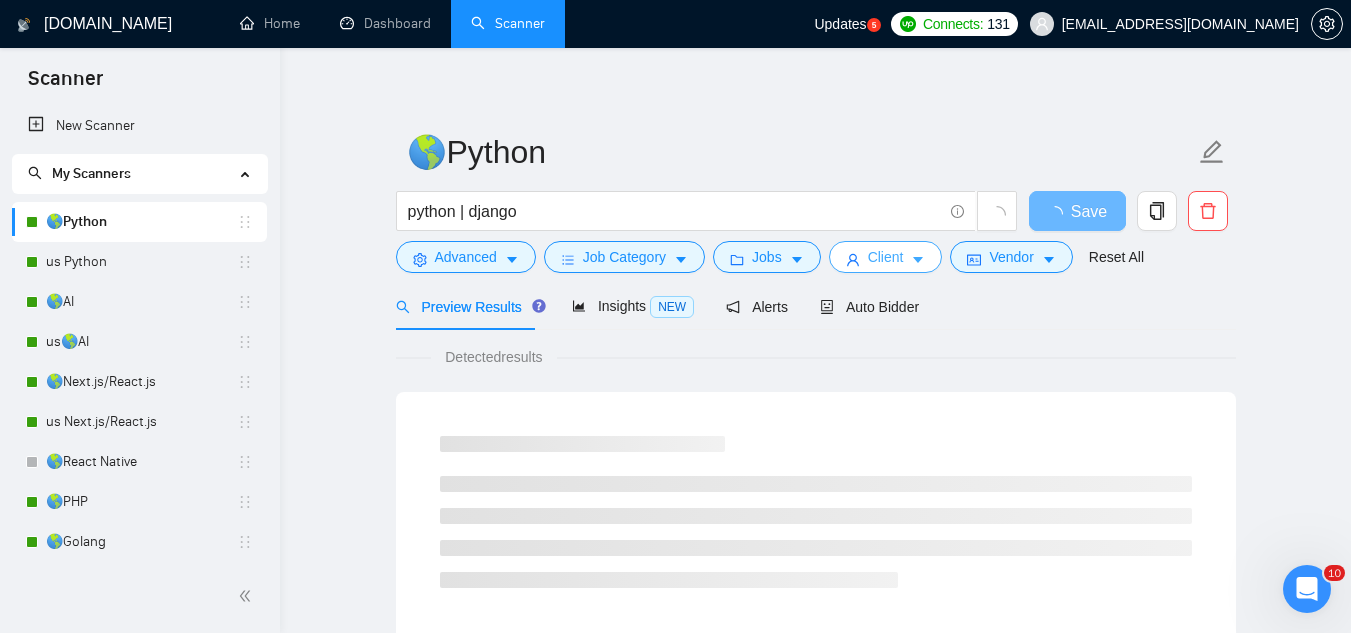scroll, scrollTop: 0, scrollLeft: 0, axis: both 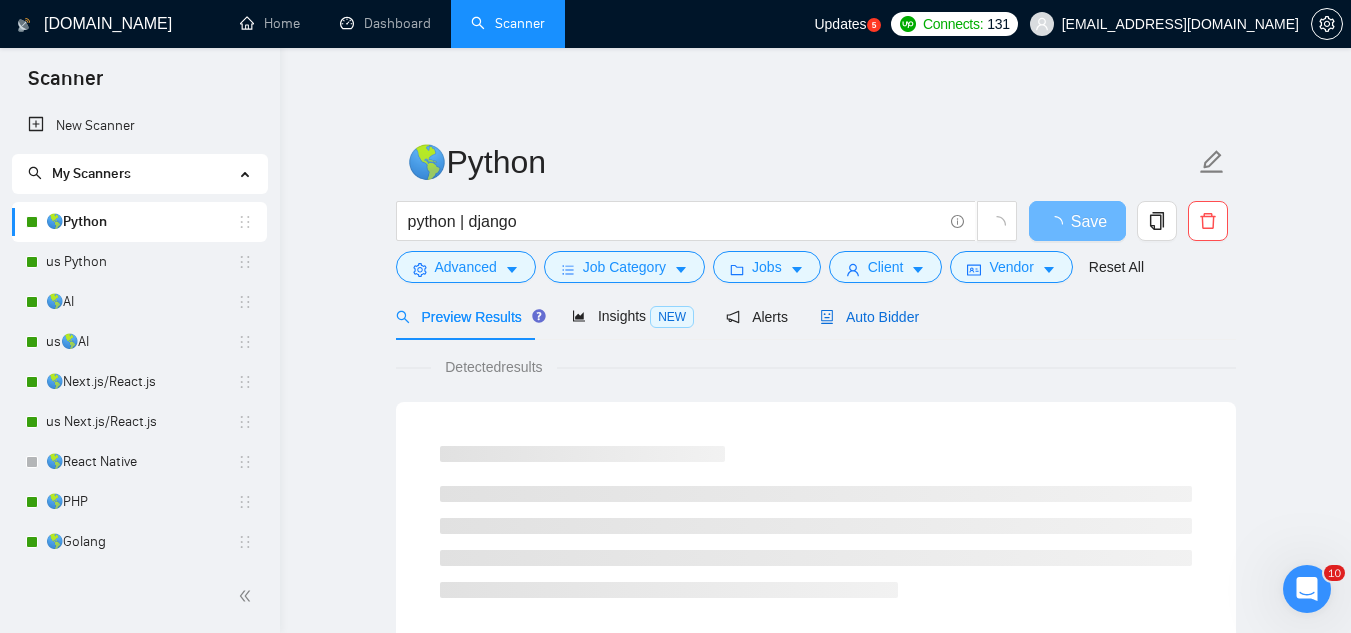 click on "Auto Bidder" at bounding box center [869, 317] 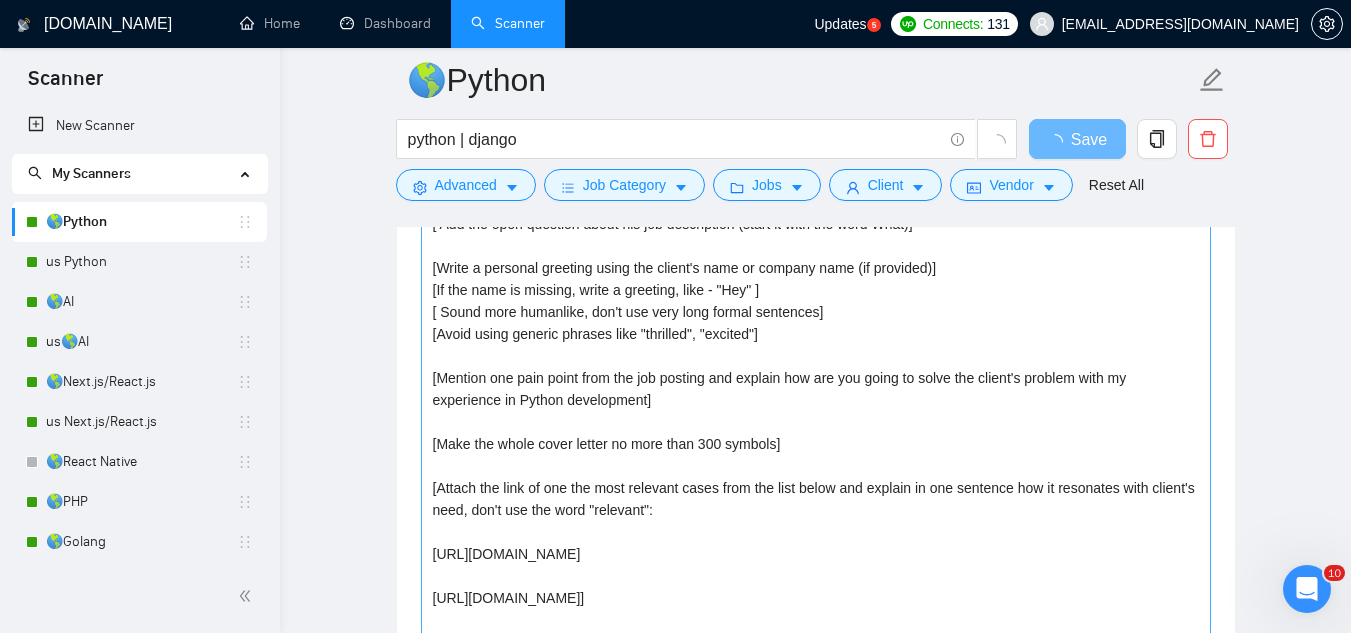 scroll, scrollTop: 1400, scrollLeft: 0, axis: vertical 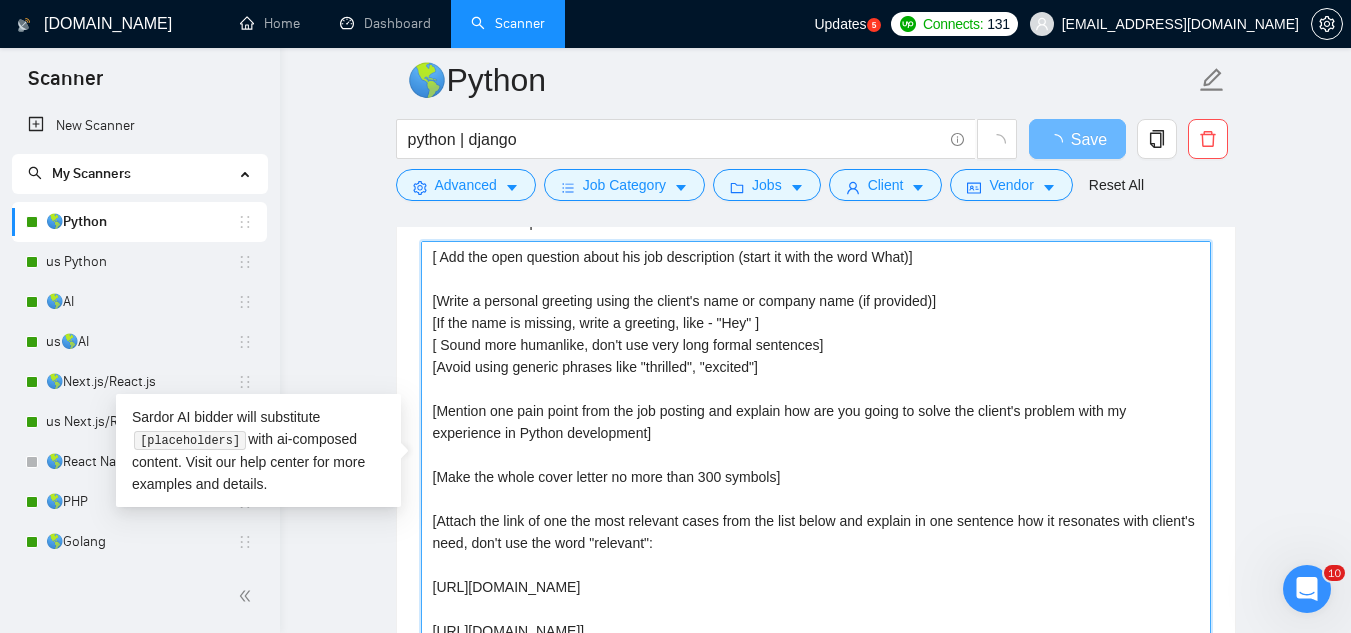 click on "[ Add the open question about his job description (start it with the word What)]
[Write a personal greeting using the client's name or company name (if provided)]
[If the name is missing, write a greeting, like - "Hey" ]
[ Sound more humanlike, don't use very long formal sentences]
[Avoid using generic phrases like "thrilled", "excited"]
[Mention one pain point from the job posting and explain how are you going to solve the client's problem with my experience in Python development]
[Make the whole cover letter no more than 300 symbols]
[Attach the link of one the most relevant cases from the list below and explain in one sentence how it resonates with client's need, don't use the word "relevant":
[URL][DOMAIN_NAME]
[URL][DOMAIN_NAME]]
What's your availability for a quick call?
[PERSON_NAME]" at bounding box center (816, 466) 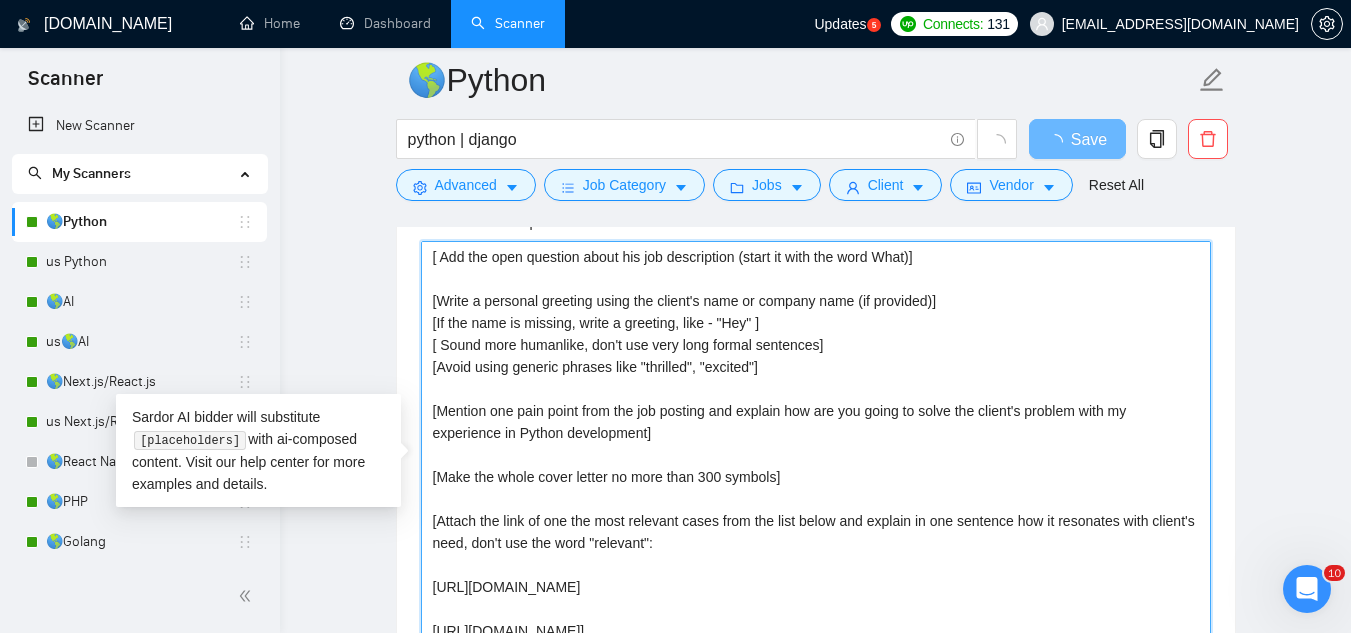click on "[ Add the open question about his job description (start it with the word What)]
[Write a personal greeting using the client's name or company name (if provided)]
[If the name is missing, write a greeting, like - "Hey" ]
[ Sound more humanlike, don't use very long formal sentences]
[Avoid using generic phrases like "thrilled", "excited"]
[Mention one pain point from the job posting and explain how are you going to solve the client's problem with my experience in Python development]
[Make the whole cover letter no more than 300 symbols]
[Attach the link of one the most relevant cases from the list below and explain in one sentence how it resonates with client's need, don't use the word "relevant":
[URL][DOMAIN_NAME]
[URL][DOMAIN_NAME]]
What's your availability for a quick call?
[PERSON_NAME]" at bounding box center [816, 466] 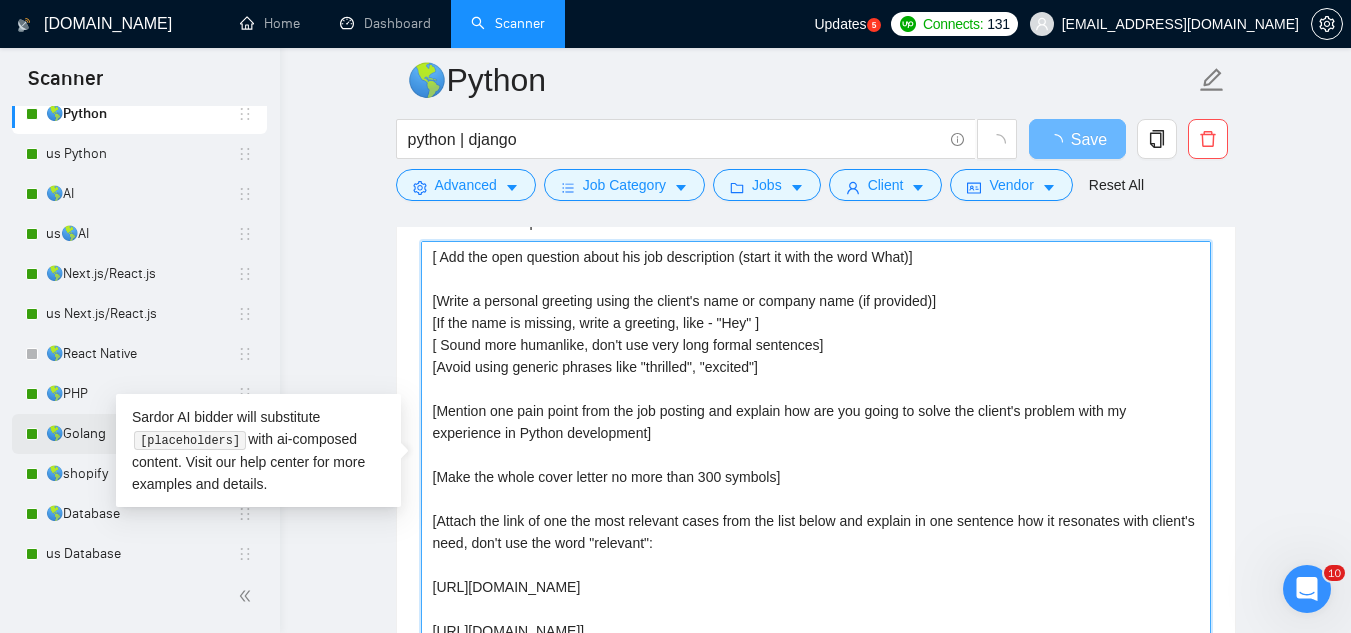 scroll, scrollTop: 322, scrollLeft: 0, axis: vertical 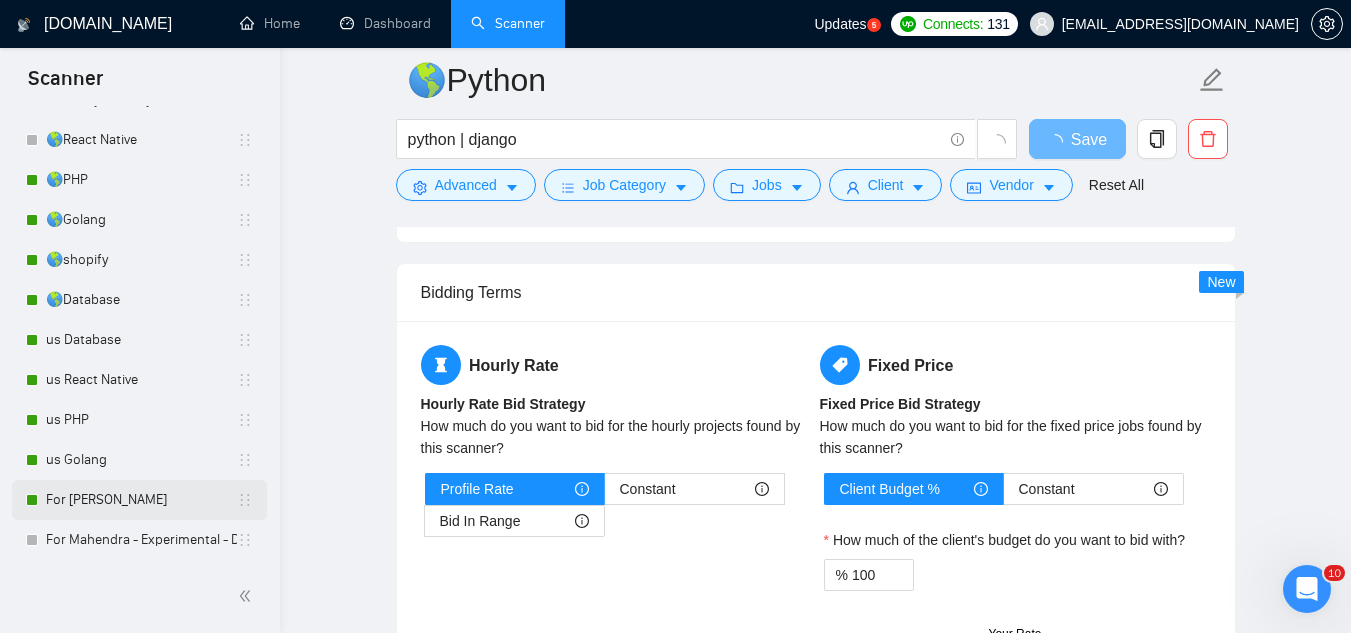 click on "For [PERSON_NAME]" at bounding box center [141, 500] 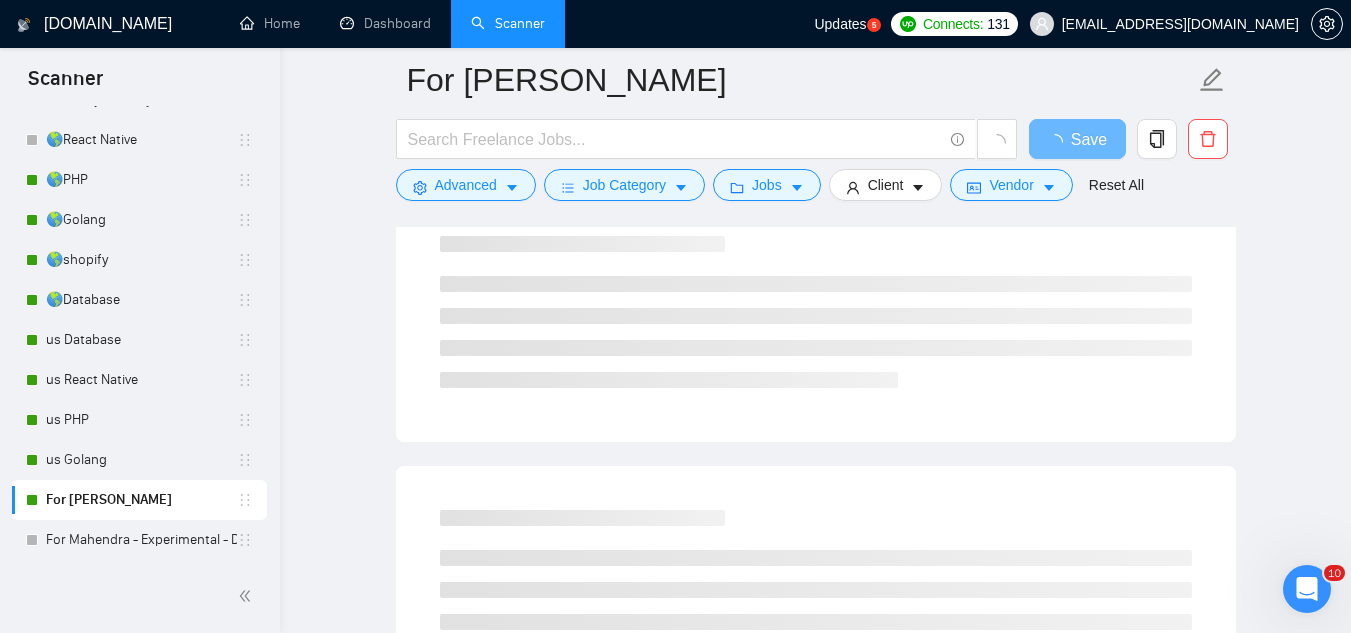 scroll, scrollTop: 0, scrollLeft: 0, axis: both 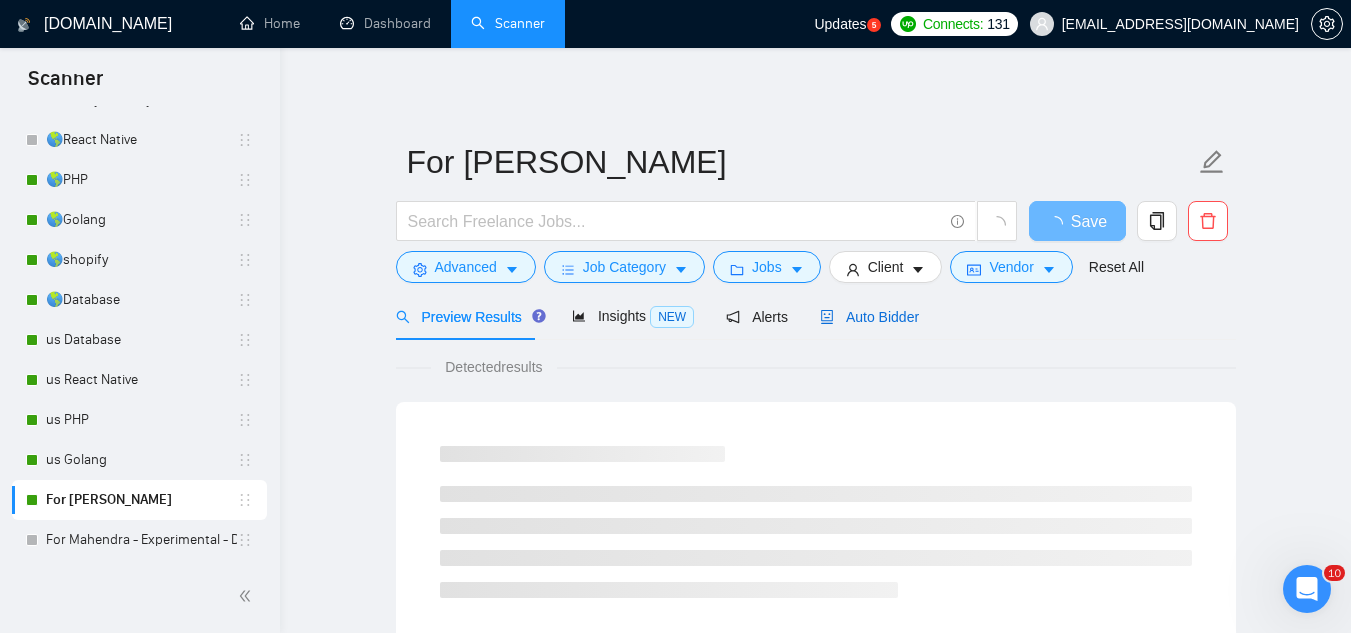 click on "Auto Bidder" at bounding box center [869, 317] 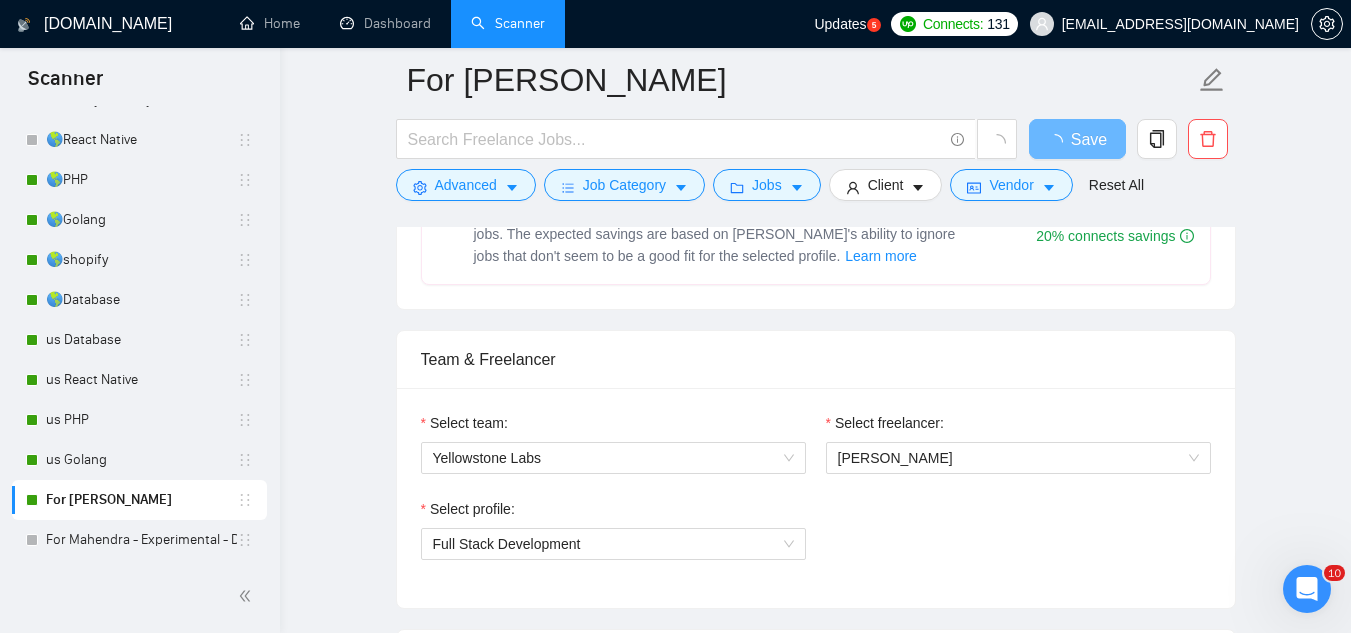 scroll, scrollTop: 1300, scrollLeft: 0, axis: vertical 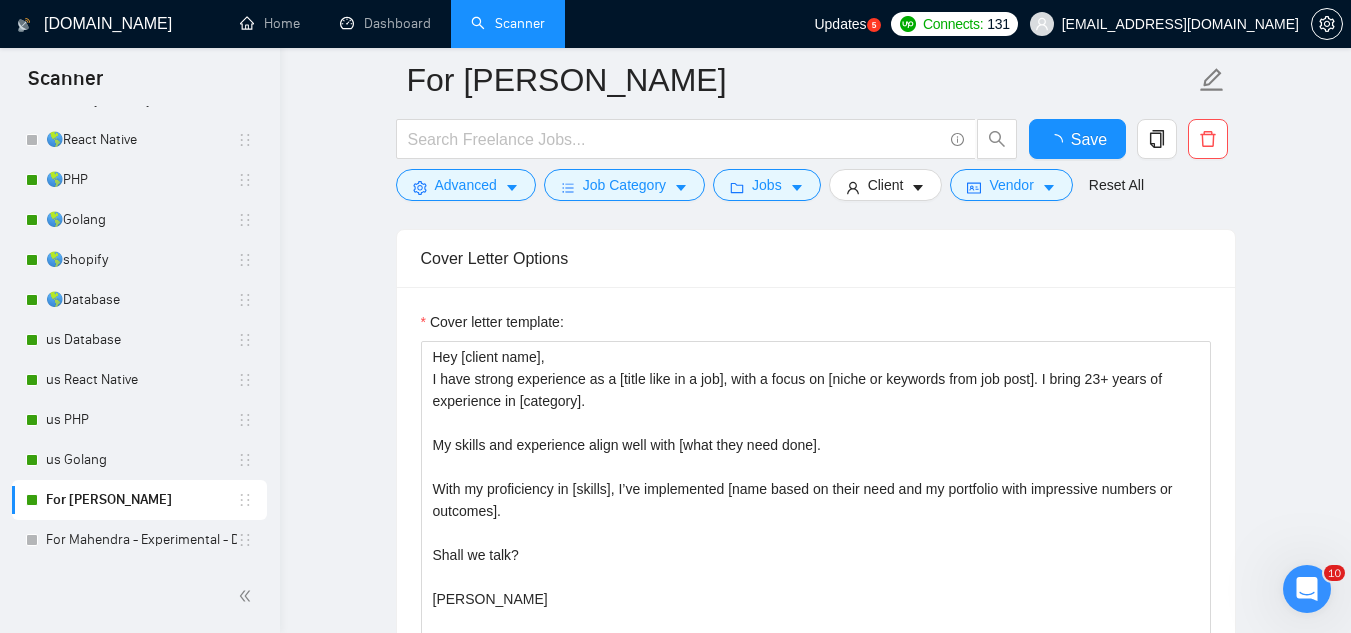 type 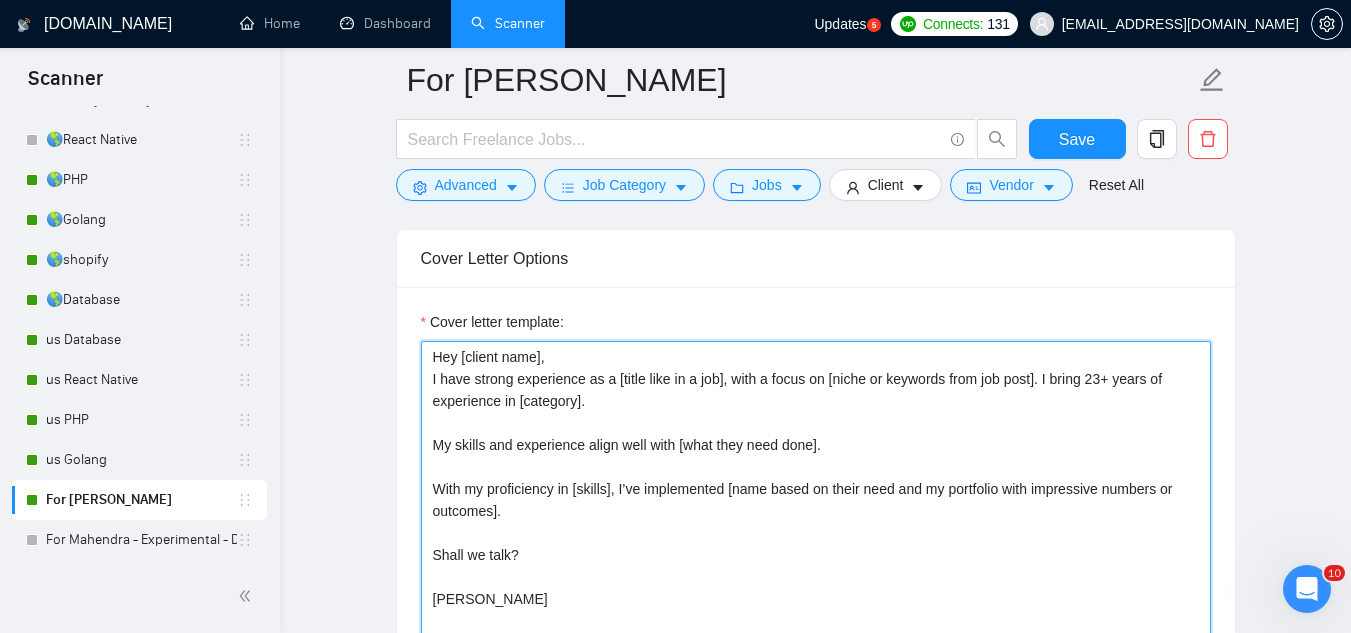 click on "Hey [client name],
I have strong experience as a [title like in a job], with a focus on [niche or keywords from job post]. I bring 23+ years of experience in [category].
My skills and experience align well with [what they need done].
With my proficiency in [skills], I’ve implemented [name based on their need and my portfolio with impressive numbers or outcomes].
Shall we talk?
[PERSON_NAME]" at bounding box center (816, 566) 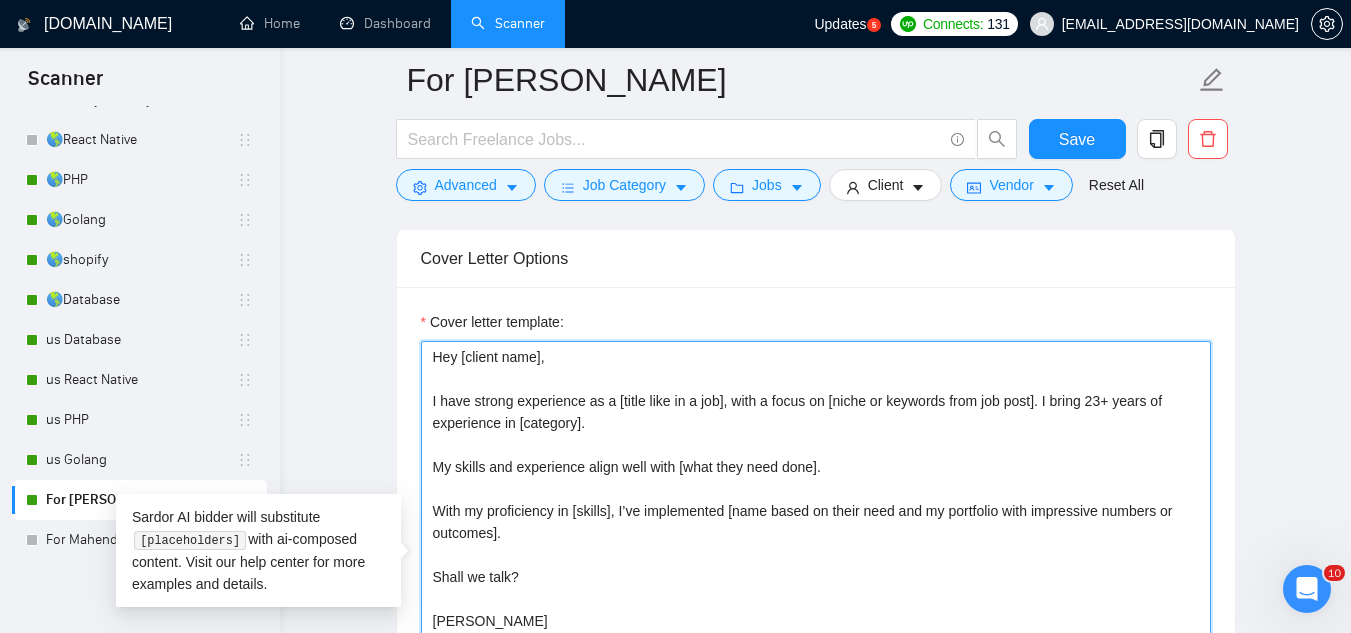paste on "[ Add the open question about his job description (start it with the word What)]" 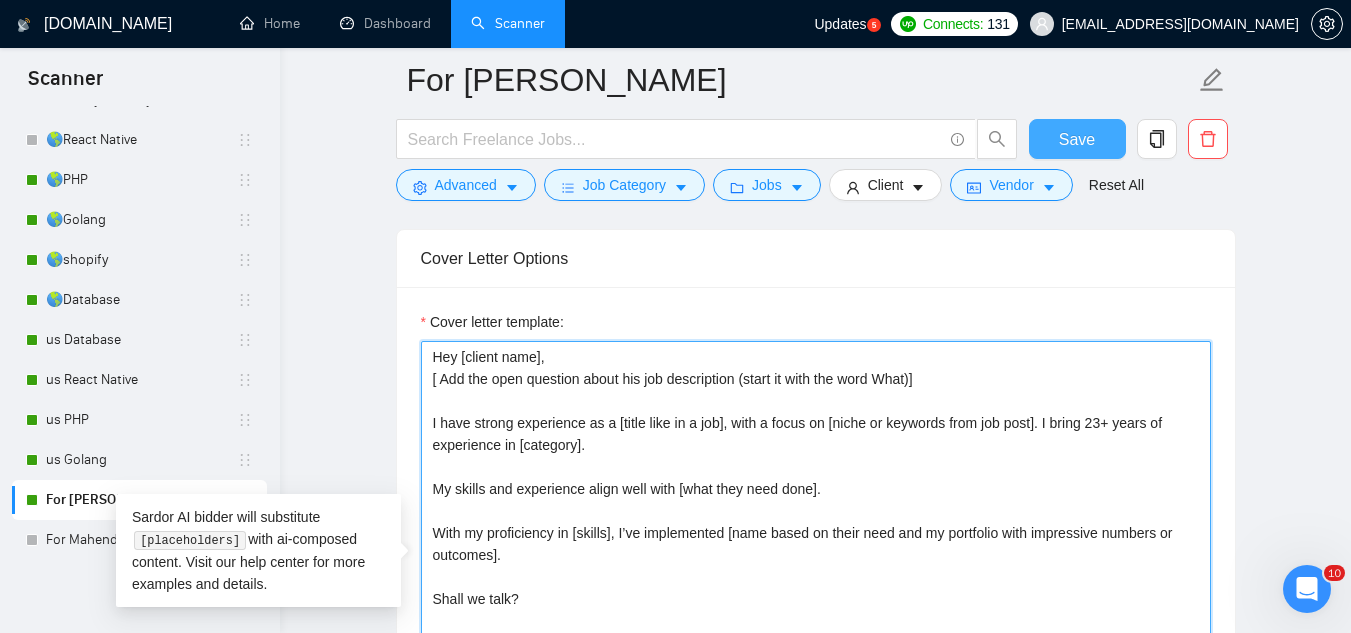 type on "Hey [client name],
[ Add the open question about his job description (start it with the word What)]
I have strong experience as a [title like in a job], with a focus on [niche or keywords from job post]. I bring 23+ years of experience in [category].
My skills and experience align well with [what they need done].
With my proficiency in [skills], I’ve implemented [name based on their need and my portfolio with impressive numbers or outcomes].
Shall we talk?
[PERSON_NAME]" 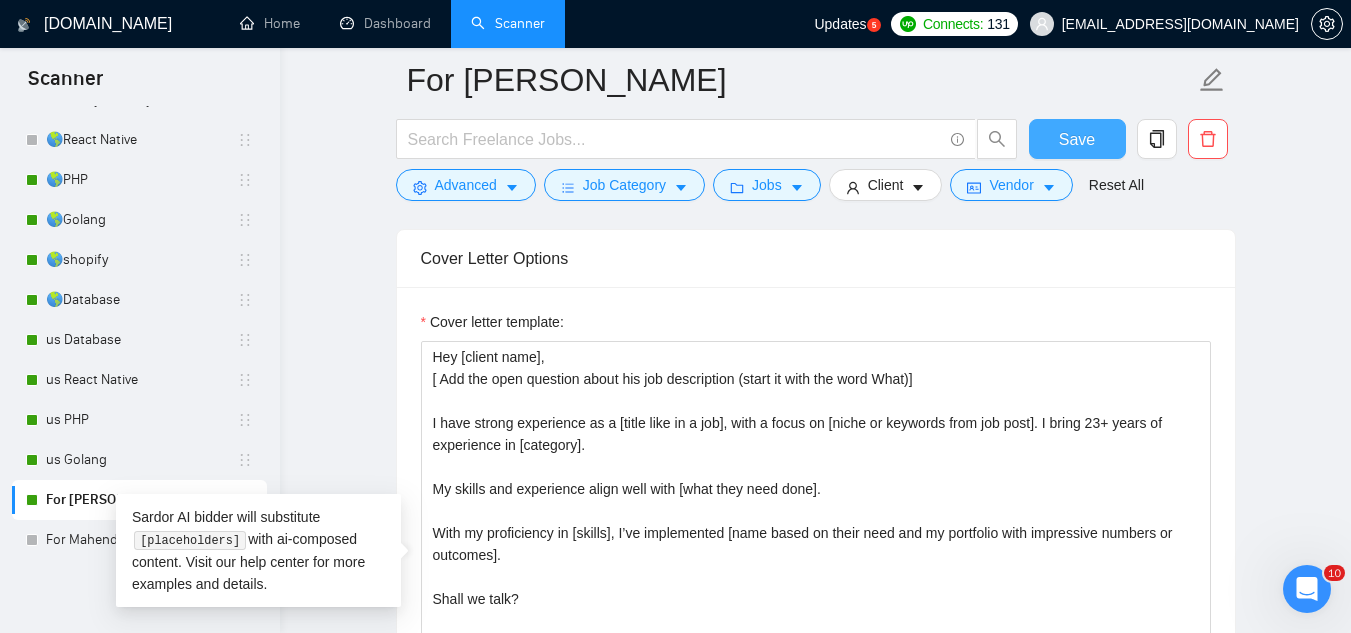 click on "Save" at bounding box center (1077, 139) 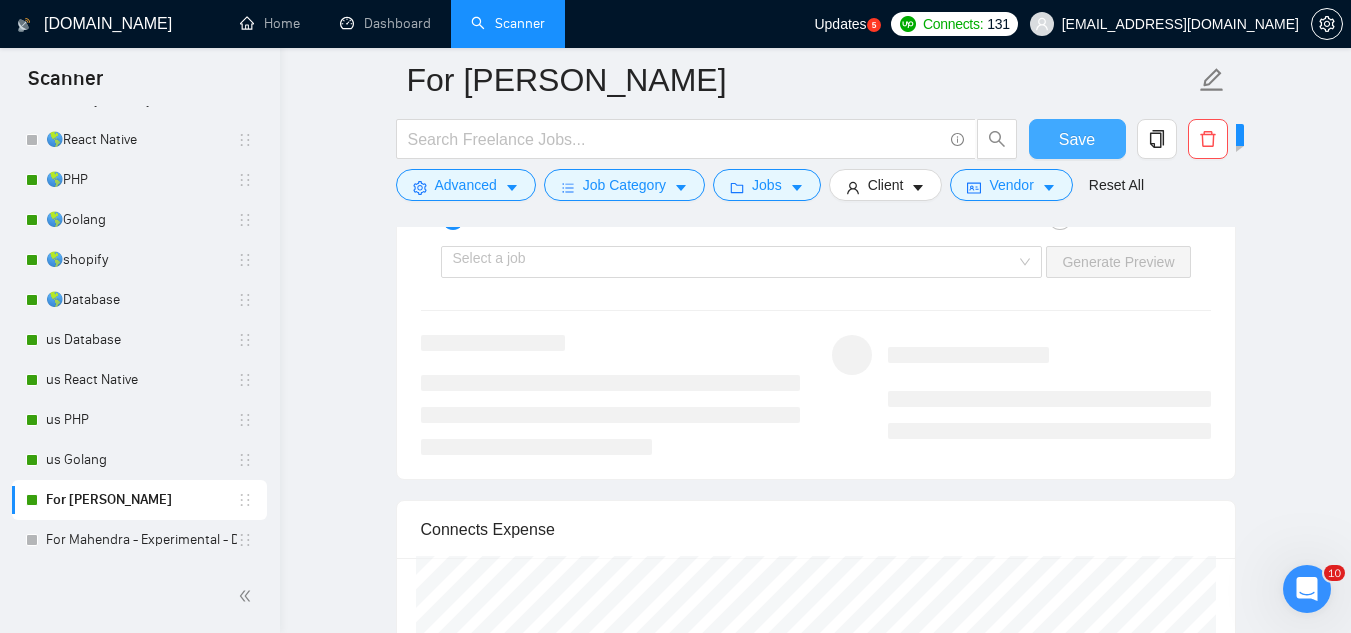 scroll, scrollTop: 2900, scrollLeft: 0, axis: vertical 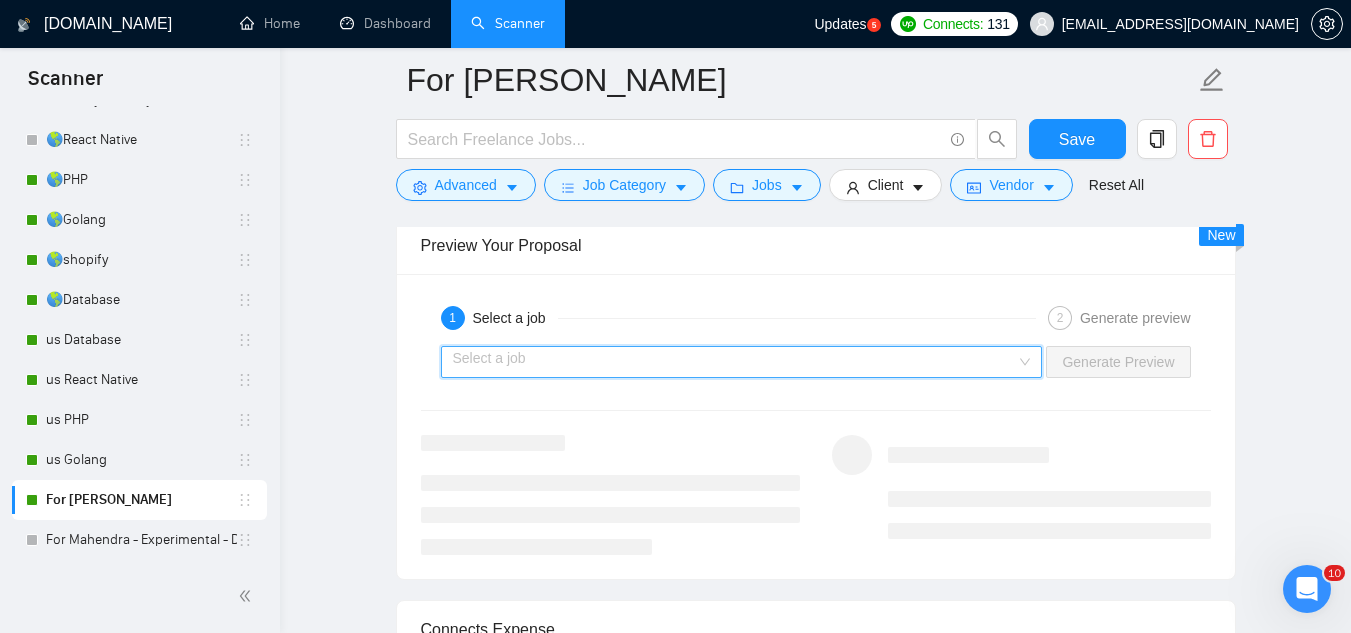 click at bounding box center [735, 362] 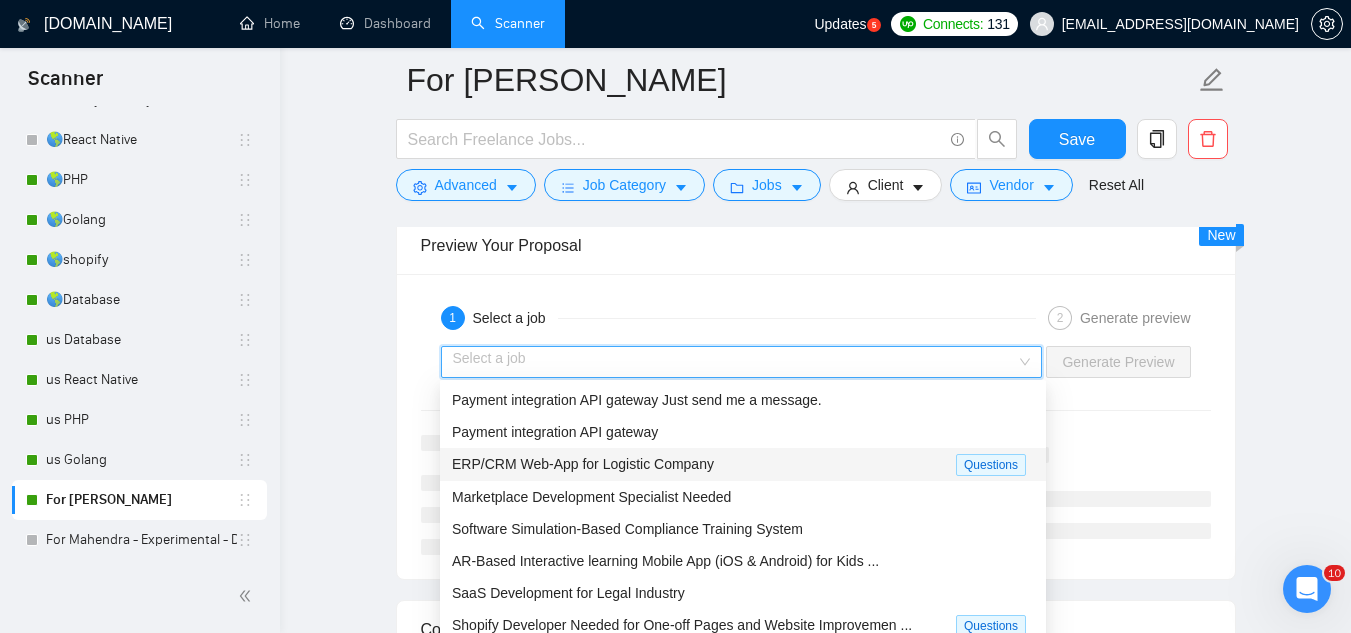 click on "ERP/CRM Web-App for Logistic Company" at bounding box center [704, 464] 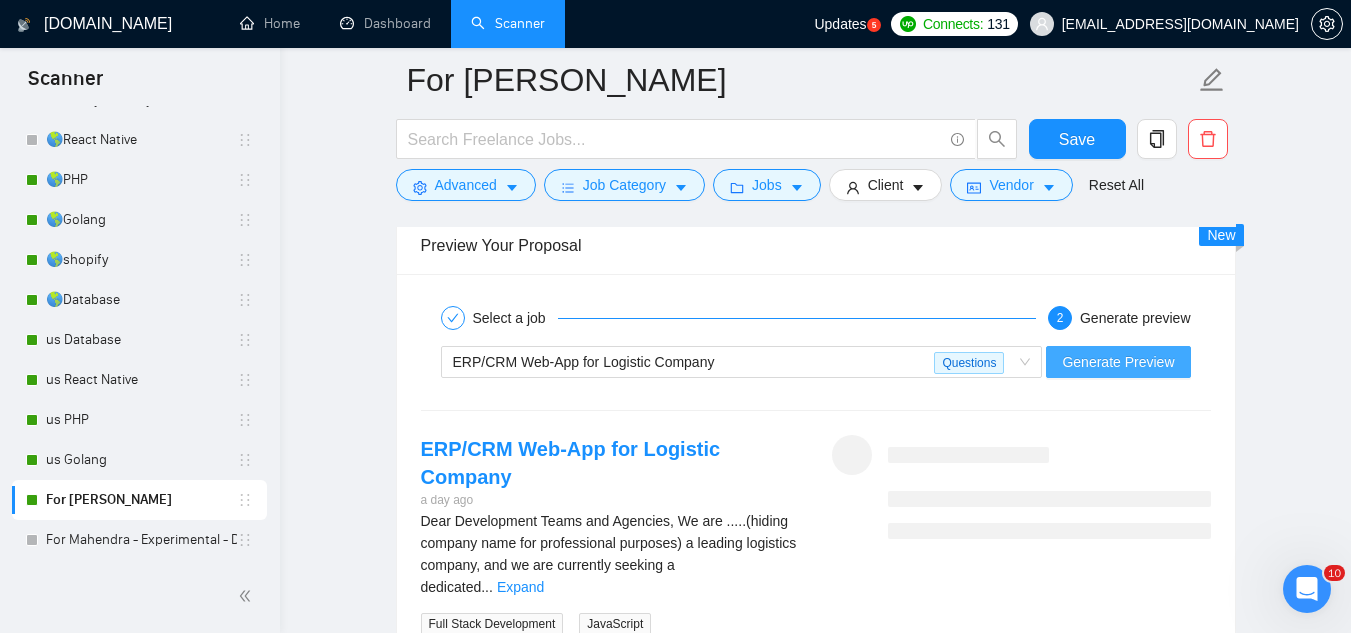 click on "Generate Preview" at bounding box center (1118, 362) 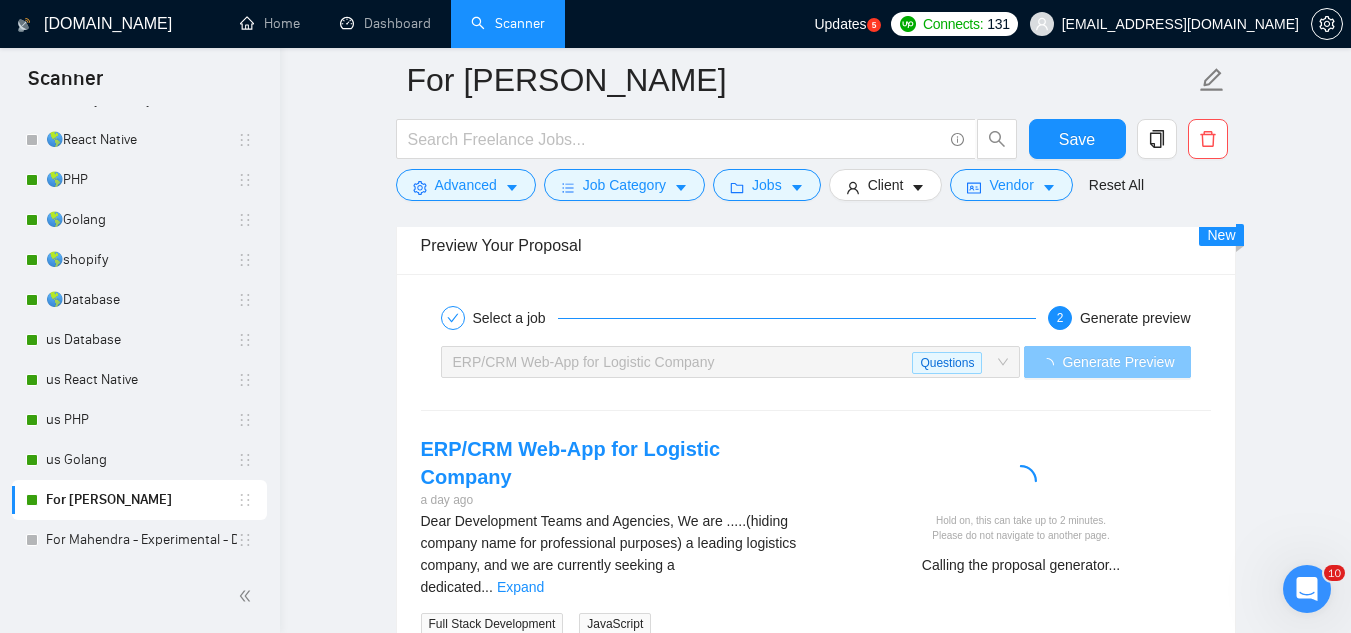 scroll, scrollTop: 3000, scrollLeft: 0, axis: vertical 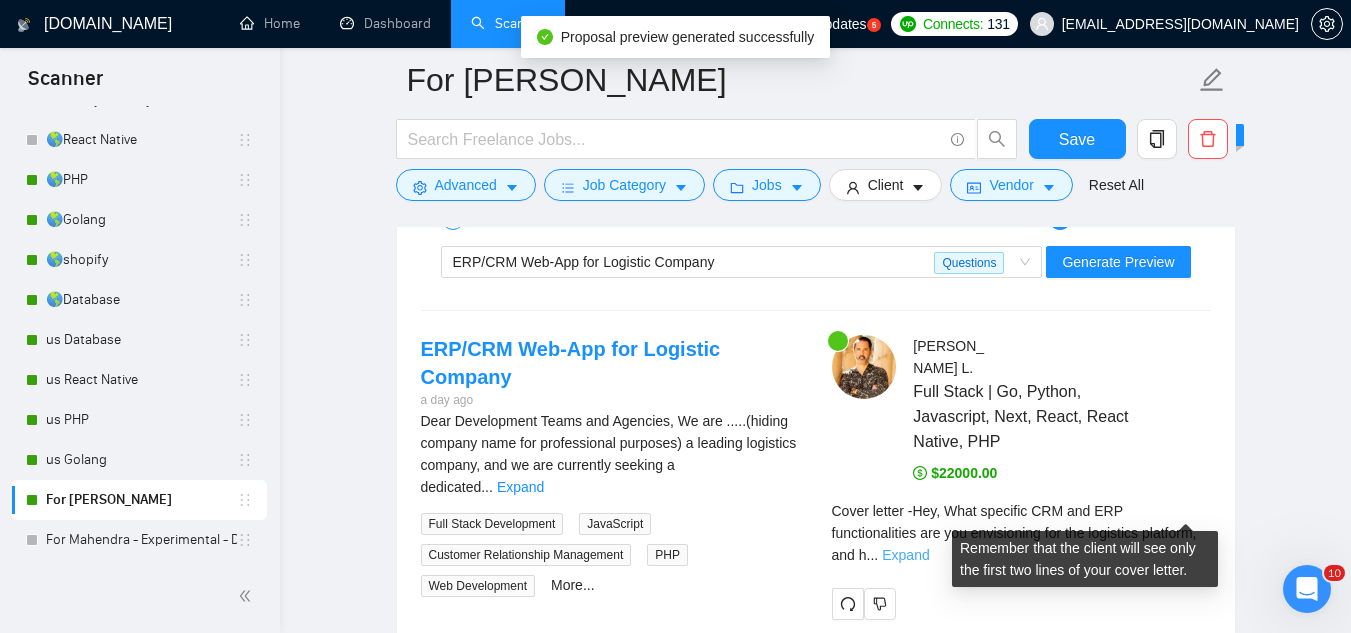 click on "Expand" at bounding box center (905, 555) 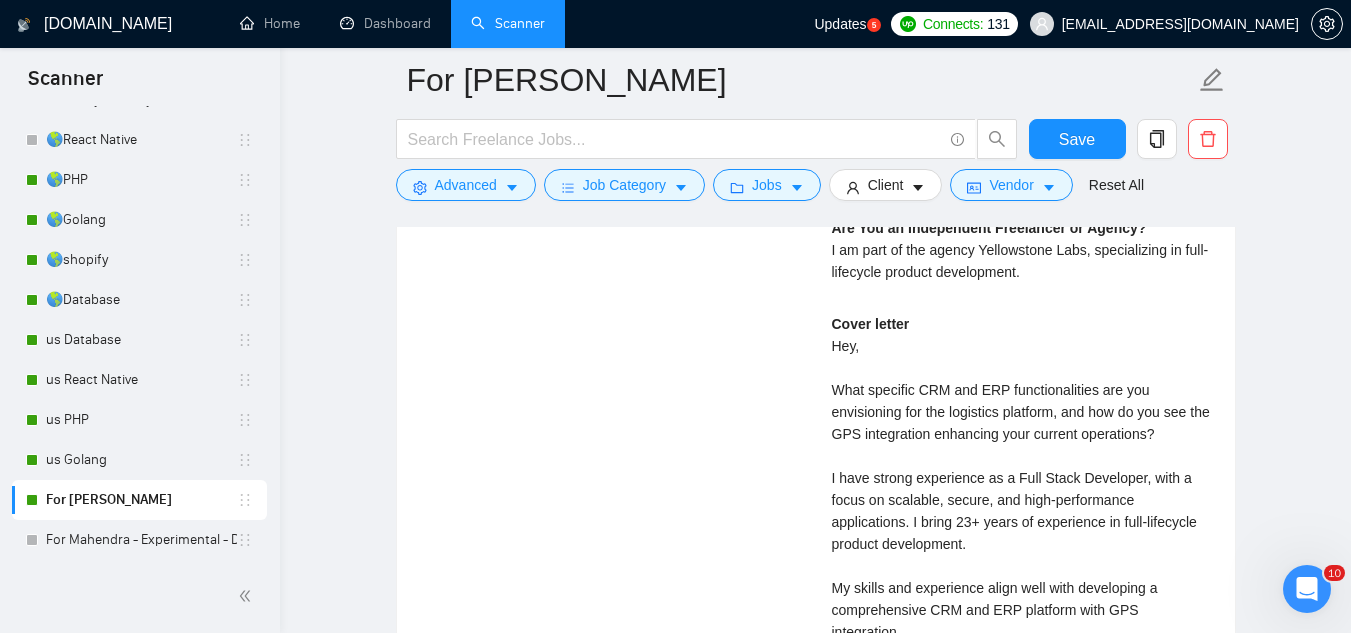scroll, scrollTop: 3500, scrollLeft: 0, axis: vertical 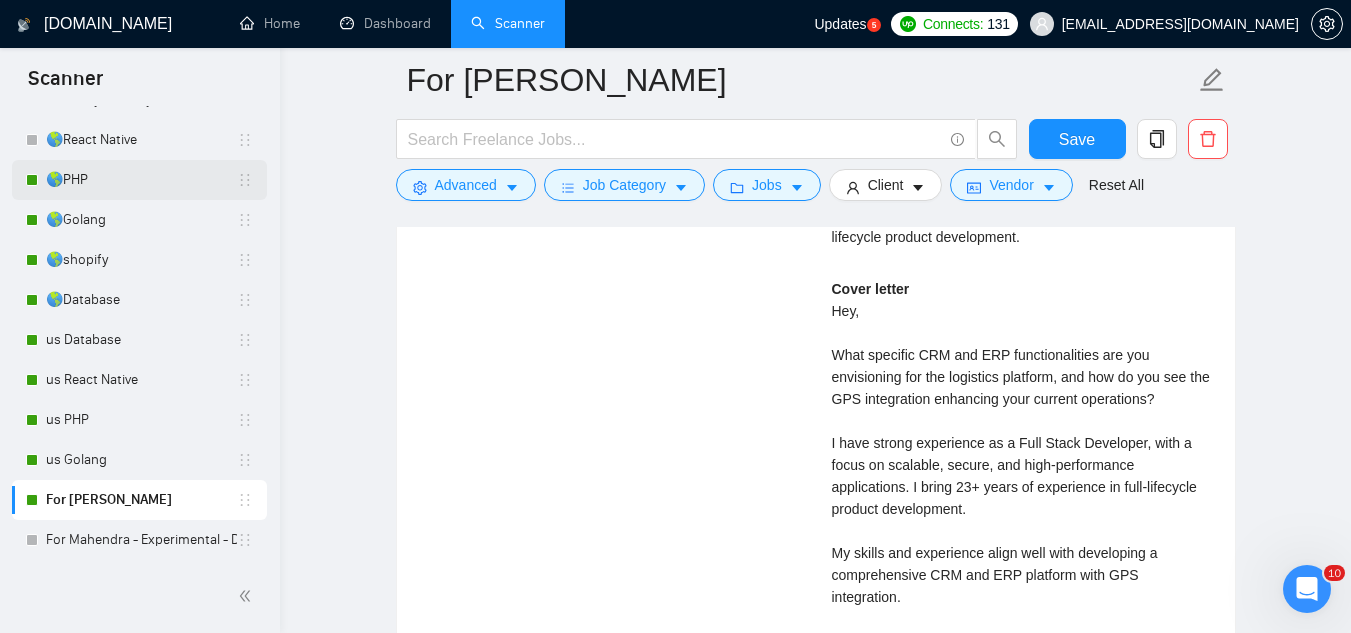 click on "🌎PHP" at bounding box center [141, 180] 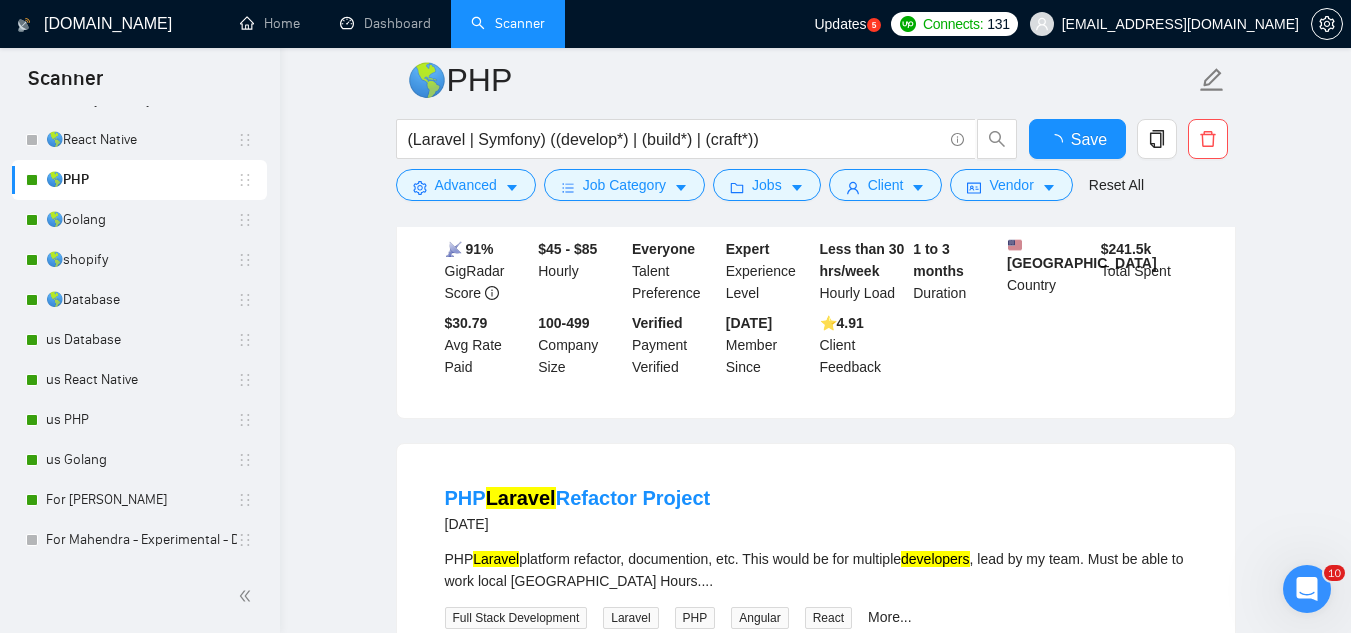 scroll, scrollTop: 3500, scrollLeft: 0, axis: vertical 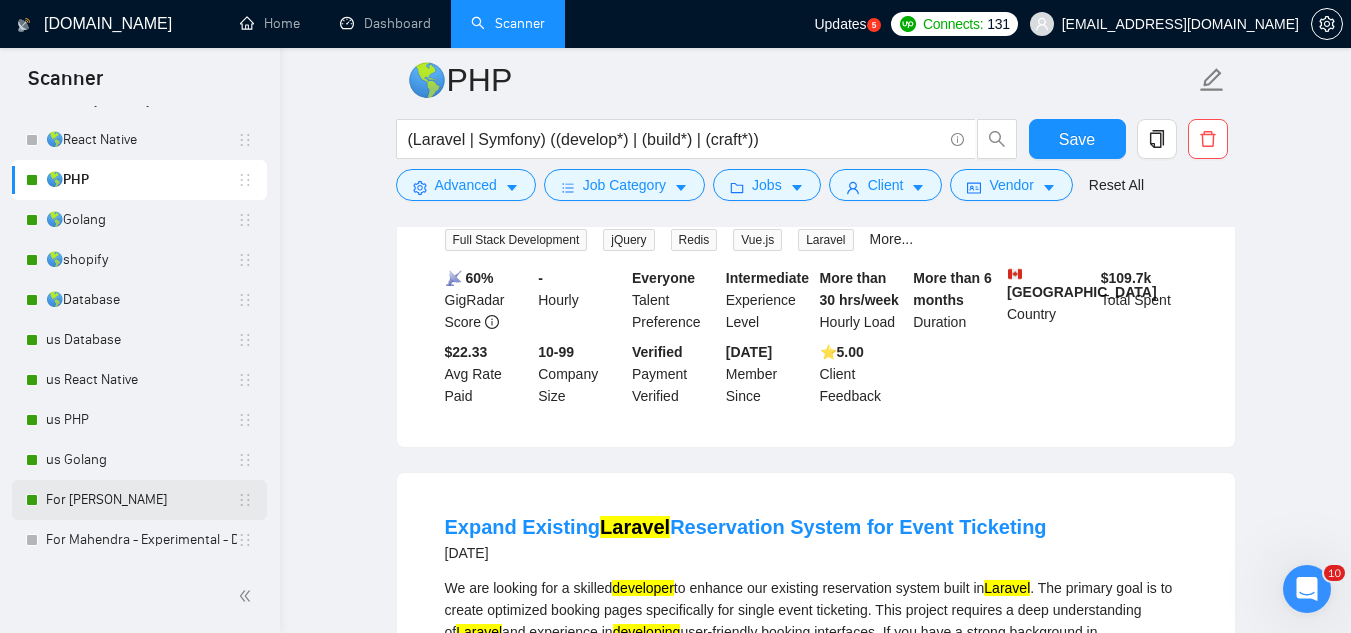 click on "For [PERSON_NAME]" at bounding box center (141, 500) 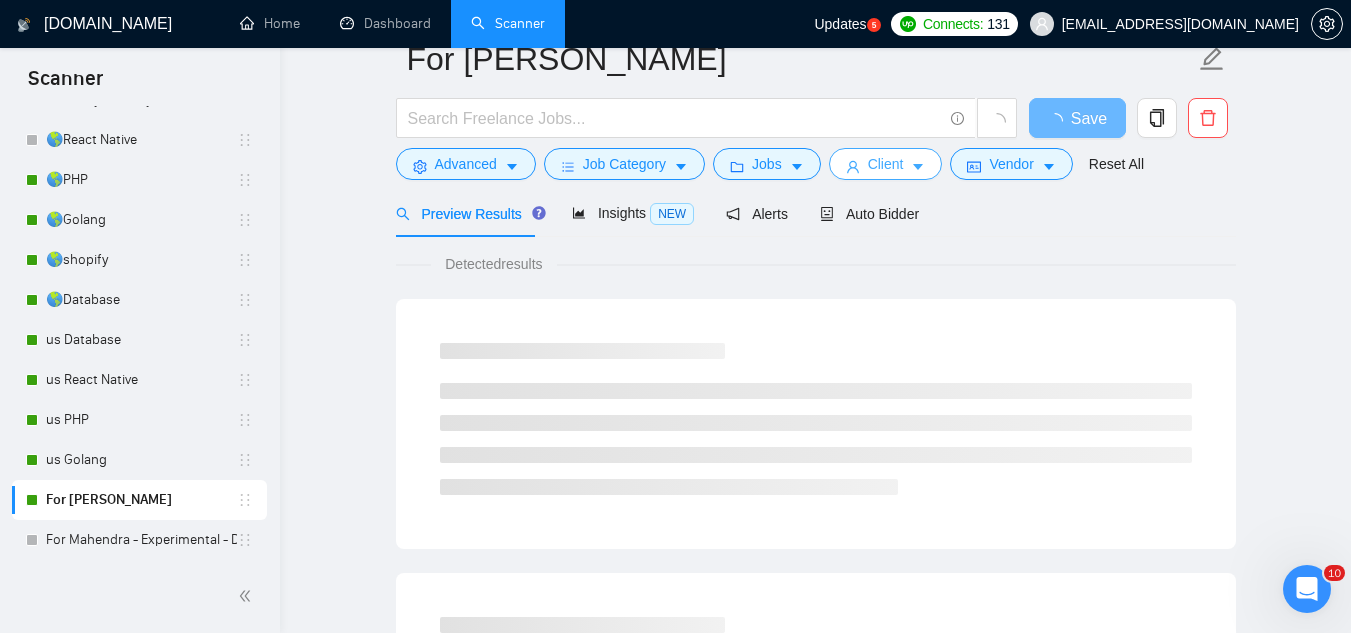 scroll, scrollTop: 0, scrollLeft: 0, axis: both 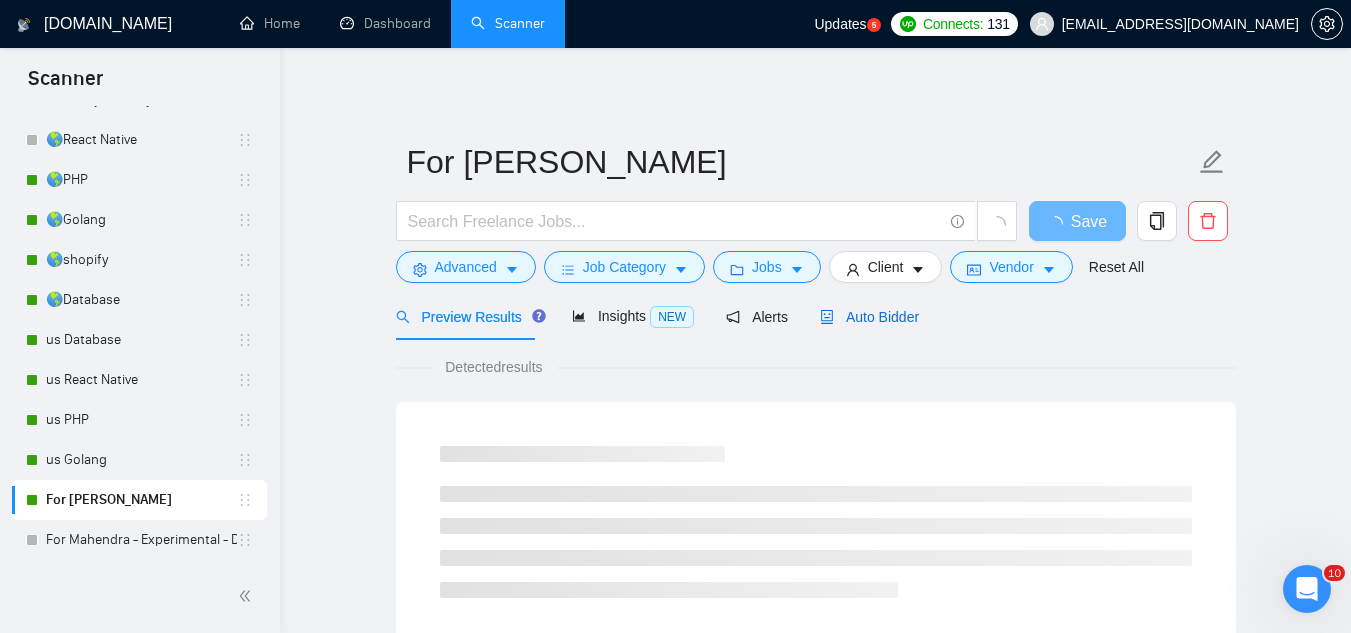 click on "Auto Bidder" at bounding box center (869, 317) 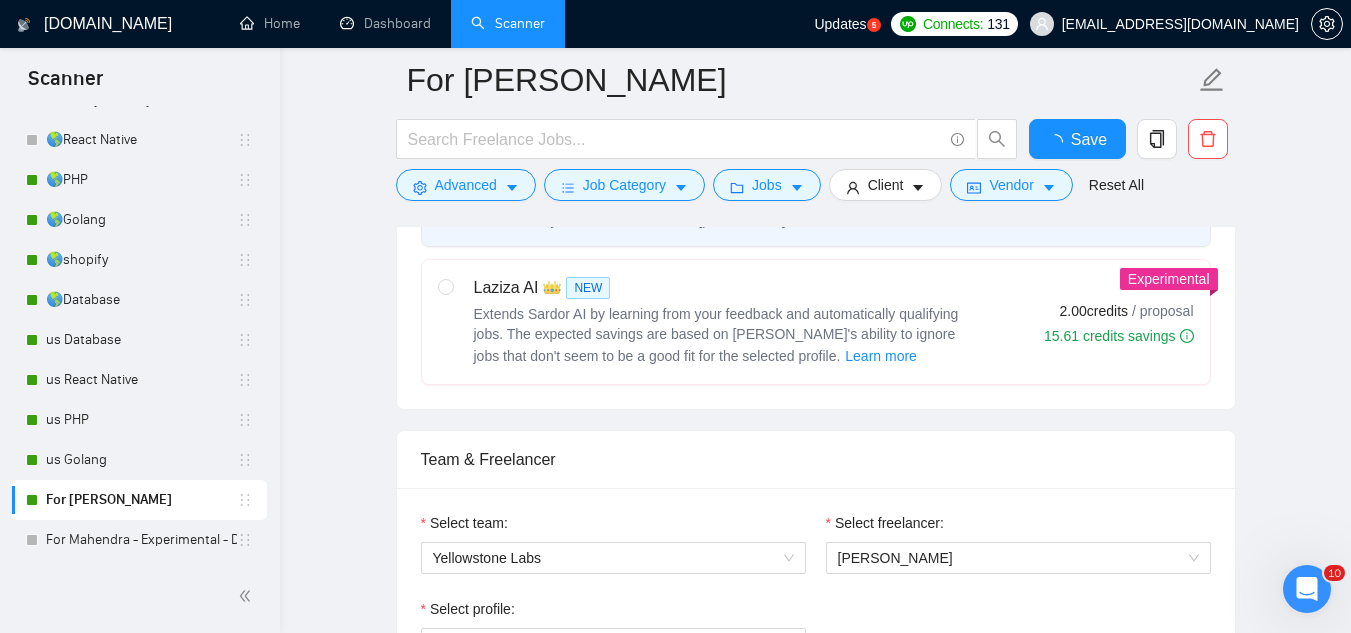 type 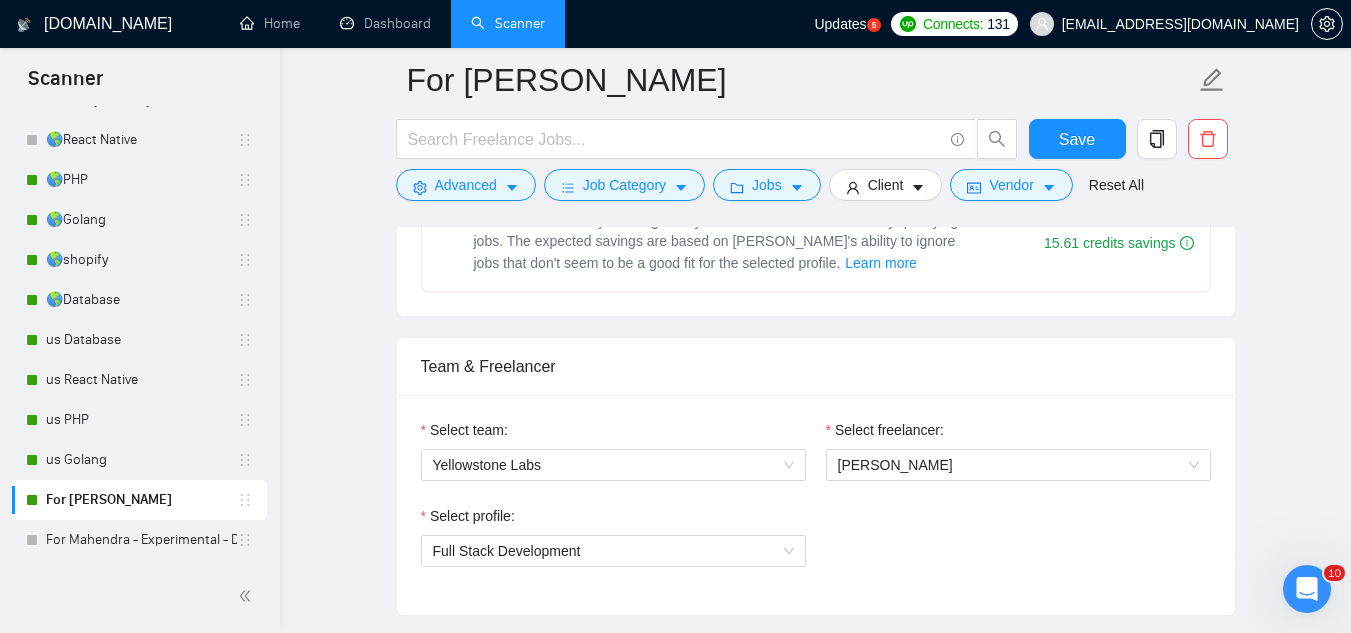 scroll, scrollTop: 1100, scrollLeft: 0, axis: vertical 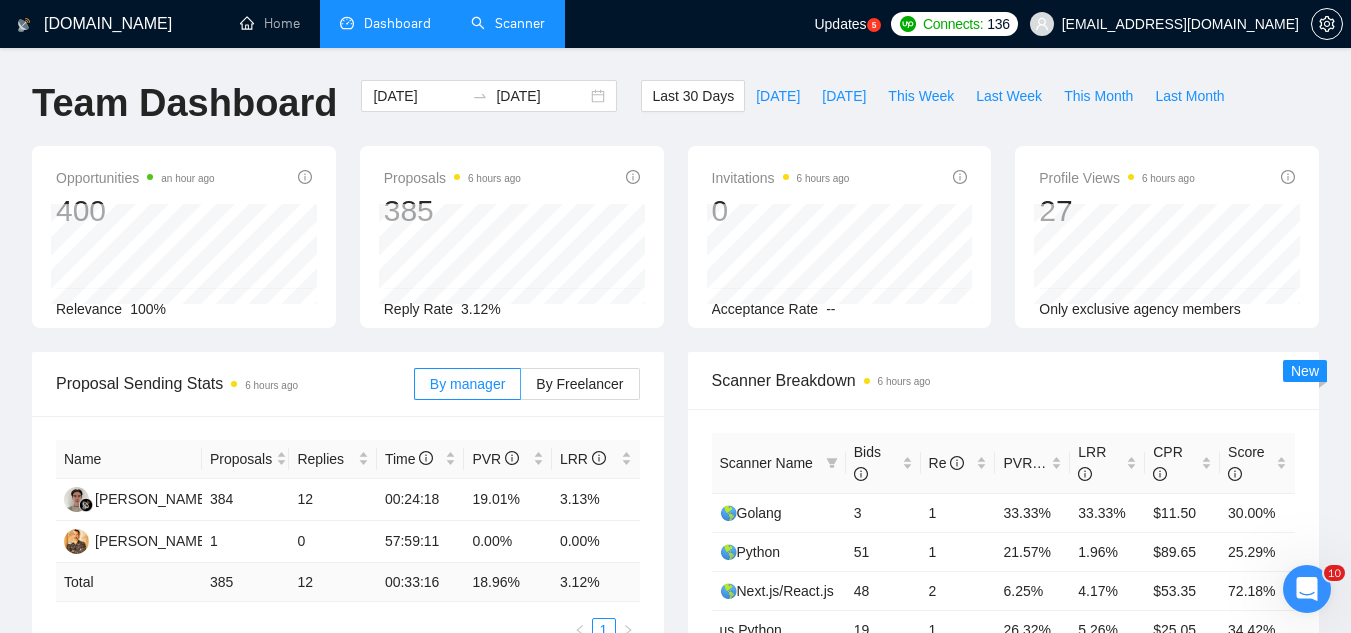 click on "Scanner" at bounding box center (508, 23) 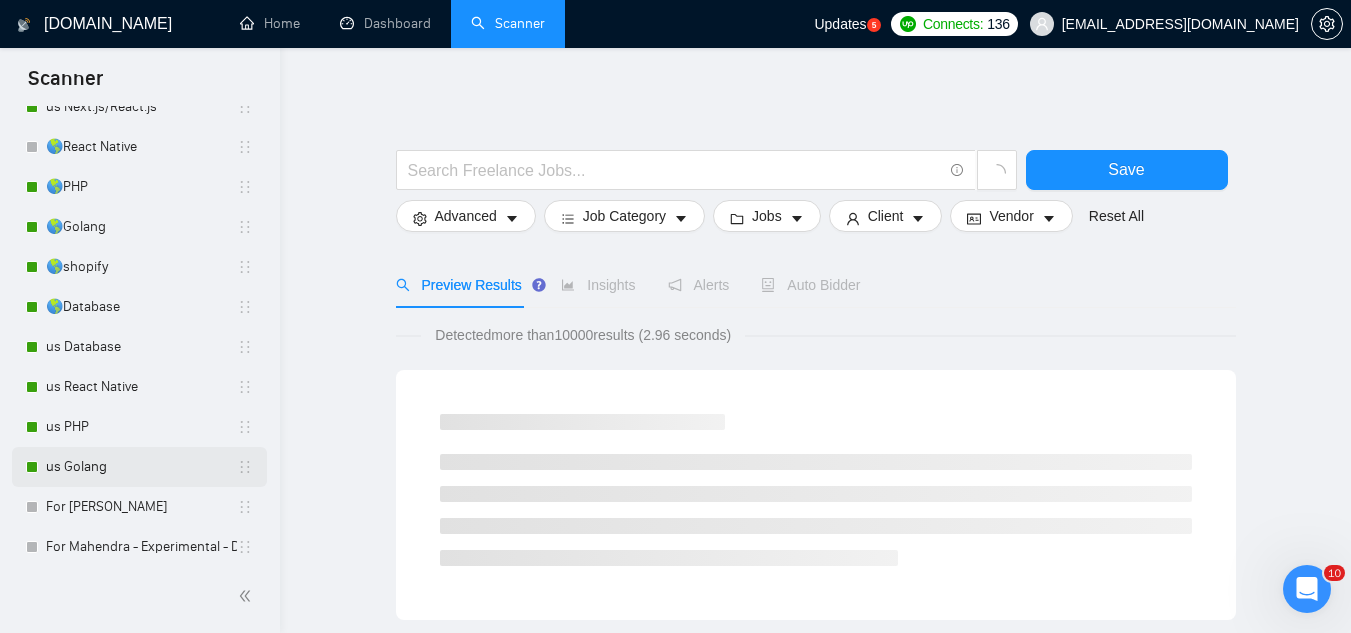 scroll, scrollTop: 322, scrollLeft: 0, axis: vertical 